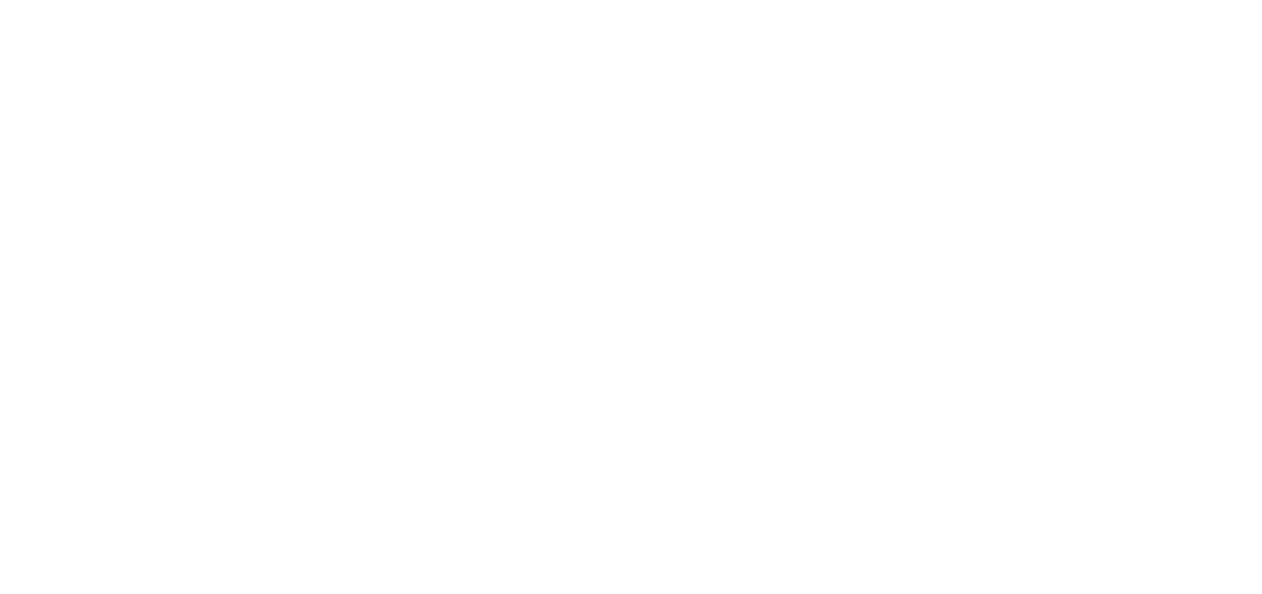 scroll, scrollTop: 0, scrollLeft: 0, axis: both 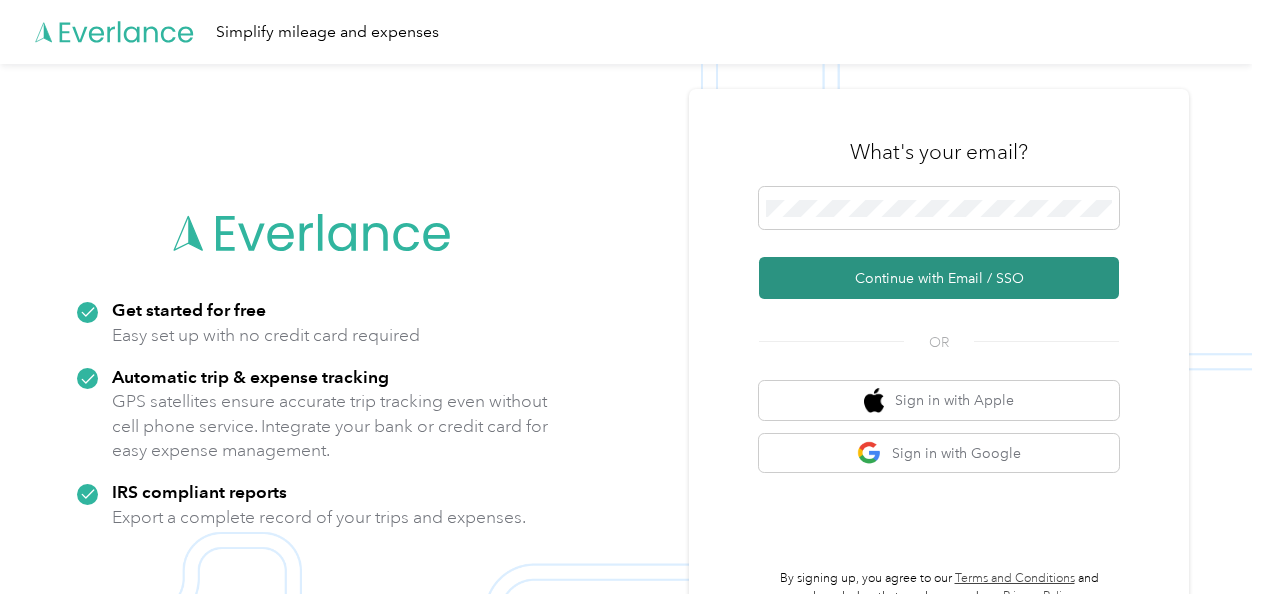 click on "Continue with Email / SSO" at bounding box center [939, 278] 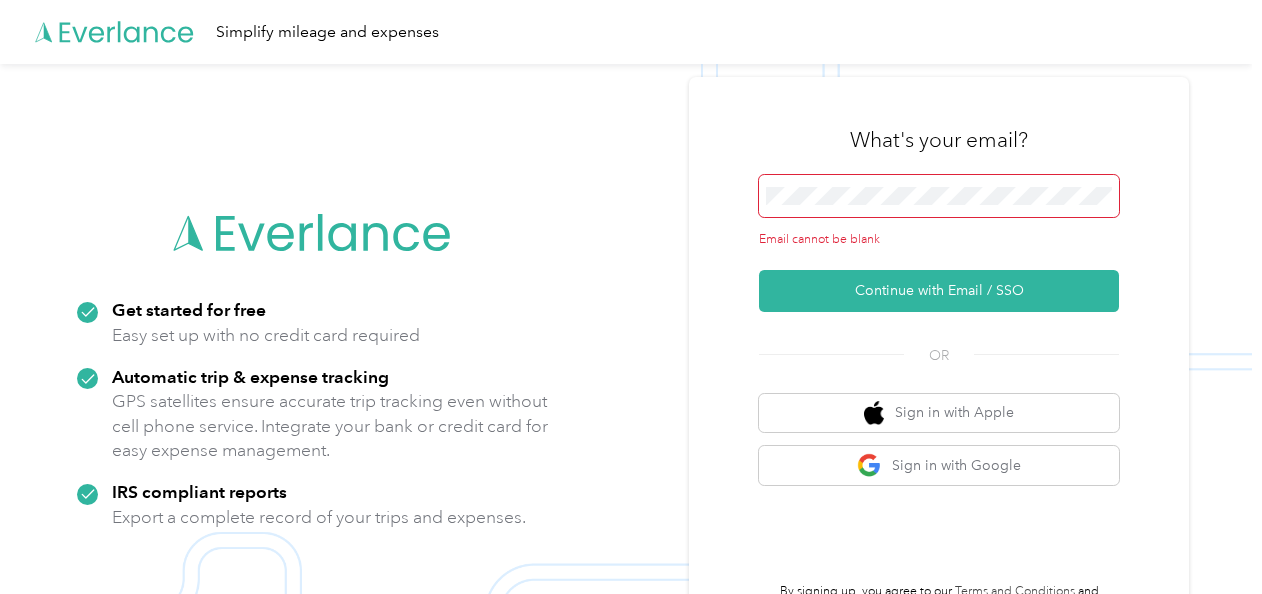 click at bounding box center [939, 196] 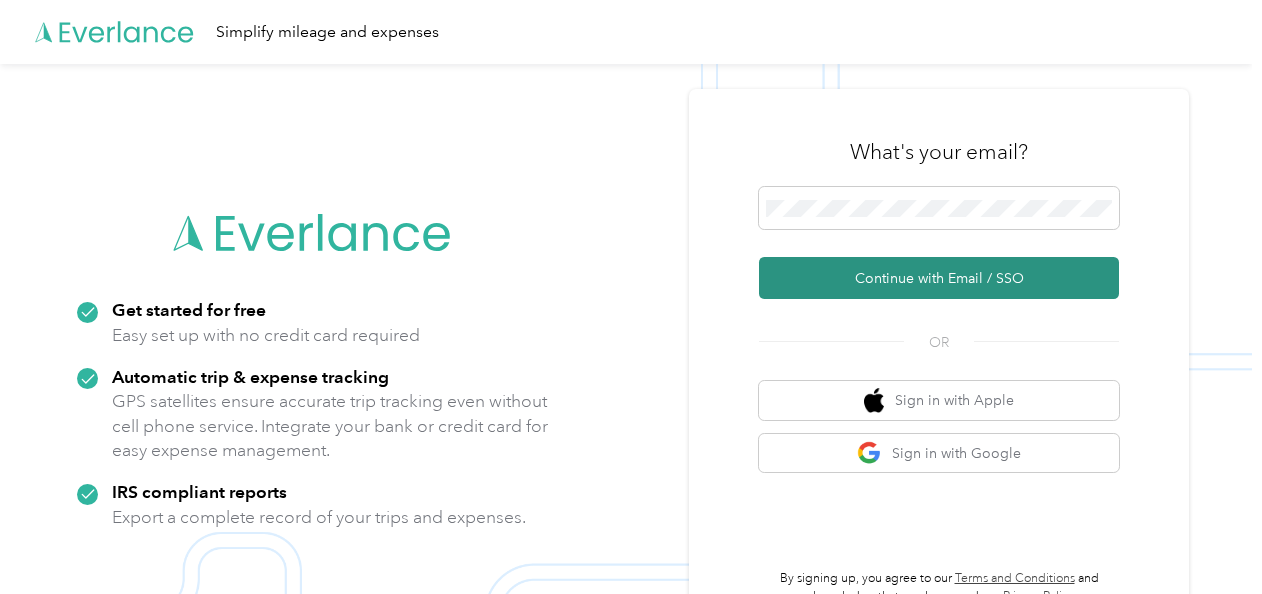 click on "Continue with Email / SSO" at bounding box center (939, 278) 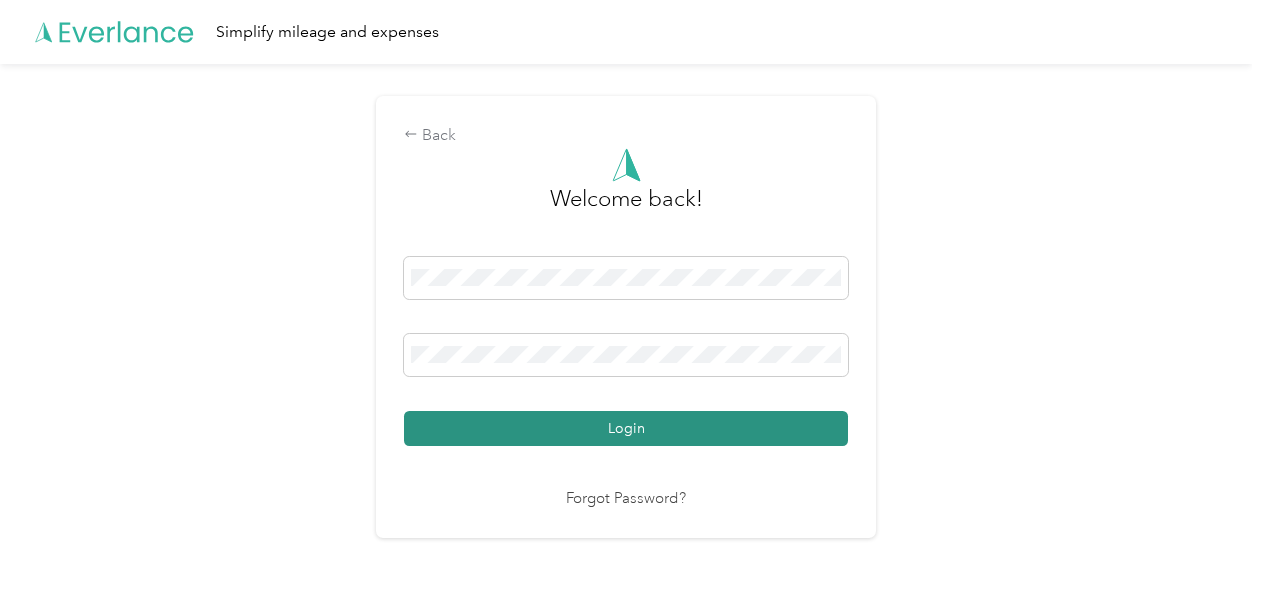 click on "Login" at bounding box center [626, 428] 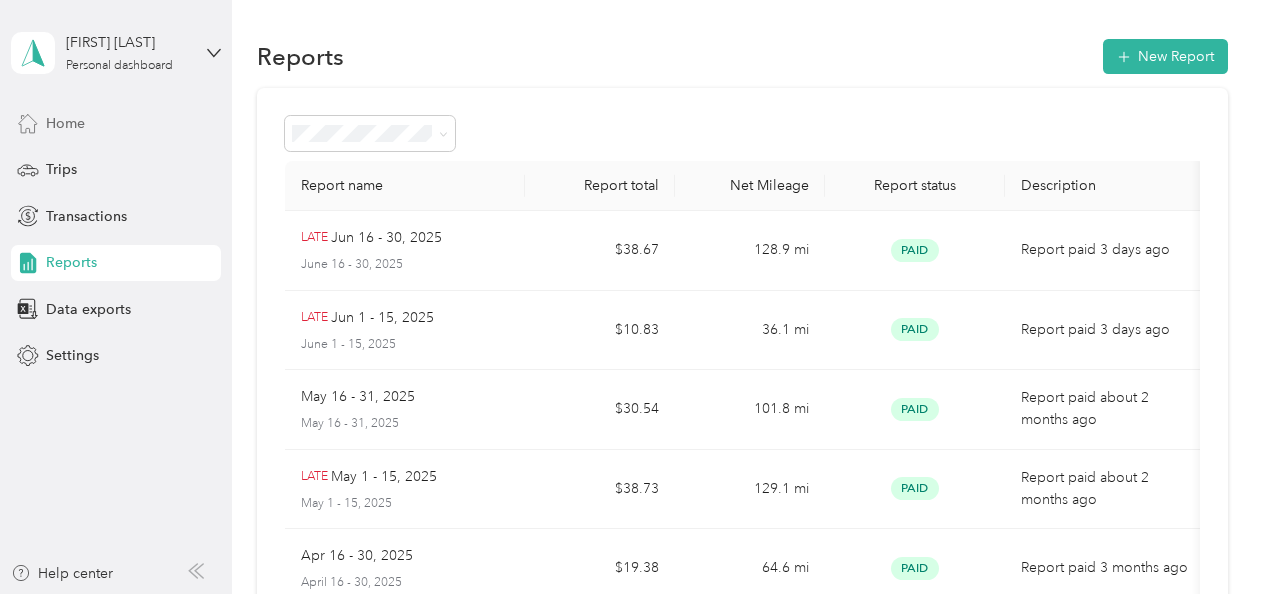 click on "Home" at bounding box center (65, 123) 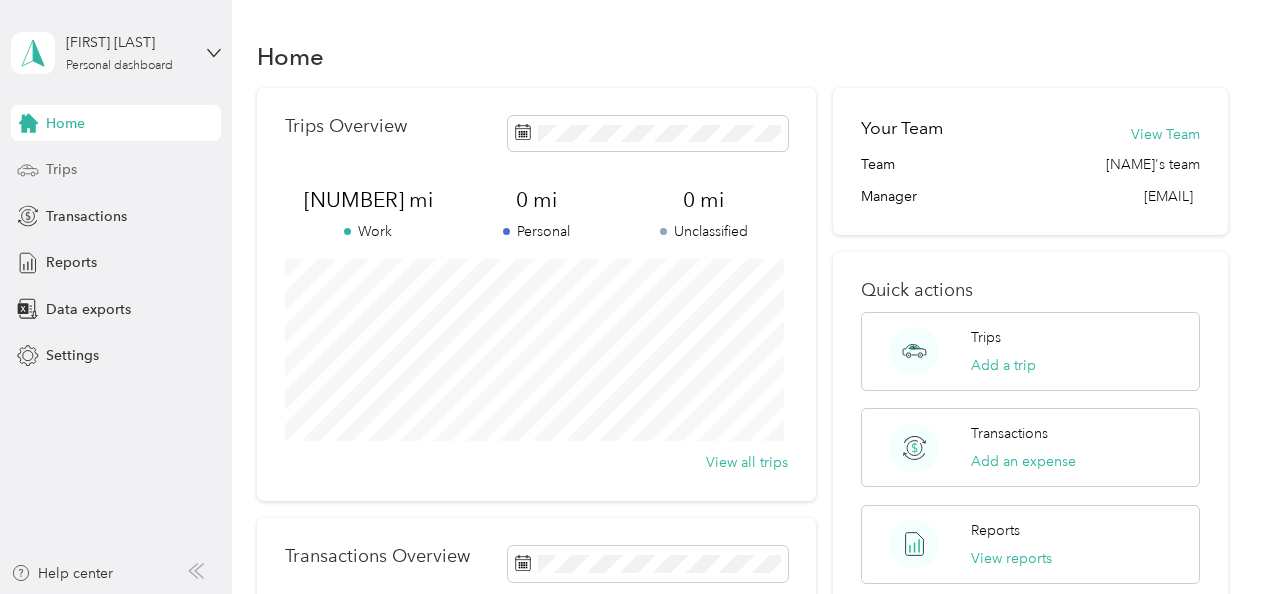 click on "Trips" at bounding box center (116, 170) 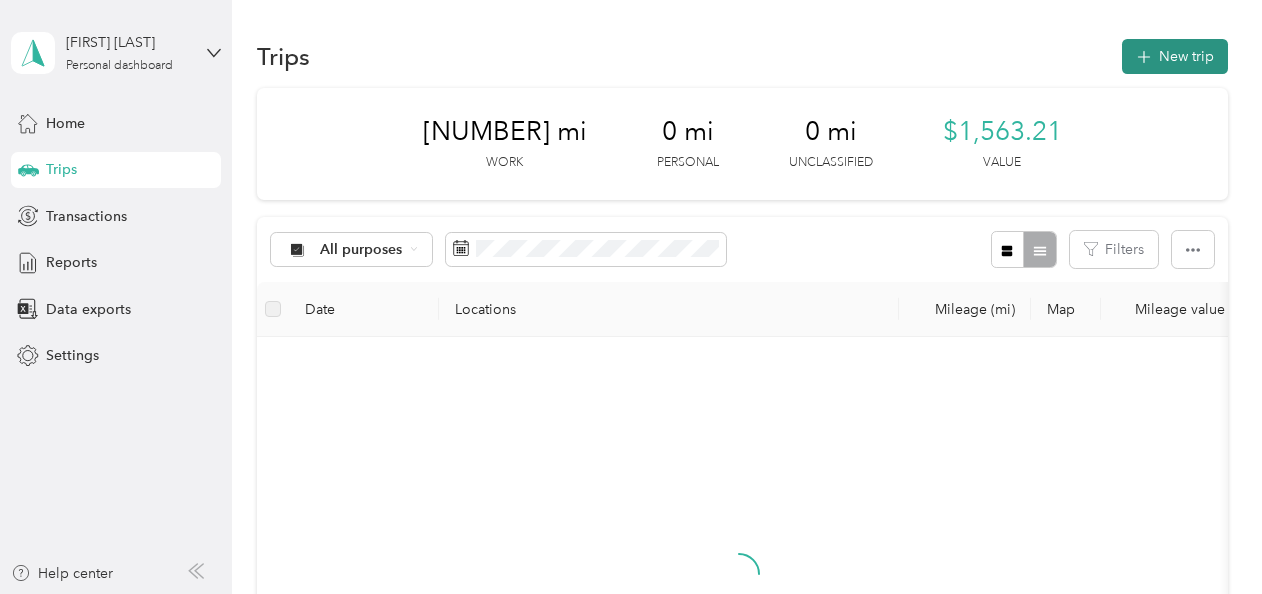 click 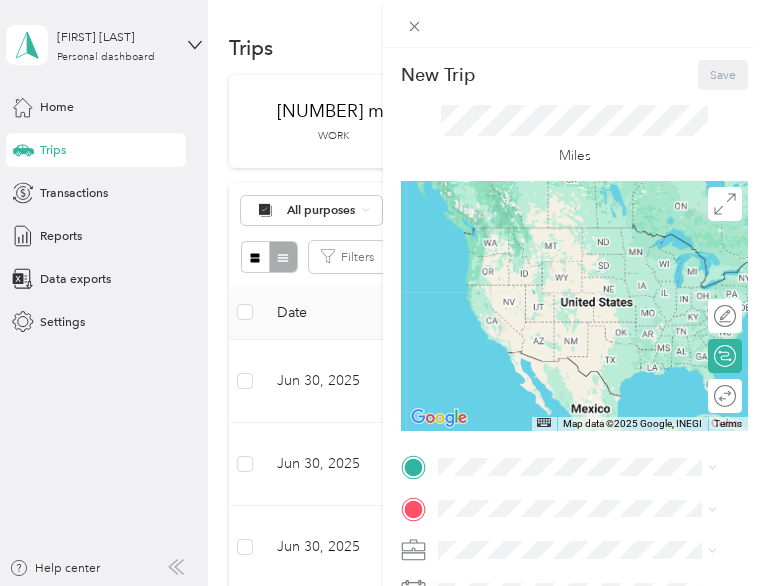 click on "New Trip Save This trip cannot be edited because it is either under review, approved, or paid. Contact your Team Manager to edit it. Miles ← Move left → Move right ↑ Move up ↓ Move down + Zoom in - Zoom out Home Jump left by 75% End Jump right by 75% Page Up Jump up by 75% Page Down Jump down by 75% Map Data Map data ©2025 Google, INEGI Map data ©2025 Google, INEGI 1000 km  Click to toggle between metric and imperial units Terms Report a map error Edit route Calculate route Round trip TO Add photo" at bounding box center (383, 293) 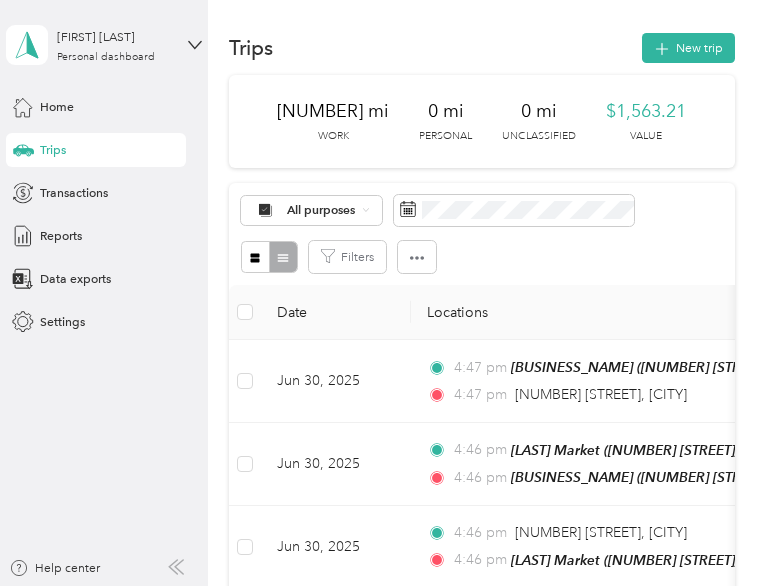 click on "Reports" at bounding box center (61, 236) 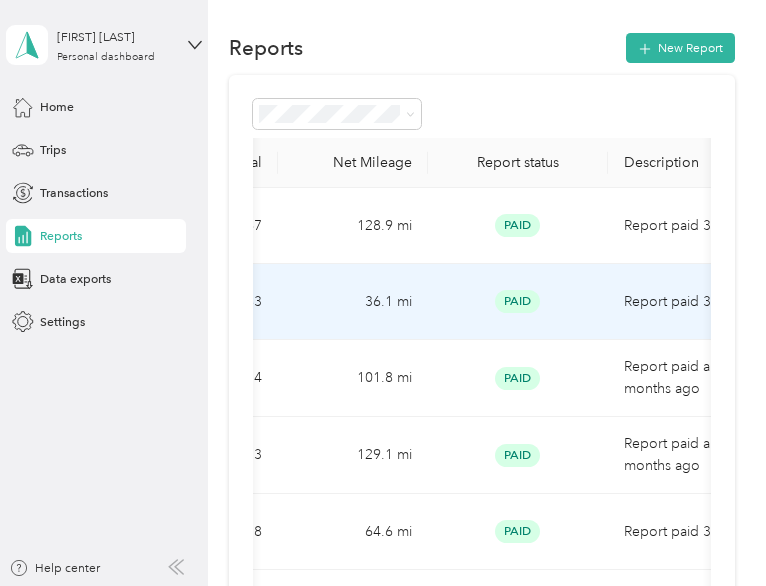 scroll, scrollTop: 0, scrollLeft: 0, axis: both 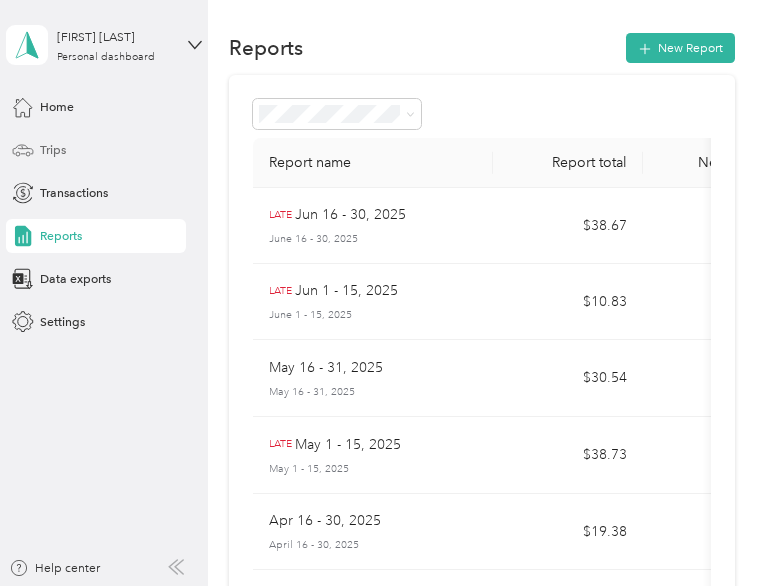 click on "Trips" at bounding box center (53, 150) 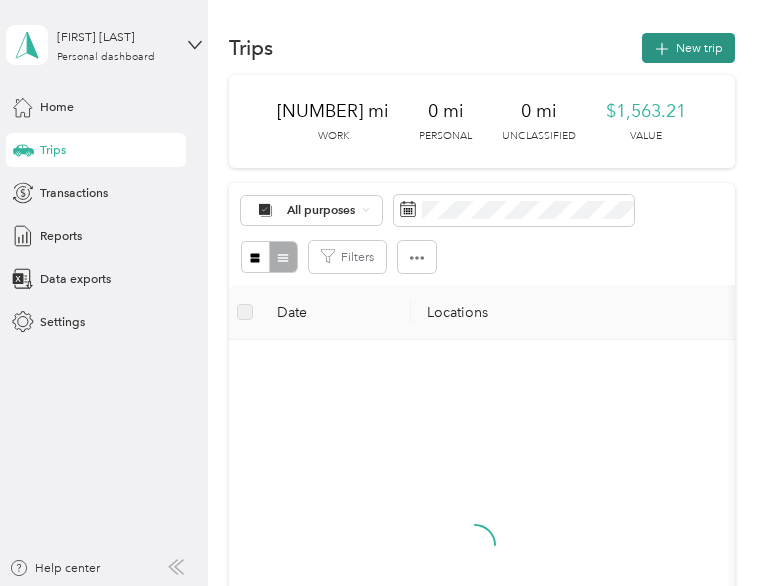 click on "New trip" at bounding box center [688, 48] 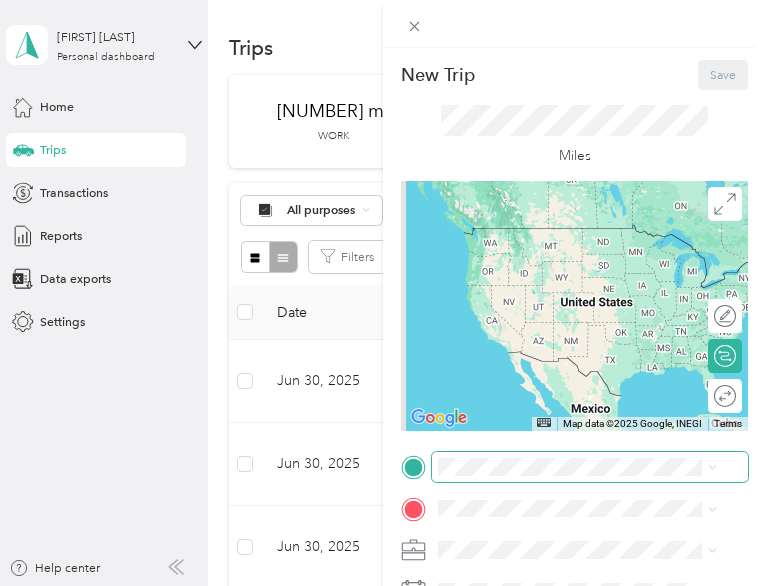click at bounding box center [590, 467] 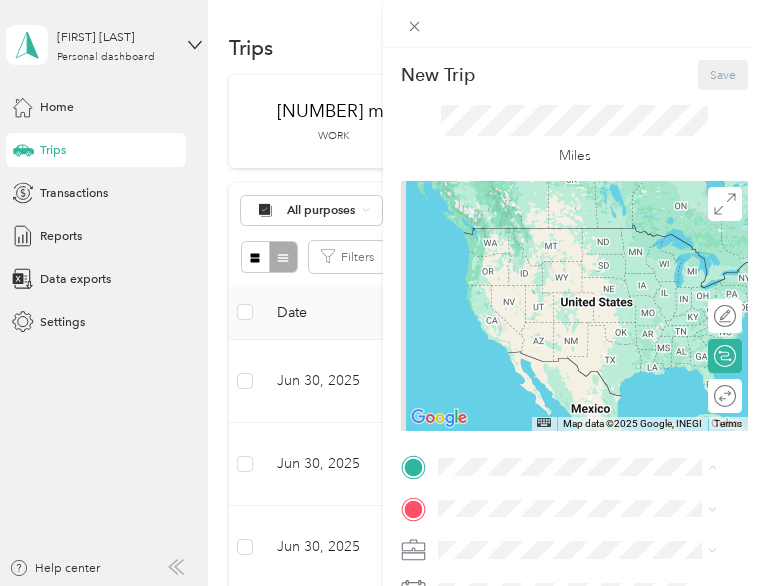 click on "New Trip Save This trip cannot be edited because it is either under review, approved, or paid. Contact your Team Manager to edit it. Miles ← Move left → Move right ↑ Move up ↓ Move down + Zoom in - Zoom out Home Jump left by 75% End Jump right by 75% Page Up Jump up by 75% Page Down Jump down by 75% Map Data Map data ©2025 Google, INEGI Map data ©2025 Google, INEGI 1000 km  Click to toggle between metric and imperial units Terms Report a map error Edit route Calculate route Round trip TO Add photo" at bounding box center (383, 293) 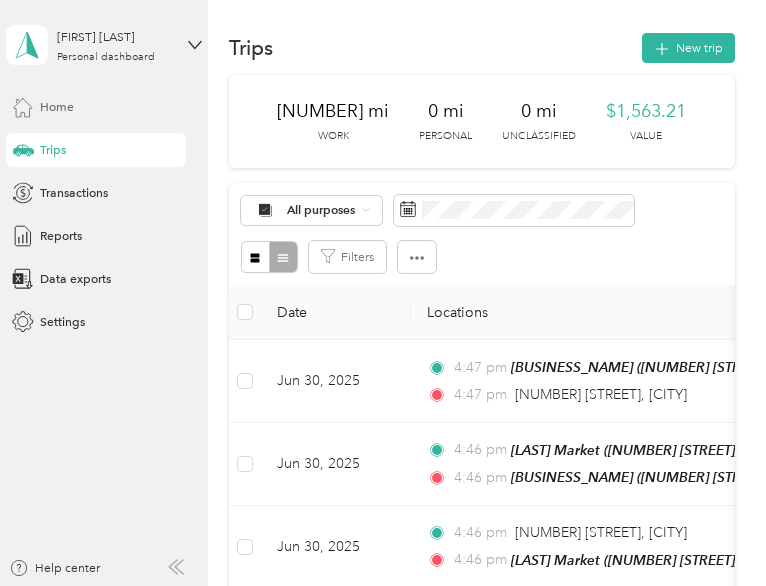 click on "Home" at bounding box center (57, 107) 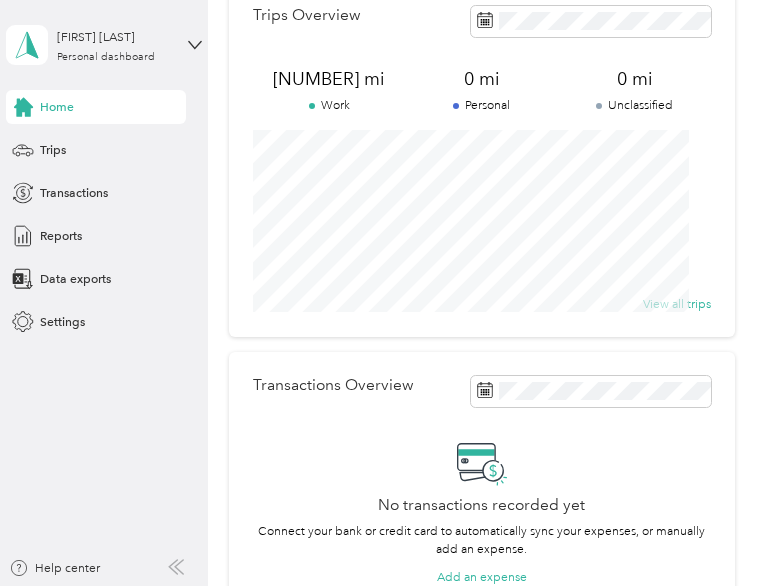 scroll, scrollTop: 0, scrollLeft: 0, axis: both 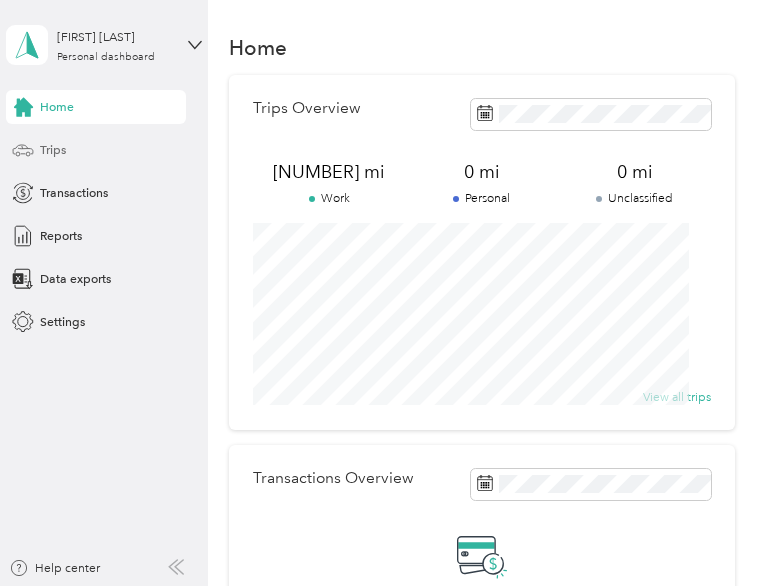 click on "Trips" at bounding box center [96, 150] 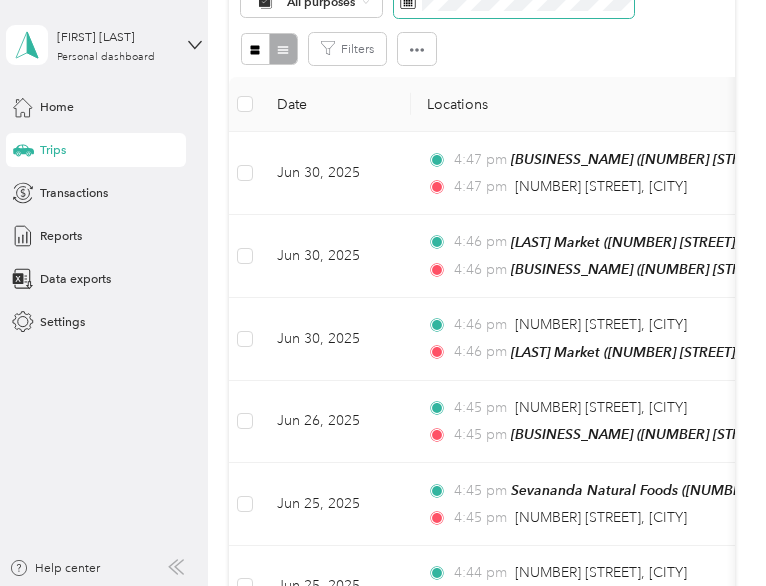 scroll, scrollTop: 207, scrollLeft: 0, axis: vertical 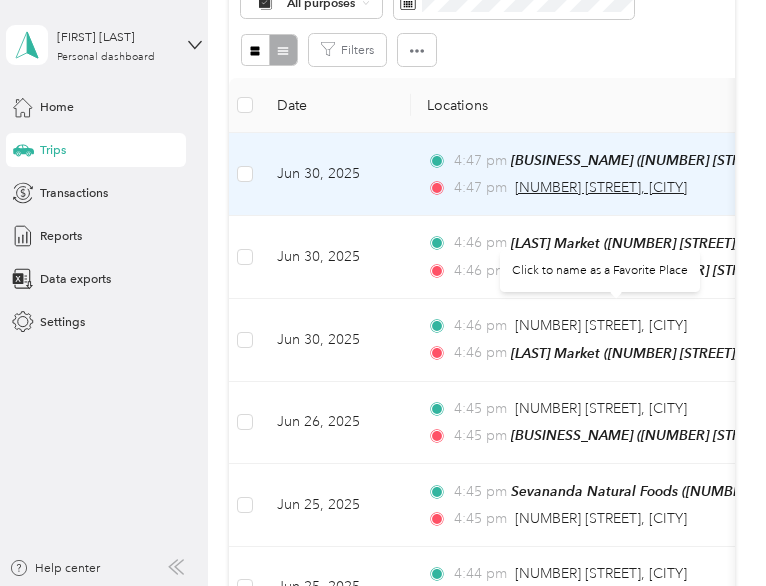 click on "[NUMBER] [STREET], [CITY]" at bounding box center (601, 187) 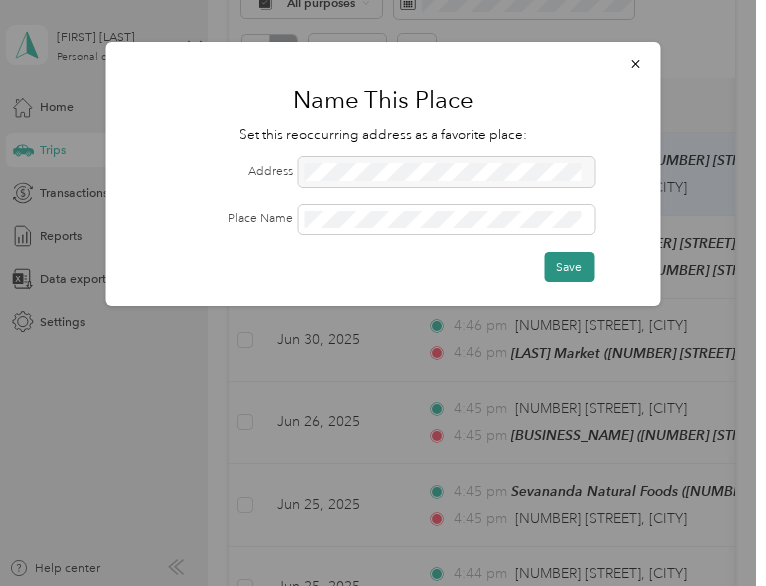 click on "Save" at bounding box center (569, 267) 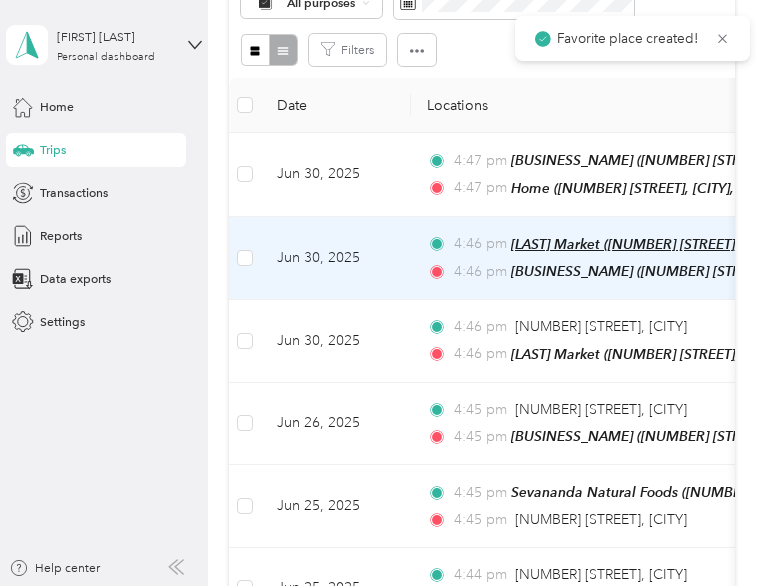 click on "[LAST] Market ([NUMBER] [STREET], [CITY], [STATE])" at bounding box center (674, 244) 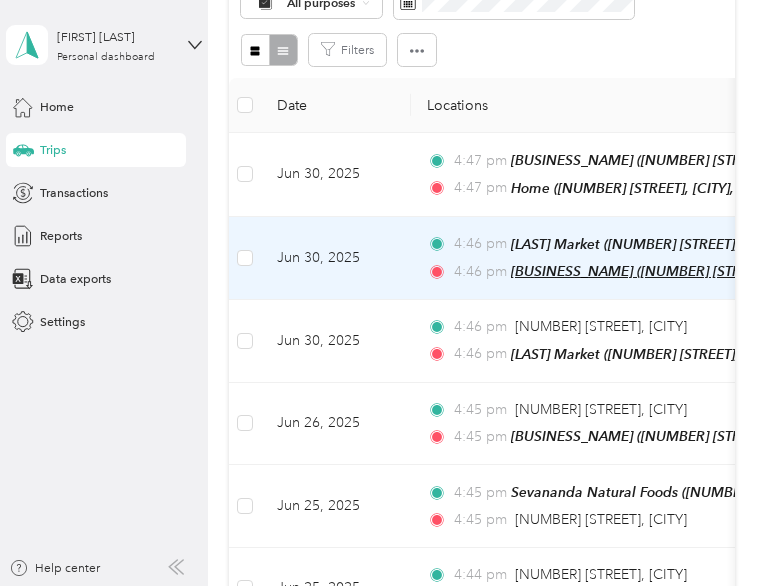 click on "[BUSINESS_NAME] ([NUMBER] [STREET], [CITY], [STATE])" at bounding box center (690, 271) 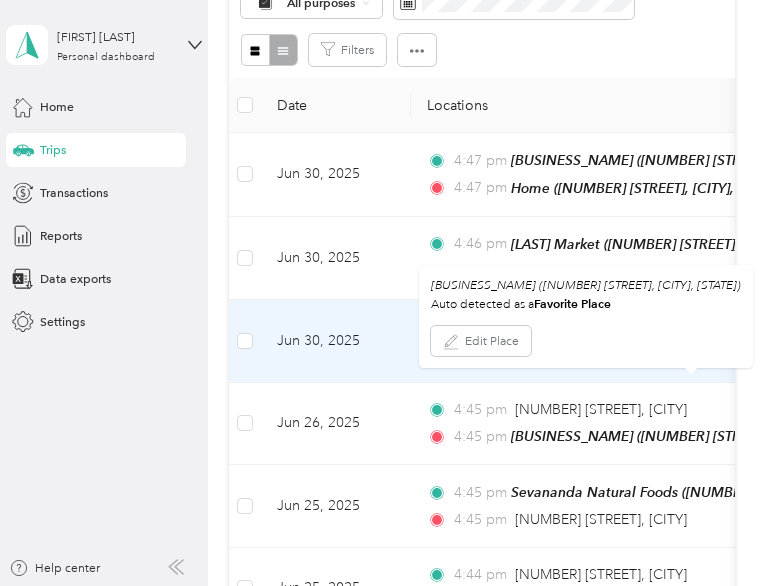 scroll, scrollTop: 321, scrollLeft: 0, axis: vertical 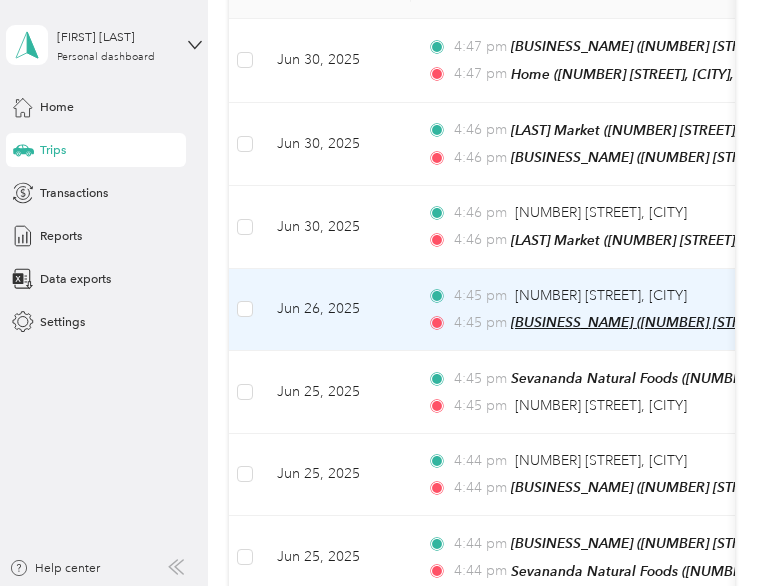 click on "[BUSINESS_NAME] ([NUMBER] [STREET] NW, [CITY], [STATE])" at bounding box center (704, 322) 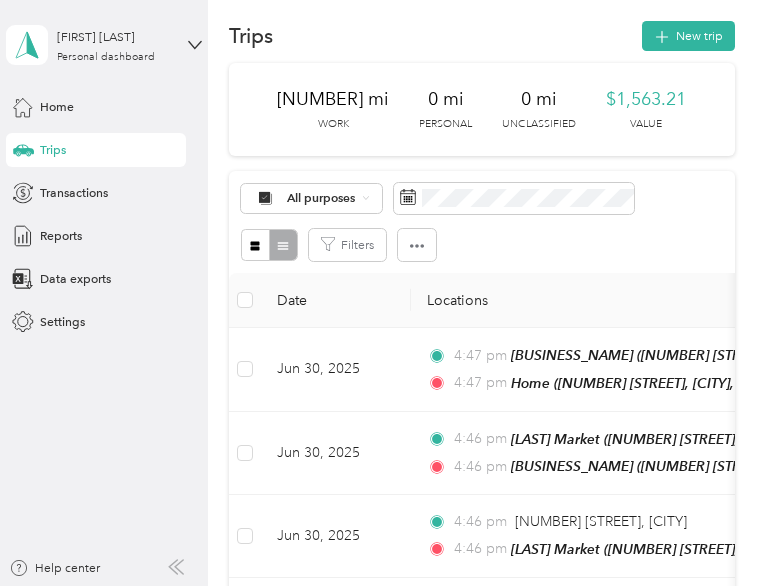 scroll, scrollTop: 0, scrollLeft: 0, axis: both 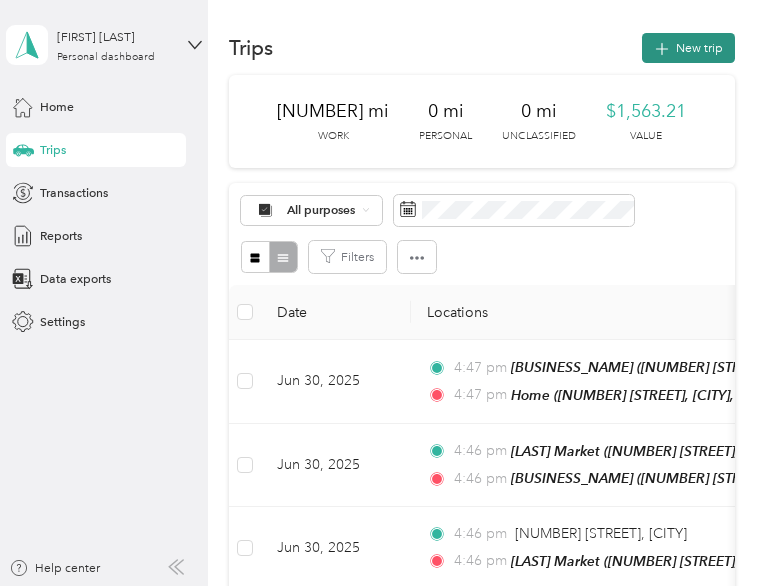 click on "New trip" at bounding box center (688, 48) 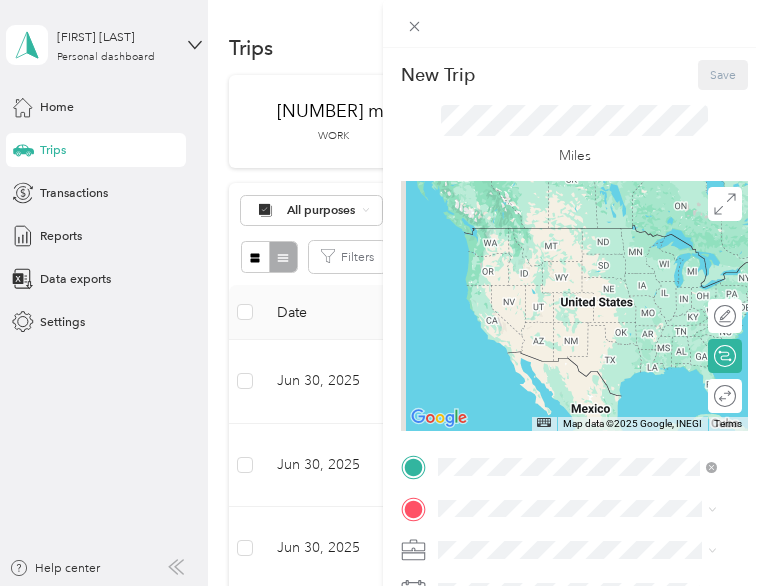 click on "Miles" at bounding box center (575, 155) 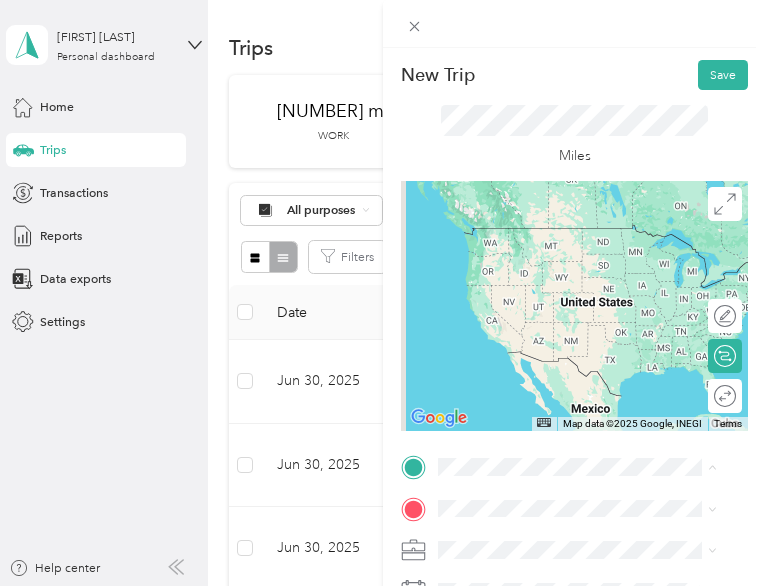 click on "[NUMBER] [STREET], [CITY], [POSTAL_CODE], [CITY], [STATE], [COUNTRY]" at bounding box center (569, 377) 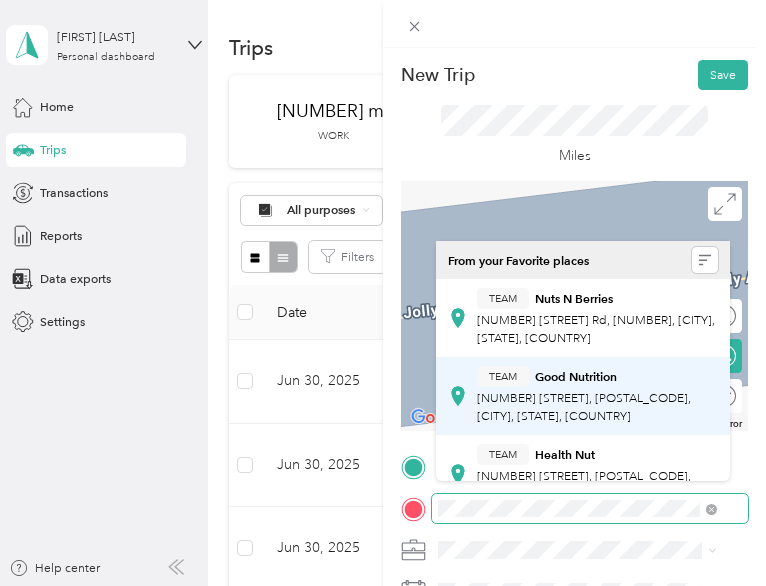 scroll, scrollTop: 194, scrollLeft: 0, axis: vertical 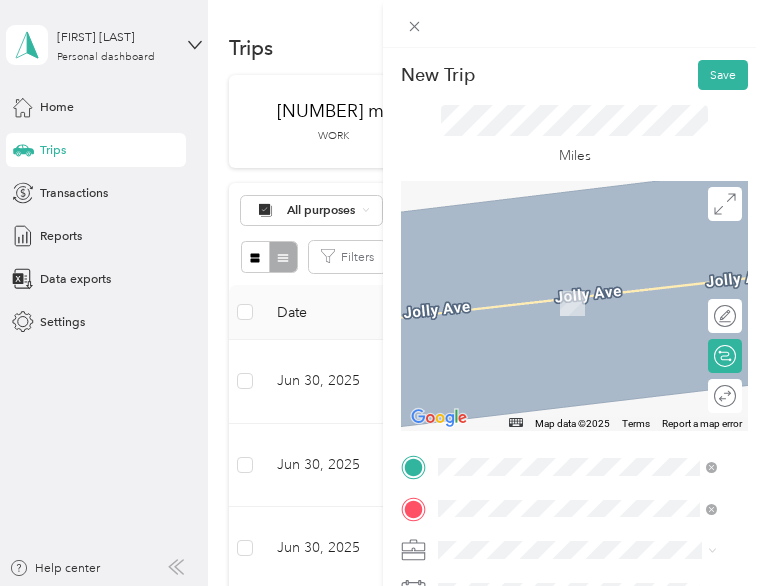 click on "[NUMBER] [STREET] [NAME], [POSTAL_CODE], [CITY], [STATE], [COUNTRY]" at bounding box center (569, 378) 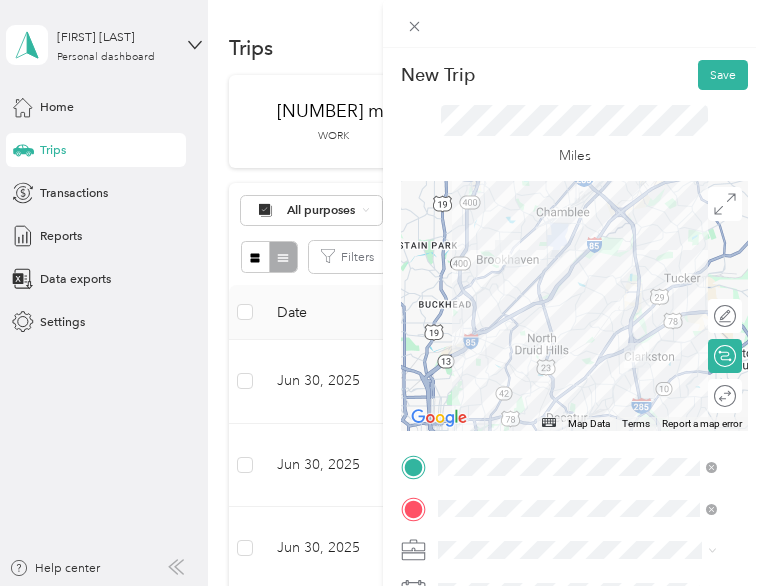 scroll, scrollTop: 94, scrollLeft: 0, axis: vertical 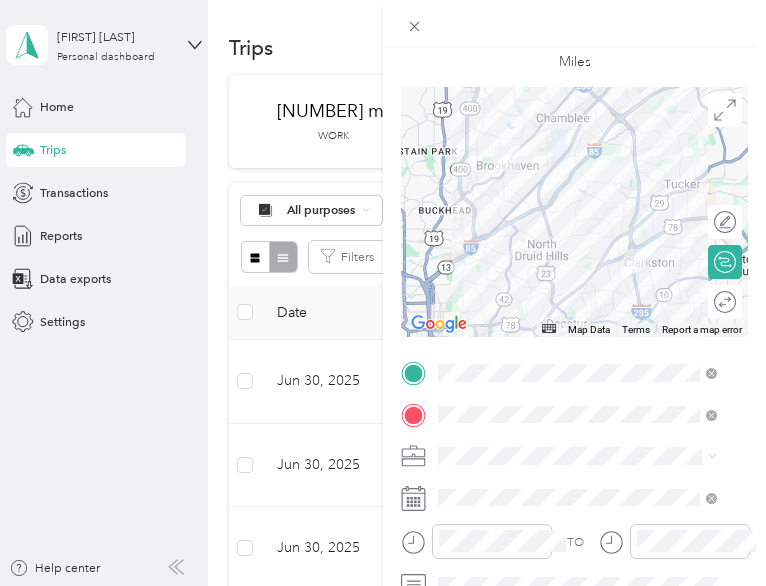 click on "Round trip" at bounding box center [725, 302] 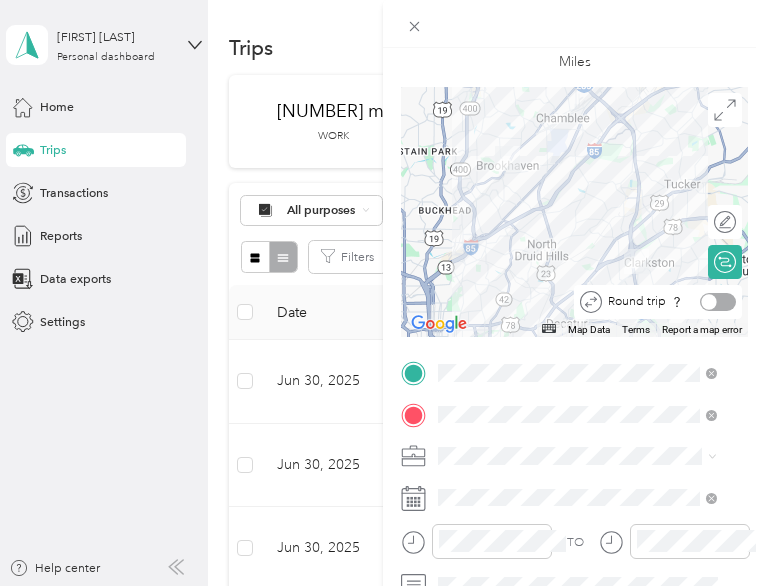 click at bounding box center (718, 302) 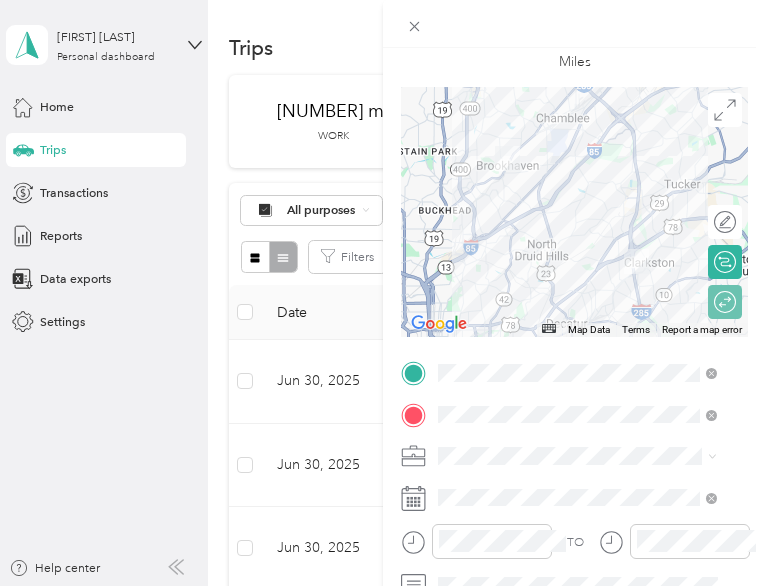 scroll, scrollTop: 205, scrollLeft: 0, axis: vertical 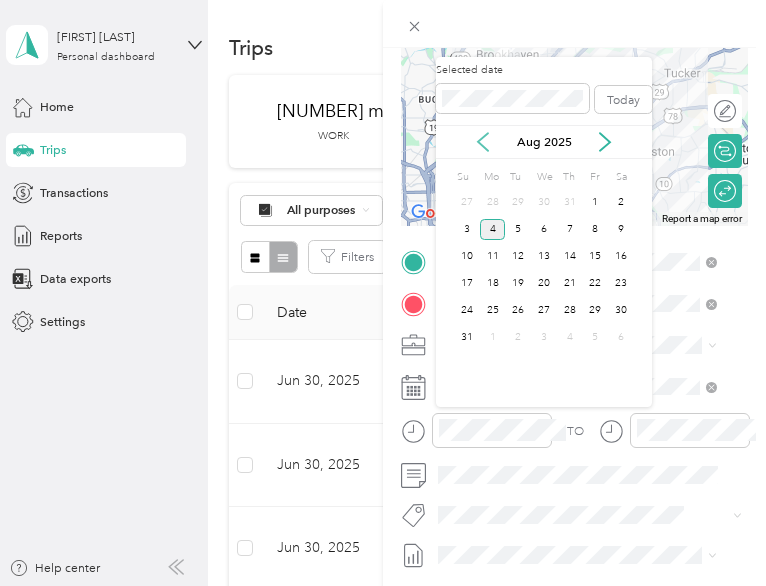 click 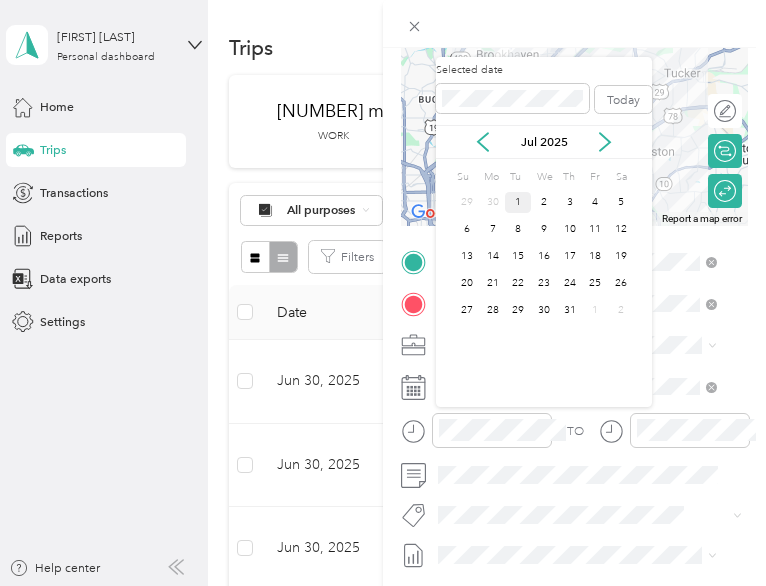 click on "1" at bounding box center (518, 202) 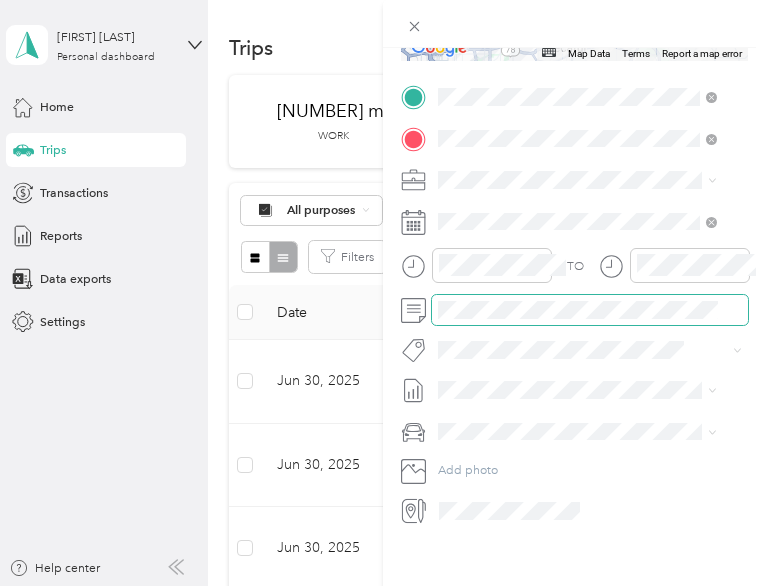 scroll, scrollTop: 0, scrollLeft: 0, axis: both 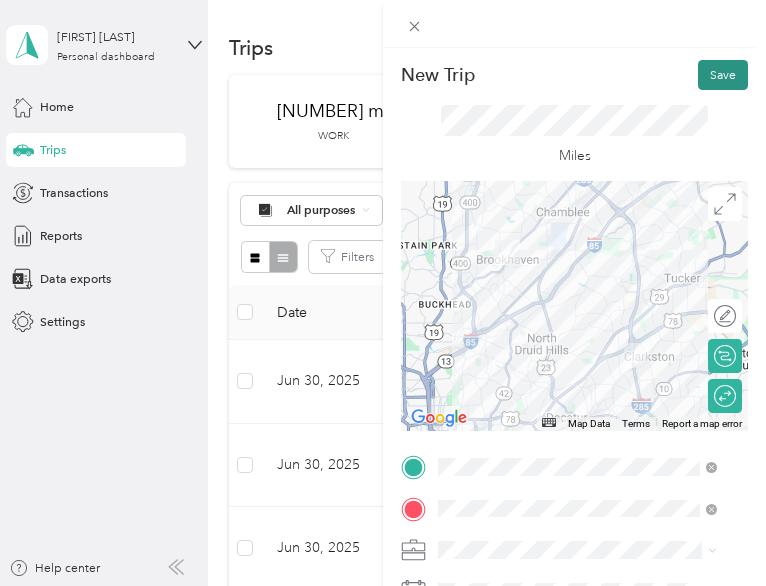 click on "Save" at bounding box center [723, 75] 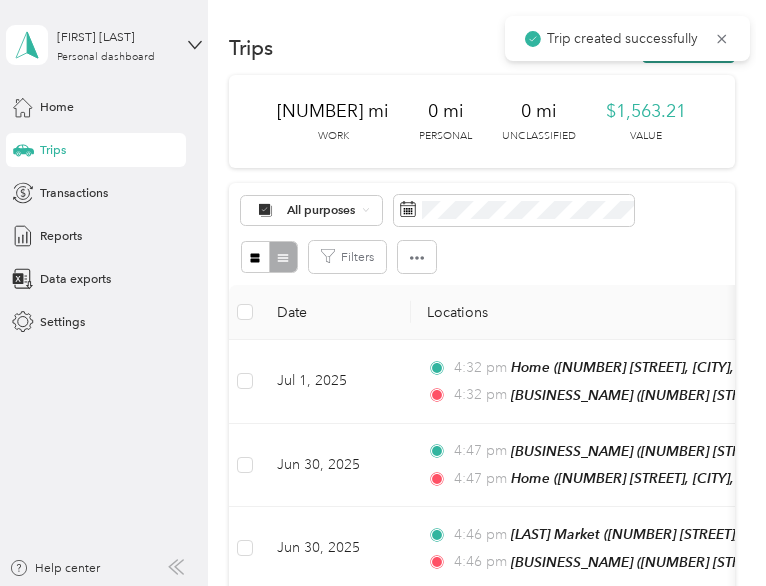 click on "New trip" at bounding box center (688, 48) 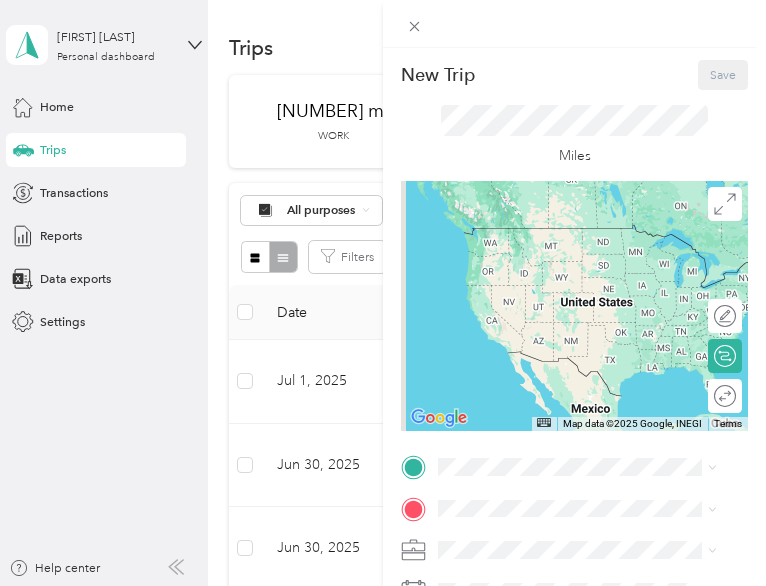 click on "TO Add photo" at bounding box center [574, 673] 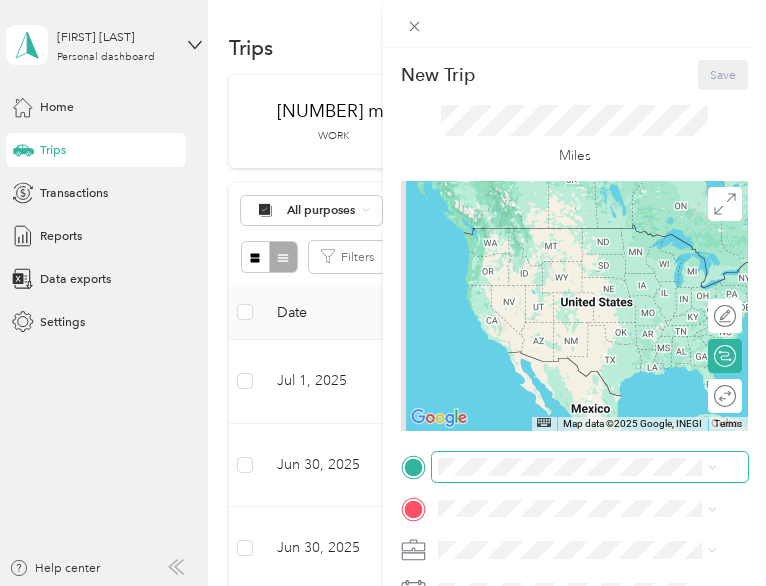 click at bounding box center (590, 467) 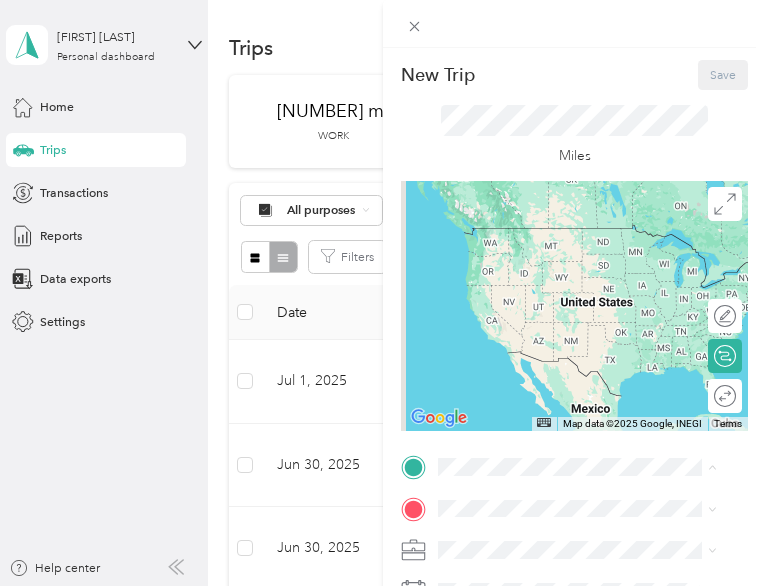 click on "[NUMBER] [STREET], [CITY], [POSTAL_CODE], [CITY], [STATE], [COUNTRY]" at bounding box center [569, 377] 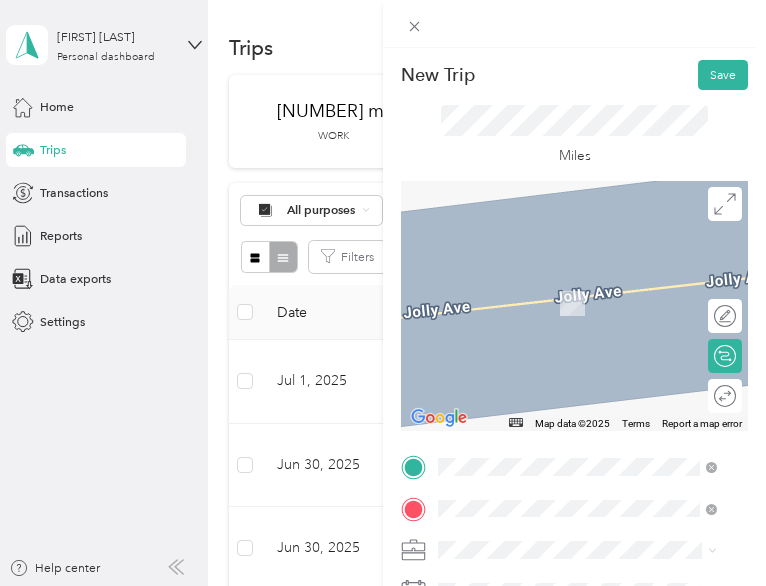 click on "Kellys Market" at bounding box center [572, 298] 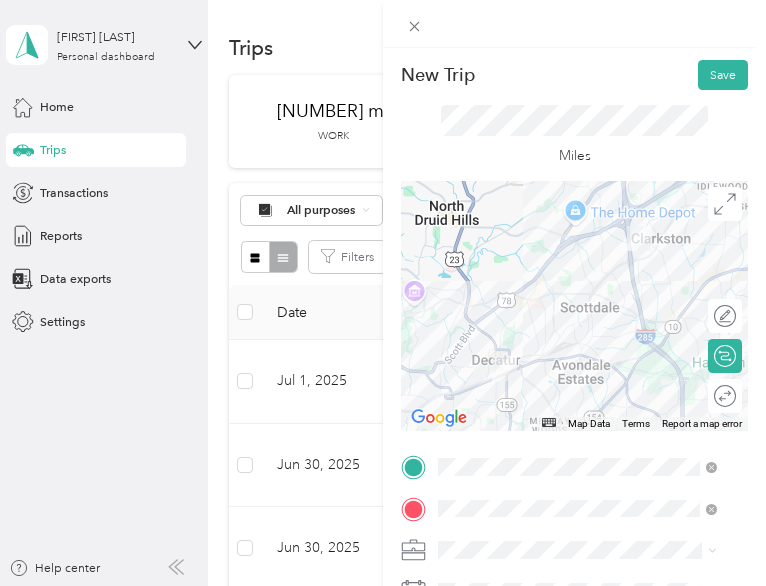 scroll, scrollTop: 107, scrollLeft: 0, axis: vertical 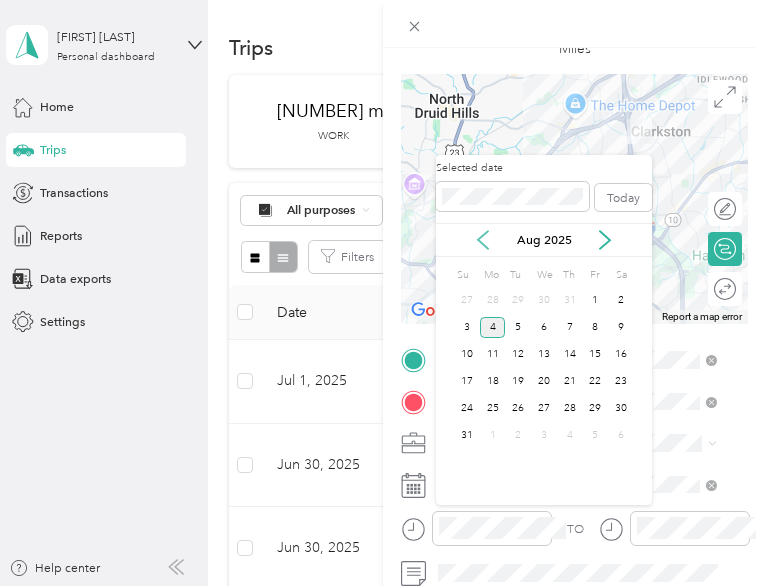 click 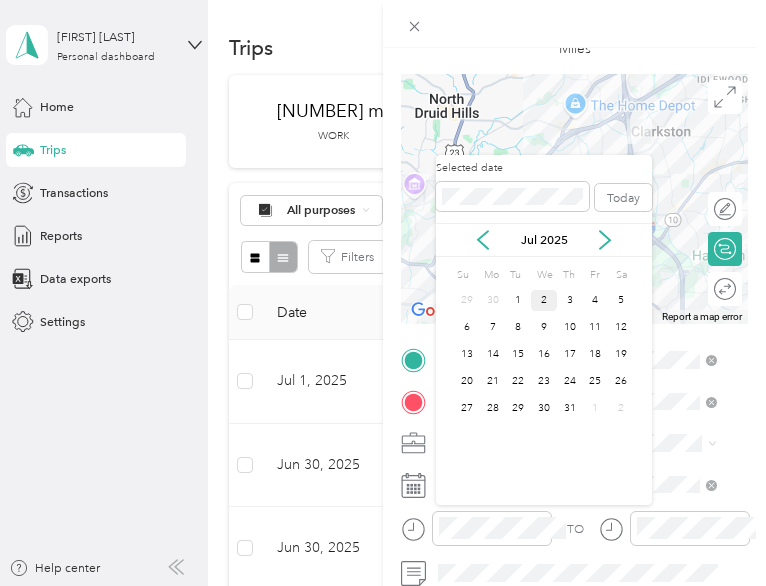 click on "2" at bounding box center (544, 300) 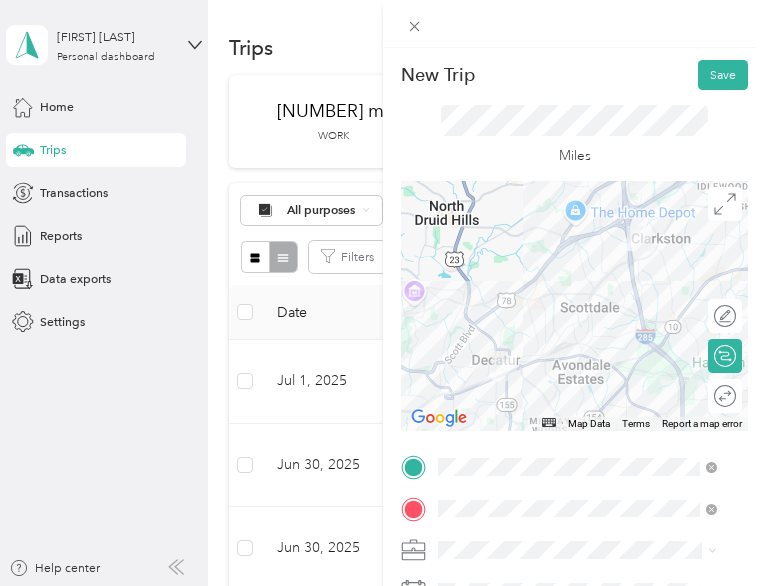 scroll, scrollTop: 0, scrollLeft: 20, axis: horizontal 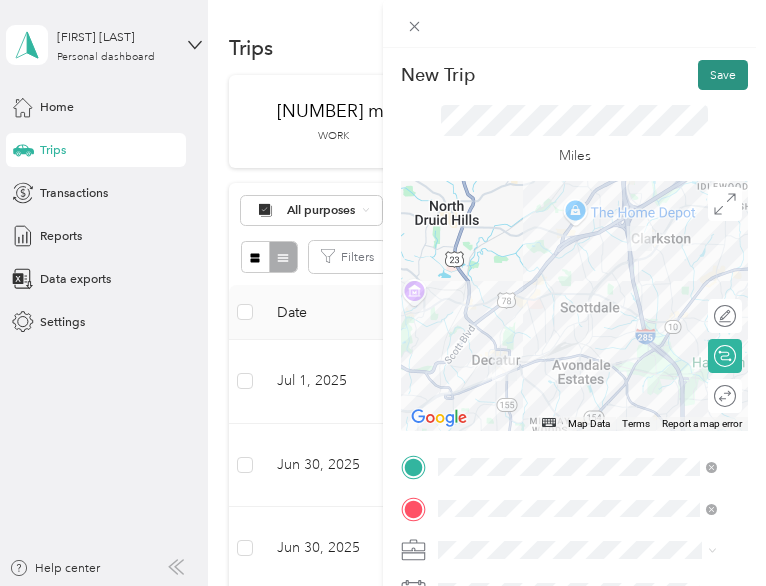 click on "Save" at bounding box center (723, 75) 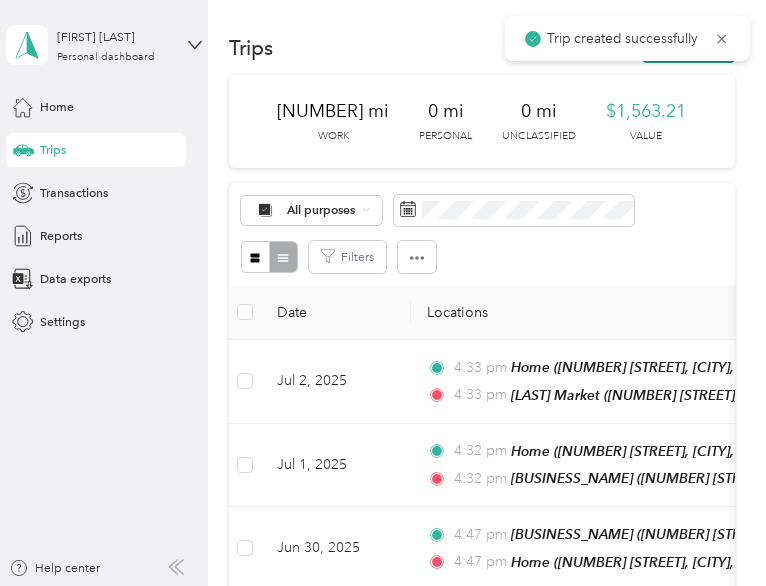 click on "New trip" at bounding box center [688, 48] 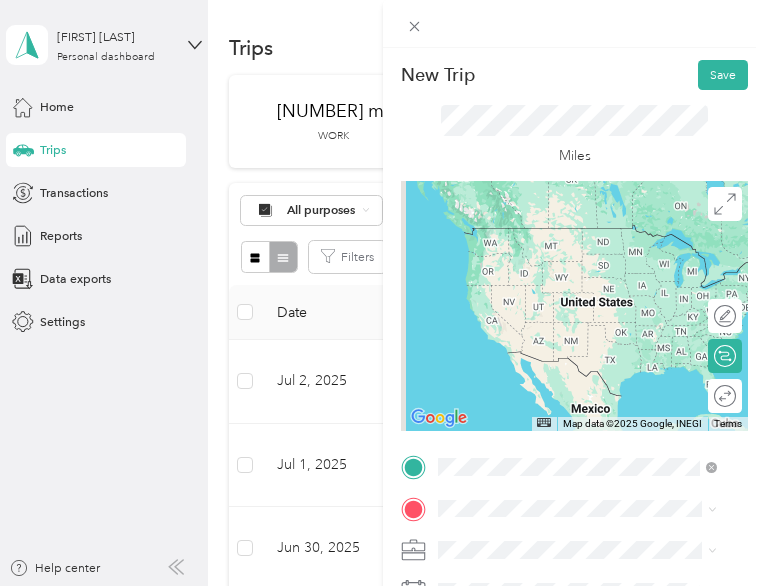 click on "TEAM [LAST] Market [NUMBER] [STREET], [POSTAL_CODE], [CITY], [STATE], [COUNTRY]" at bounding box center [597, 273] 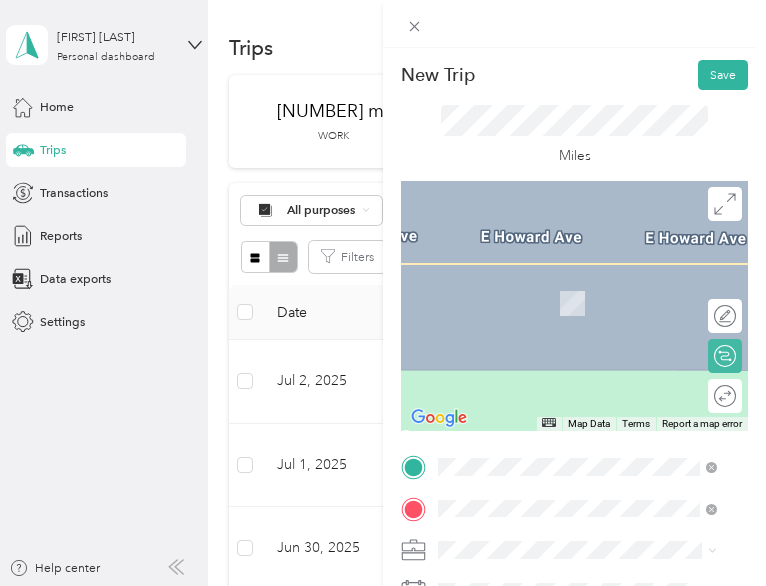 click on "TEAM [BUSINESS_NAME] [NUMBER] [STREET], [POSTAL_CODE], [CITY], [STATE], [COUNTRY]" at bounding box center (597, 465) 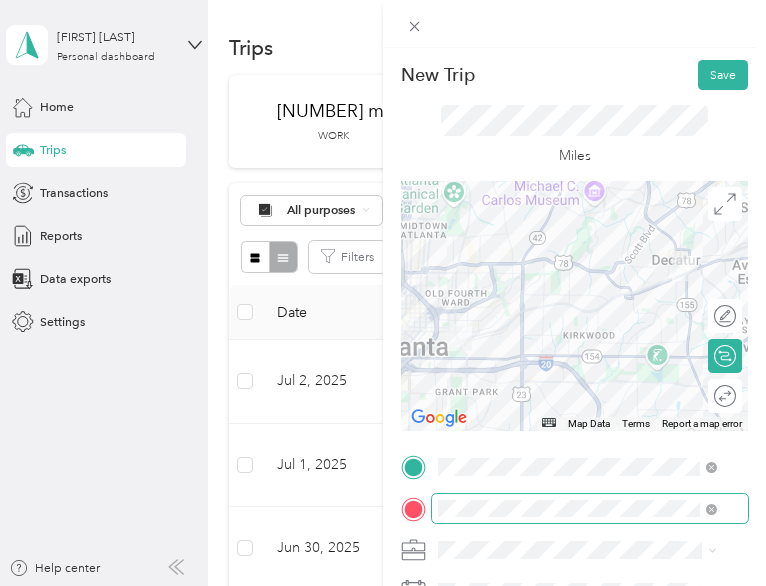 scroll, scrollTop: 156, scrollLeft: 0, axis: vertical 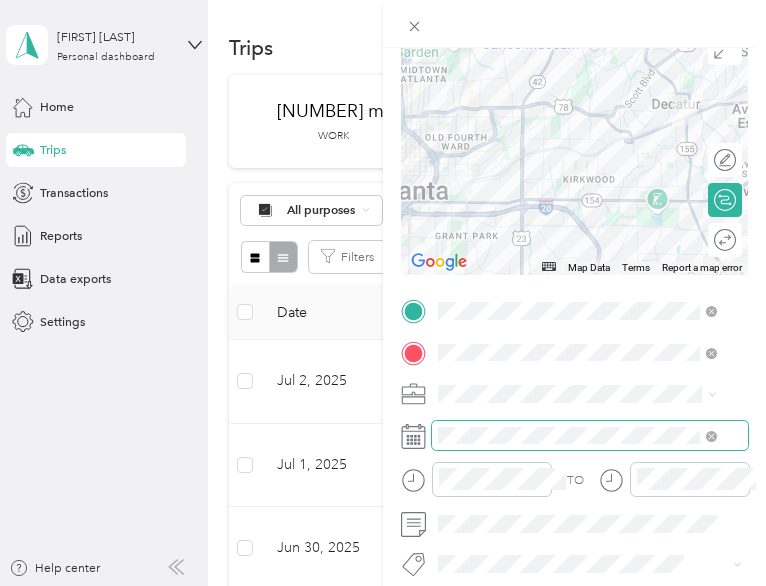 click at bounding box center (590, 436) 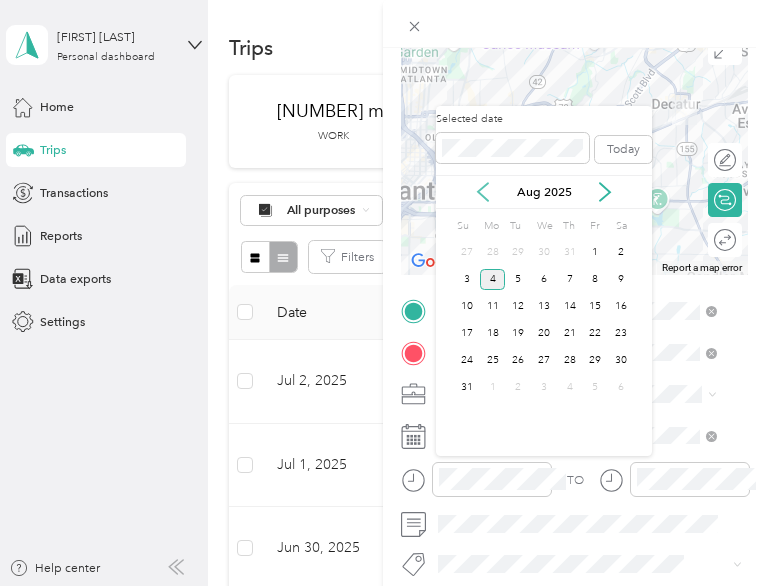 click 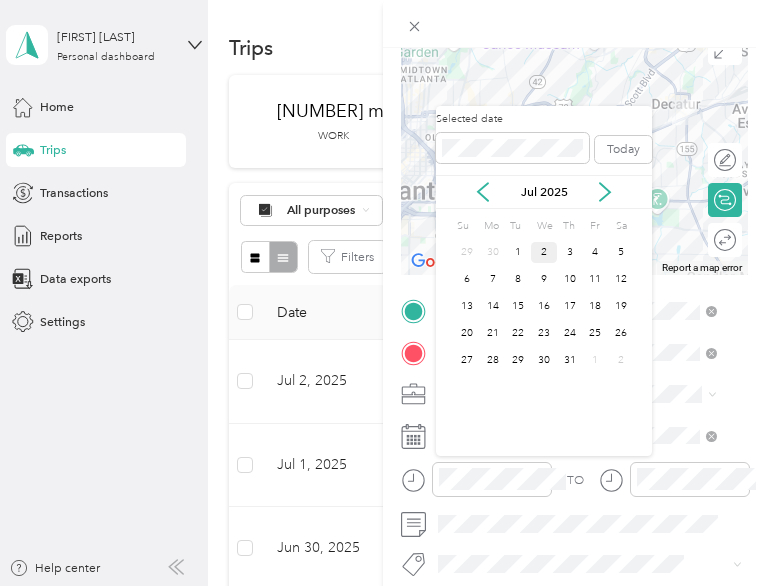 click on "2" at bounding box center (544, 252) 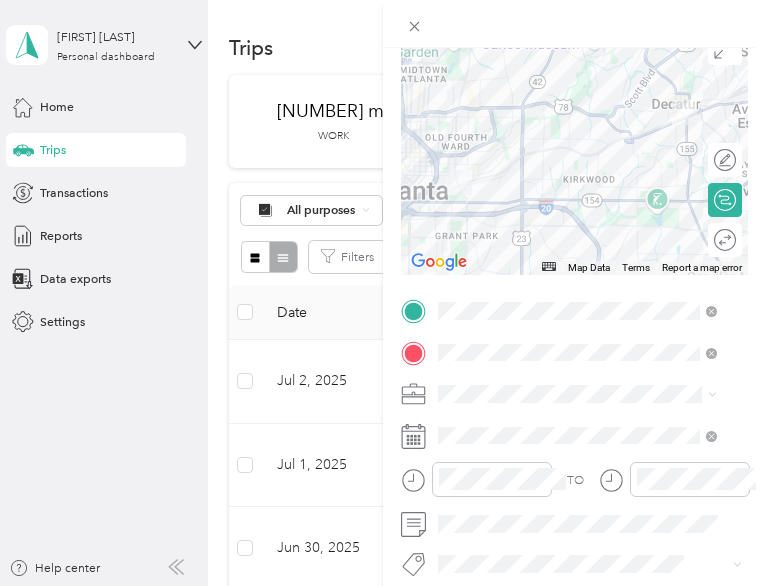 scroll, scrollTop: 0, scrollLeft: 0, axis: both 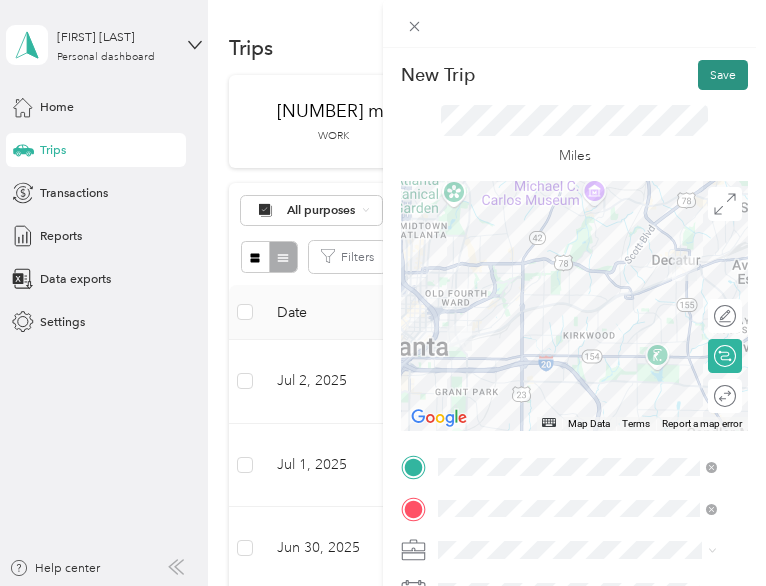 click on "Save" at bounding box center (723, 75) 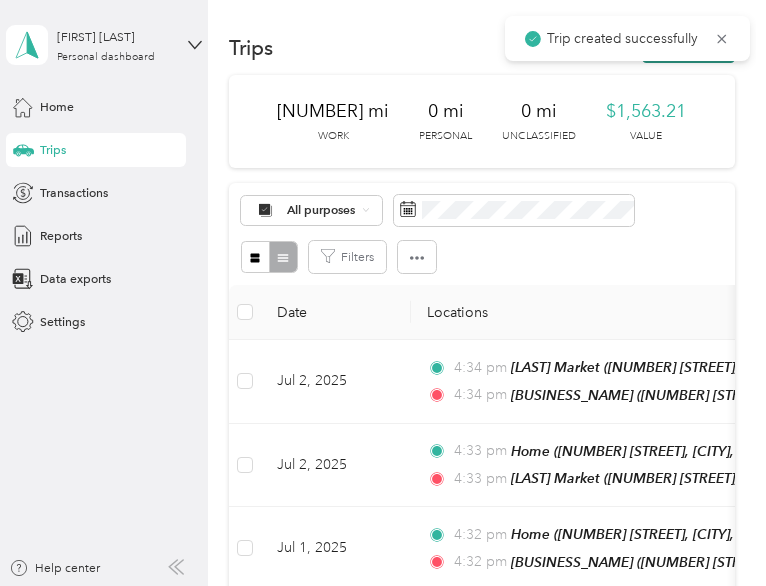 click on "New trip" at bounding box center [688, 48] 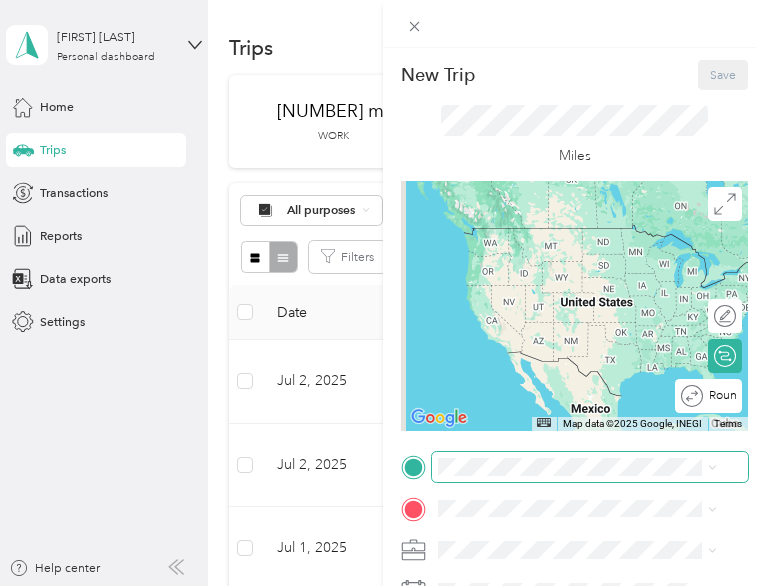 click at bounding box center [590, 467] 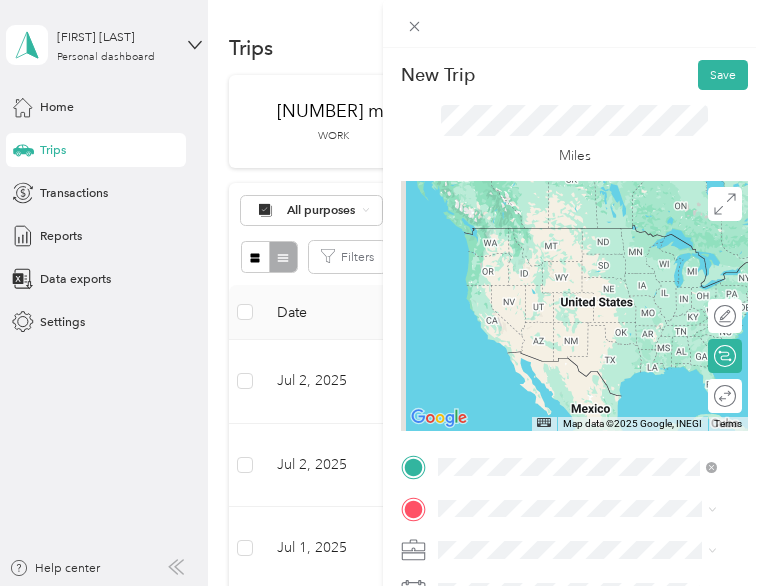 click on "TEAM [BUSINESS_NAME] [NUMBER] [STREET], [POSTAL_CODE], [CITY], [STATE], [COUNTRY]" at bounding box center [597, 420] 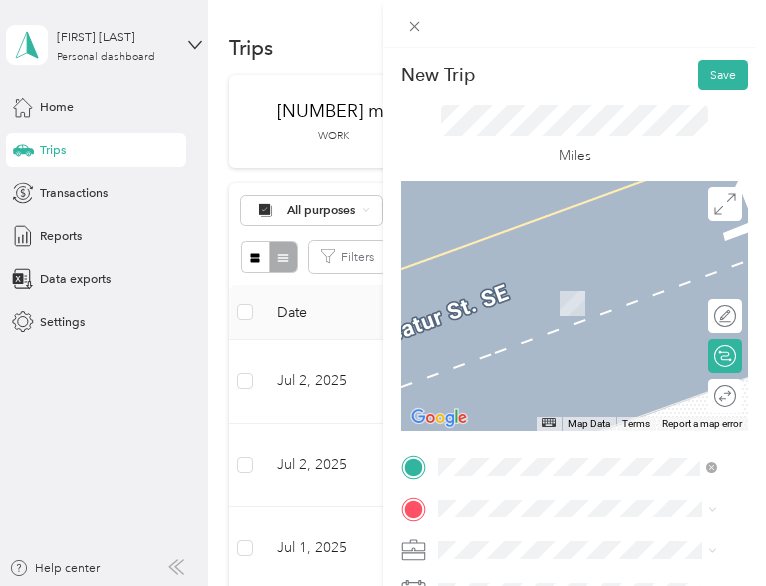click on "[NUMBER] [STREET], [CITY], [POSTAL_CODE], [CITY], [STATE], [COUNTRY]" at bounding box center [569, 422] 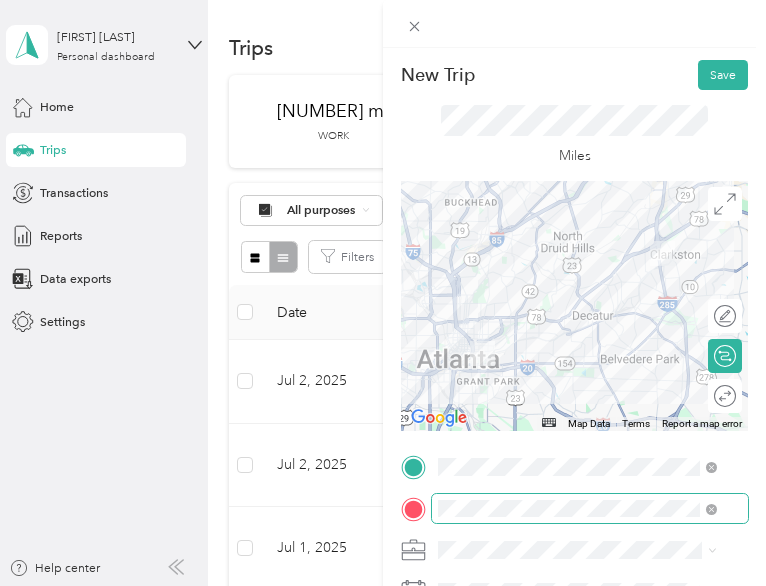 scroll, scrollTop: 203, scrollLeft: 0, axis: vertical 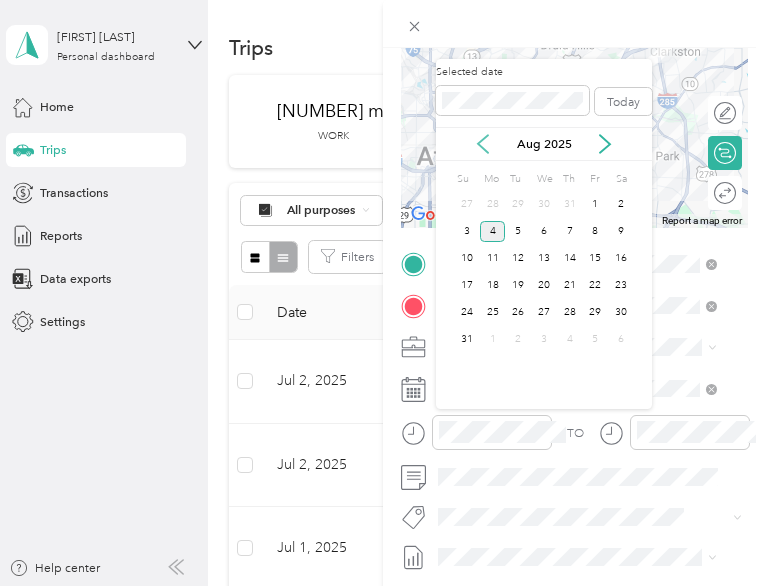 click 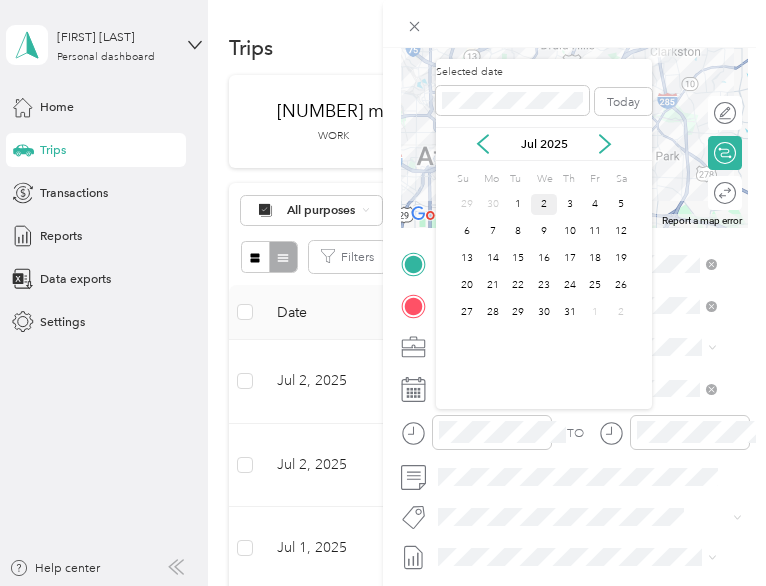 click on "2" at bounding box center (544, 204) 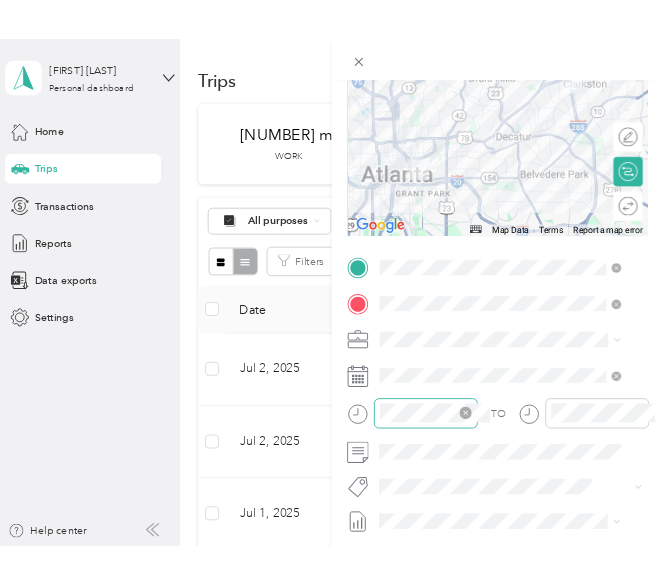 scroll, scrollTop: 0, scrollLeft: 0, axis: both 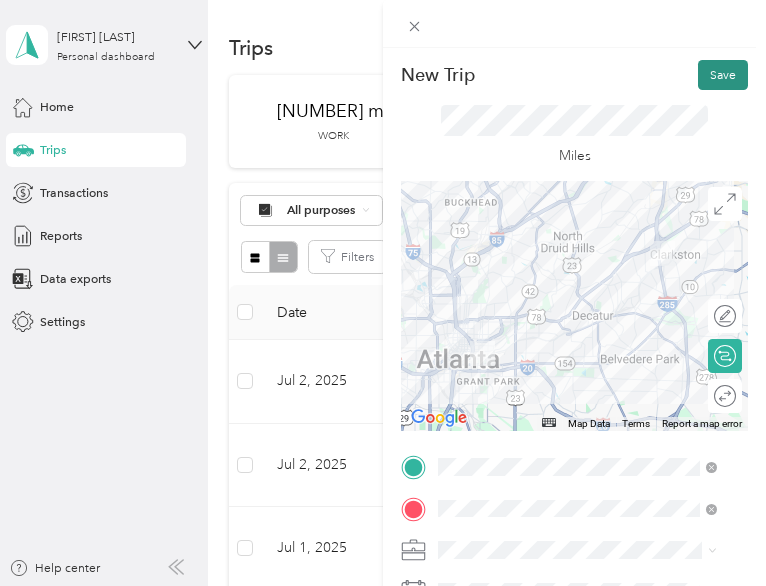 click on "Save" at bounding box center (723, 75) 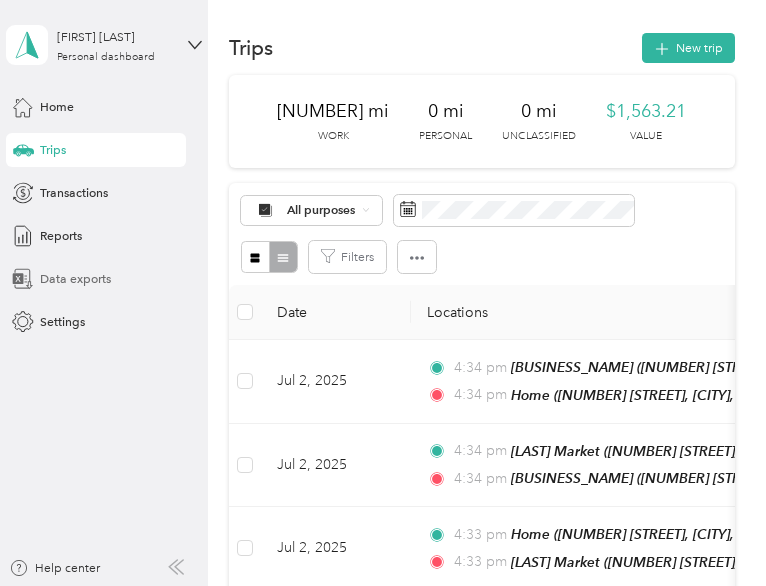 click on "[FIRST] [LAST] Personal dashboard Home Trips Transactions Reports Data exports Settings   Help center Trips New trip 5,210.7   mi Work 0   mi Personal 0   mi Unclassified $1,563.21 Value All purposes Filters Date Locations Mileage (mi) Map Mileage value Purpose Track Method Report                     Jul 2, 2025 4:34 pm O4W Town Pantry ([NUMBER] [STREET] [NAME], [CITY], [STATE]) 4:34 pm Home ([NUMBER] [STREET], [CITY], [CITY], [STATE]) 10.2 $3.06 Acosta Manual Jul 1 - 15, 2025 Jul 2, 2025 4:34 pm [LAST] Market ([NUMBER] [STREET], [CITY], [STATE]) 4:34 pm O4W Town Pantry ([NUMBER] [STREET] [NAME], [CITY], [STATE]) 4.9 $1.47 Acosta Manual Jul 1 - 15, 2025 Jul 2, 2025 4:33 pm Home ([NUMBER] [STREET], [CITY], [CITY], [STATE]) 4:33 pm [LAST] Market ([NUMBER] [STREET], [CITY], [STATE]) 4.3 $1.29 Acosta Manual Jul 1 - 15, 2025 Jul 1, 2025 4:32 pm Home ([NUMBER] [STREET], [CITY], [CITY], [STATE]) 4:32 pm Nuts & Berries ([NUMBER] [STREET] [NAME], [CITY], [STATE]) 26.9 $8.07 Acosta Manual Jul 1 - 15, 2025 Jun 30, 2025 4:47 pm 5.1 4" at bounding box center [378, 293] 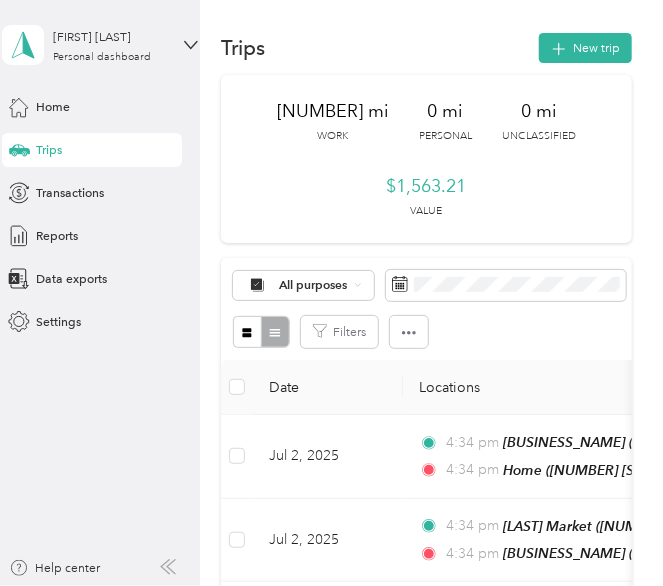 click on "[FIRST] [LAST] Personal dashboard Home Trips Transactions Reports Data exports Settings   Help center" at bounding box center (100, 293) 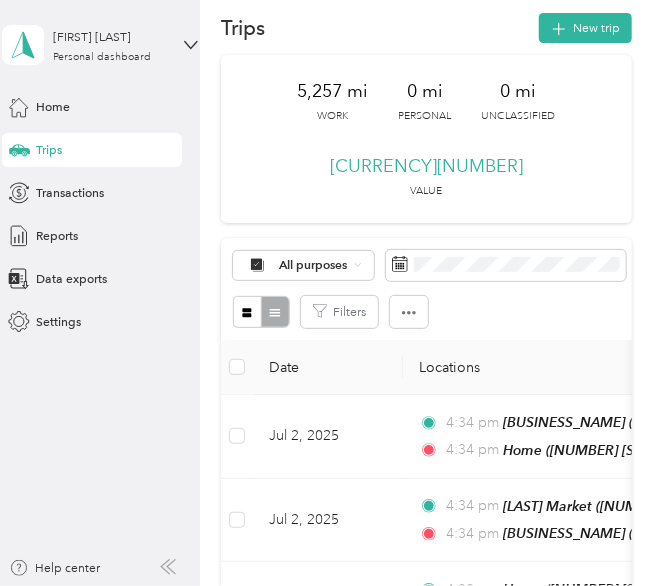 scroll, scrollTop: 0, scrollLeft: 0, axis: both 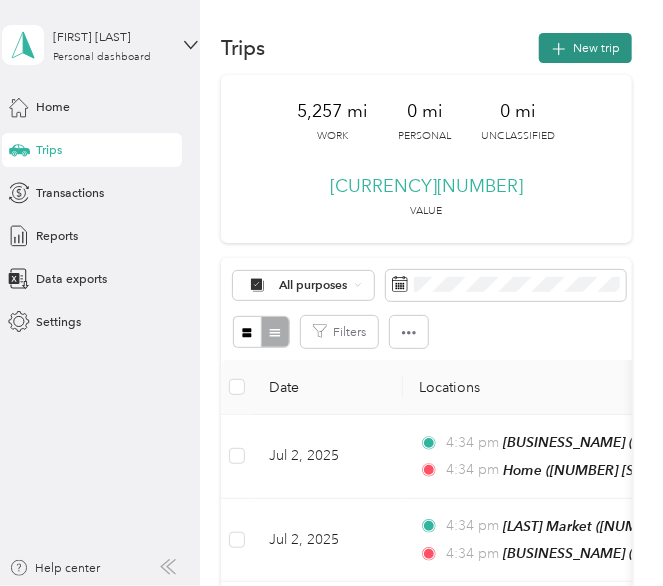click on "New trip" at bounding box center [585, 48] 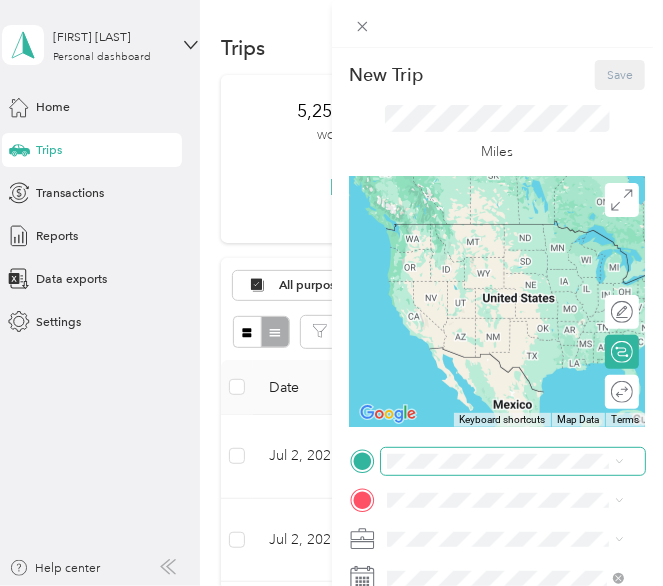 click at bounding box center [513, 461] 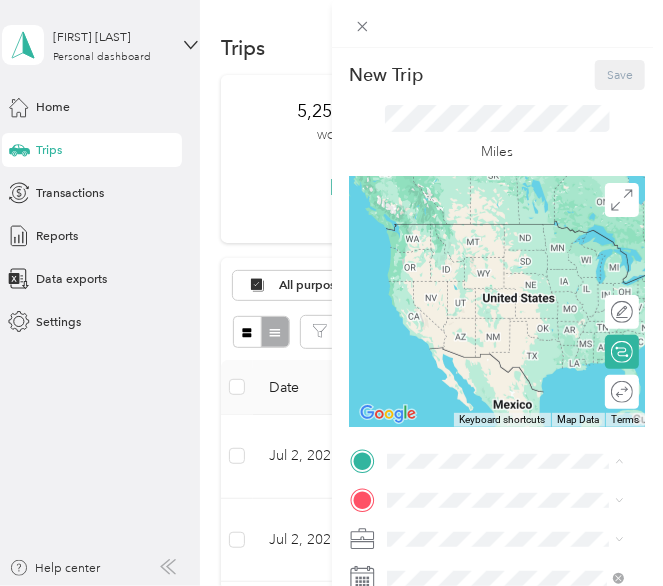 click on "[NUMBER] [STREET], [CITY], [POSTAL_CODE], [CITY], [STATE], [COUNTRY]" at bounding box center (514, 386) 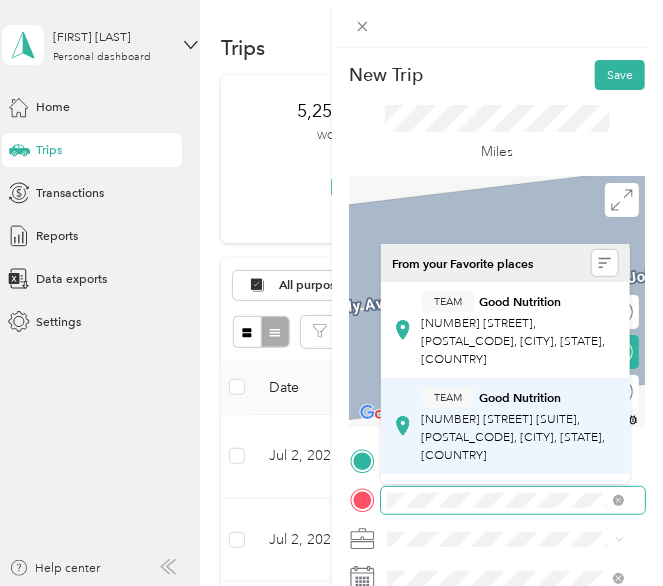 scroll, scrollTop: 7, scrollLeft: 0, axis: vertical 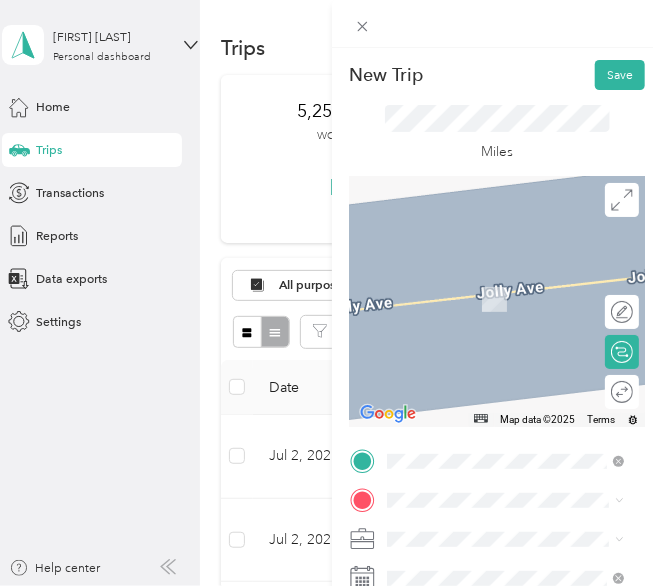 click on "TEAM Good Nutrition [NUMBER] [STREET], [POSTAL_CODE], [CITY], [STATE], [COUNTRY]" at bounding box center [505, 319] 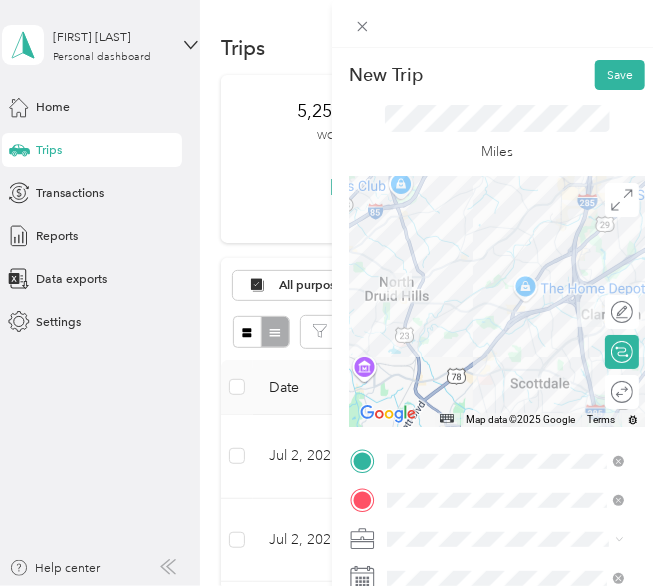 click on "Round trip" at bounding box center (622, 392) 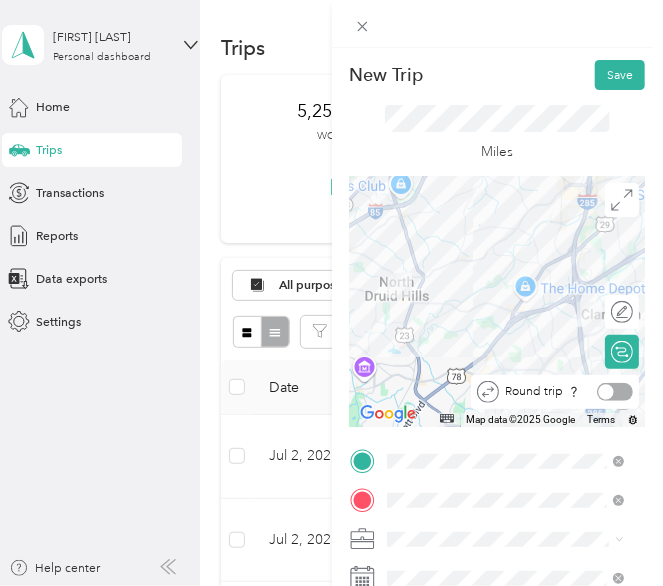 click at bounding box center [615, 392] 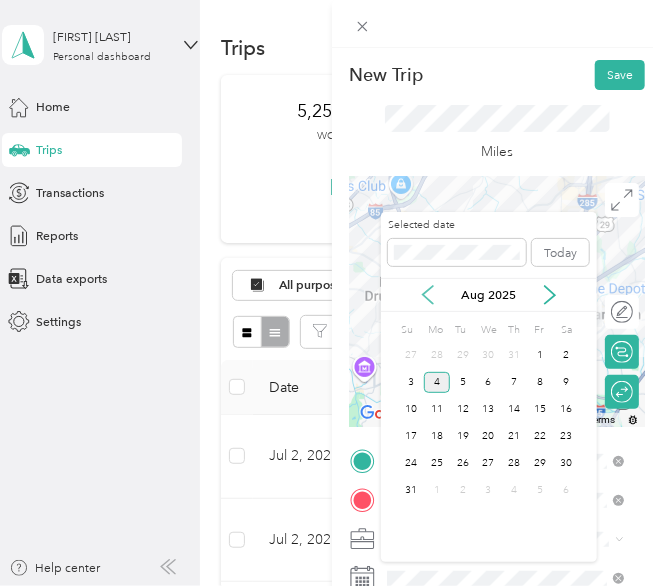 click 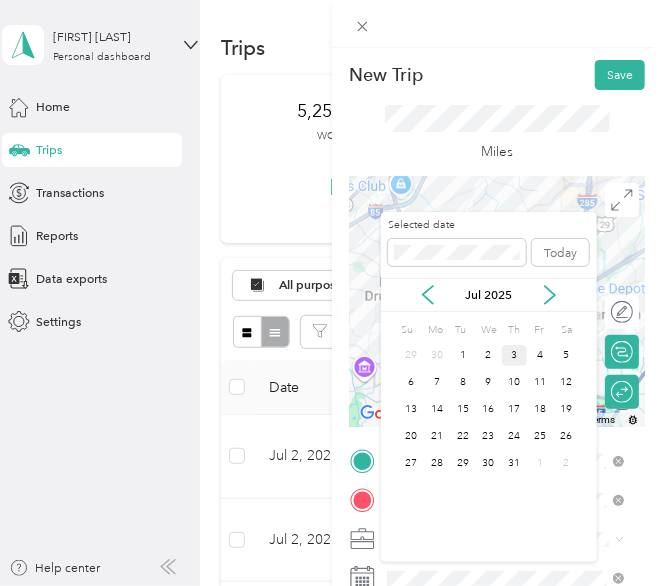 click on "3" at bounding box center (515, 355) 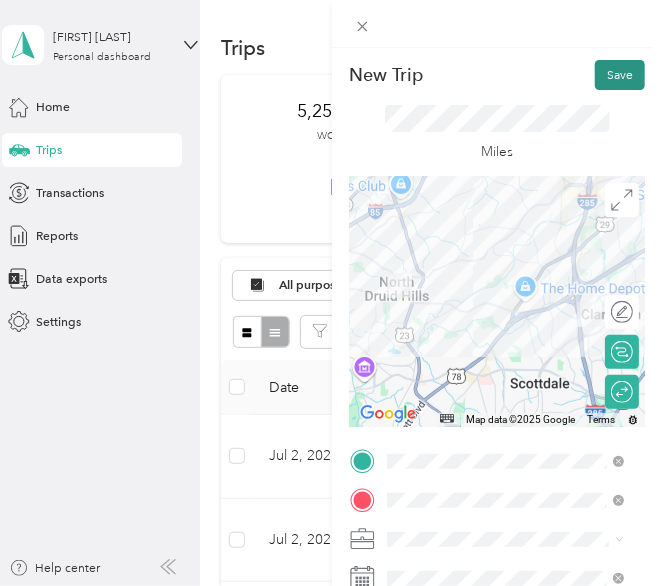 click on "Save" at bounding box center [620, 75] 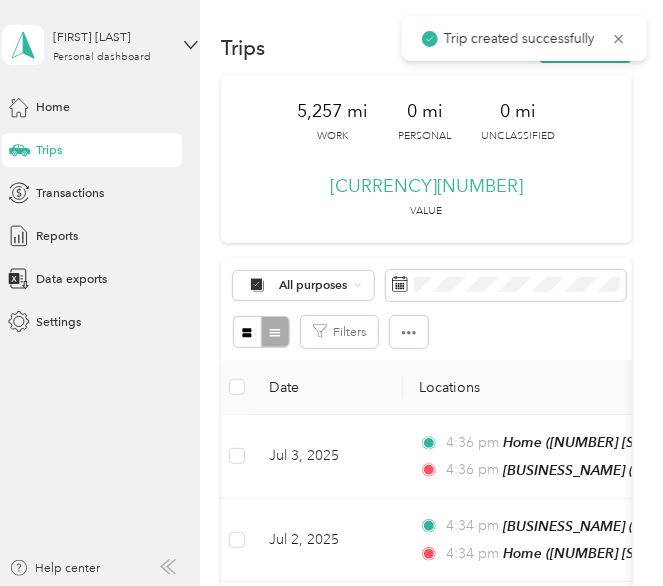 click on "Trips New trip" at bounding box center [426, 48] 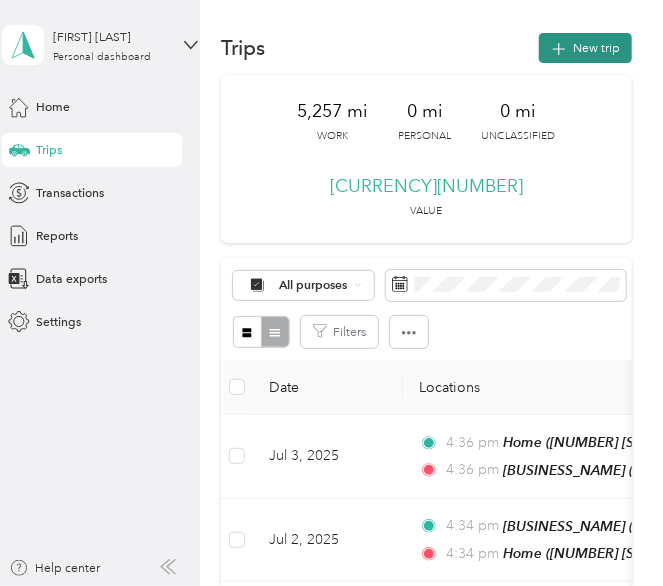 click on "New trip" at bounding box center [585, 48] 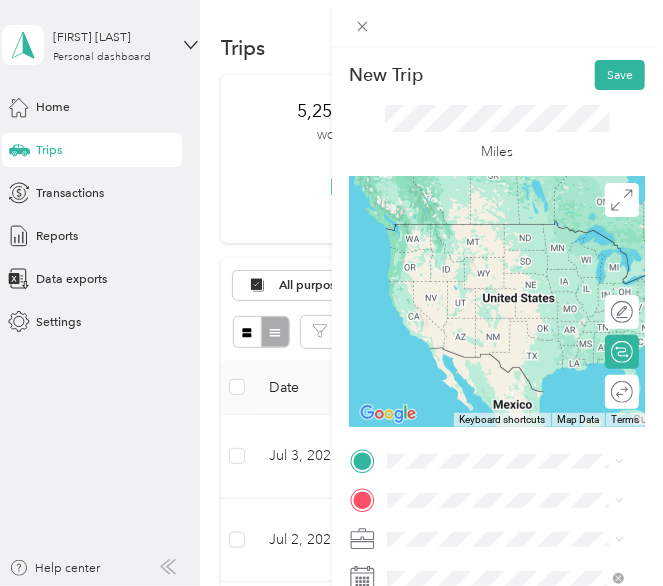 click on "Home [NUMBER] [STREET], [CITY], [POSTAL_CODE], [CITY], [CITY], [STATE], [COUNTRY]" at bounding box center [520, 287] 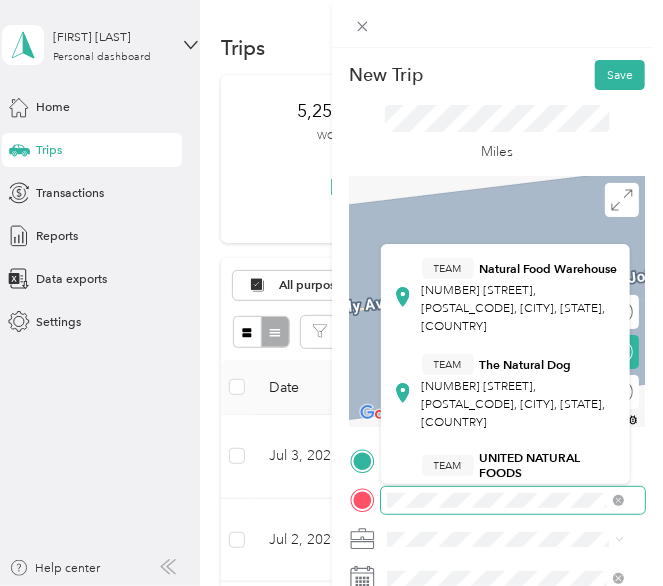 scroll, scrollTop: 291, scrollLeft: 0, axis: vertical 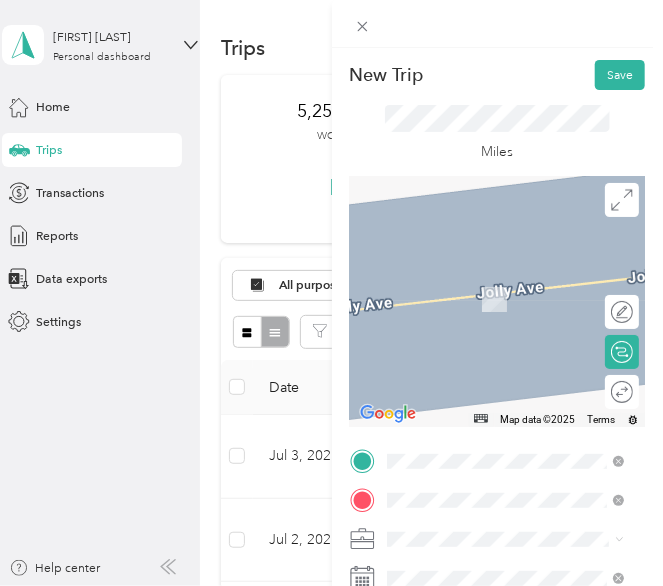 click on "TEAM [BUSINESS_NAME] ([NUMBER] [STREET], [CITY], [STATE])" at bounding box center (520, 321) 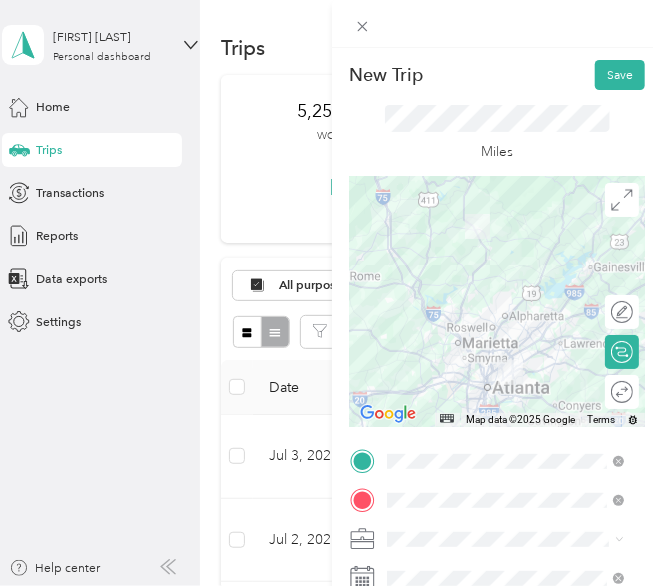 scroll, scrollTop: 110, scrollLeft: 0, axis: vertical 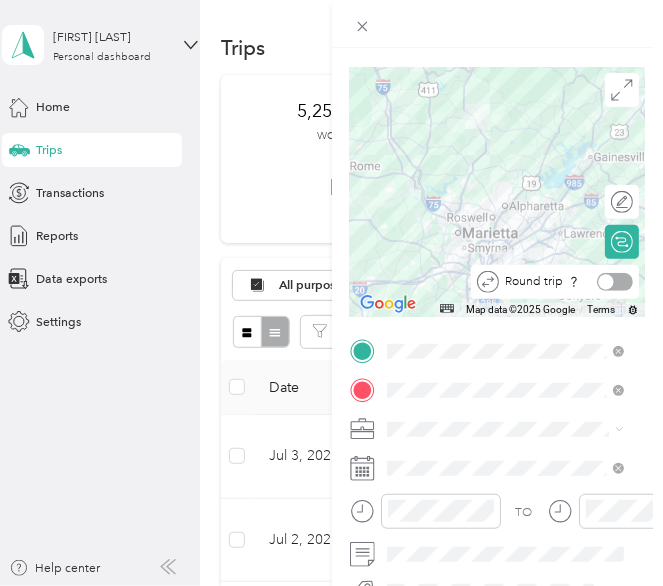 click at bounding box center (615, 282) 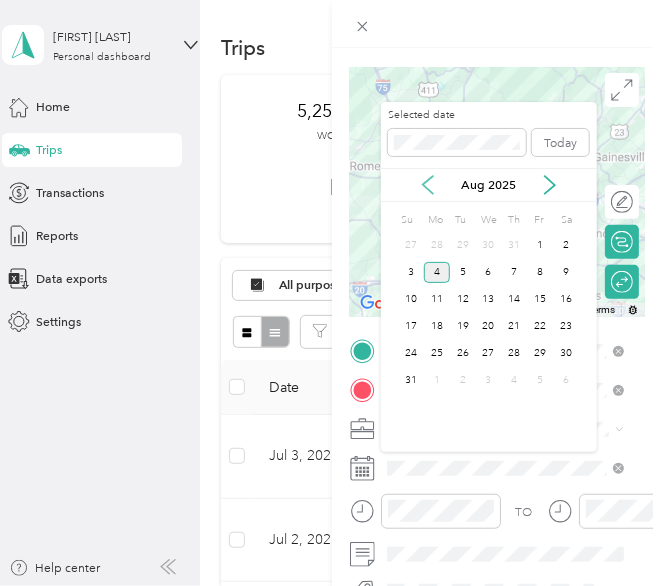 click 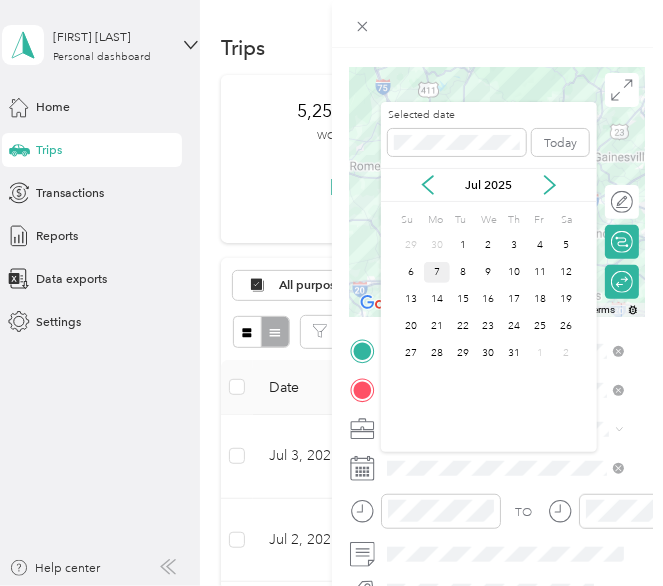 click on "7" at bounding box center [437, 272] 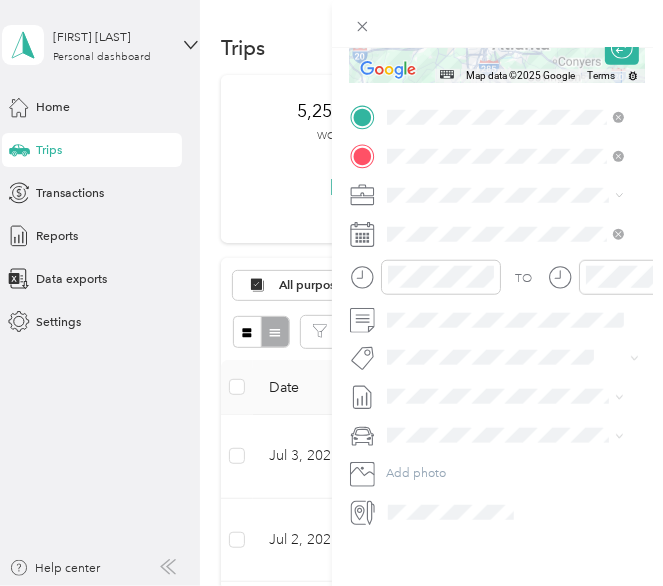 scroll, scrollTop: 0, scrollLeft: 0, axis: both 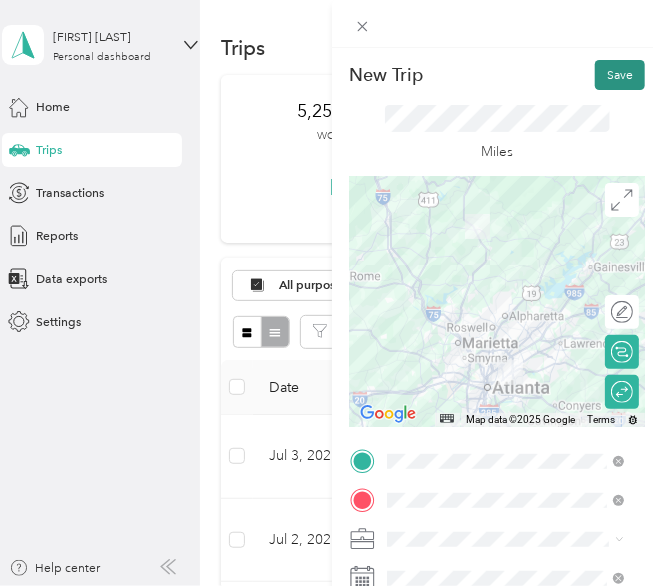 click on "Save" at bounding box center (620, 75) 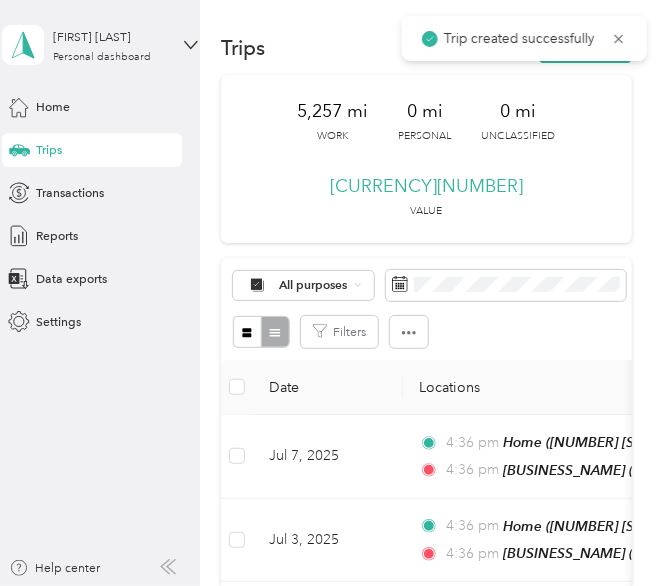 click on "Trips New trip" at bounding box center [426, 48] 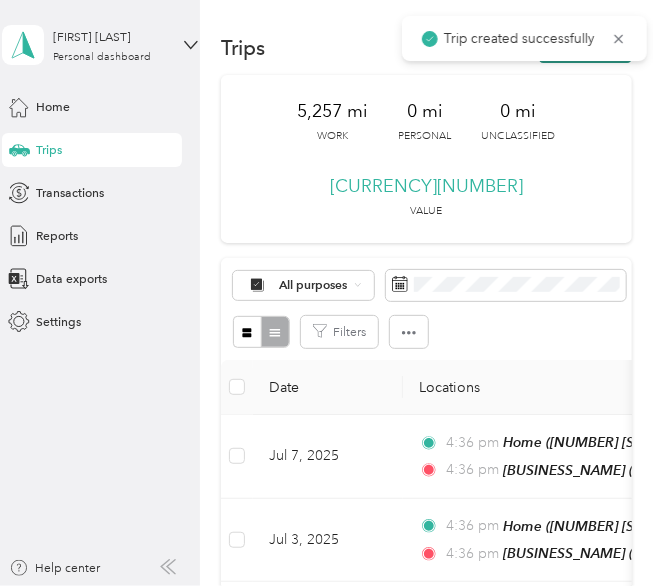 click on "New trip" at bounding box center (585, 48) 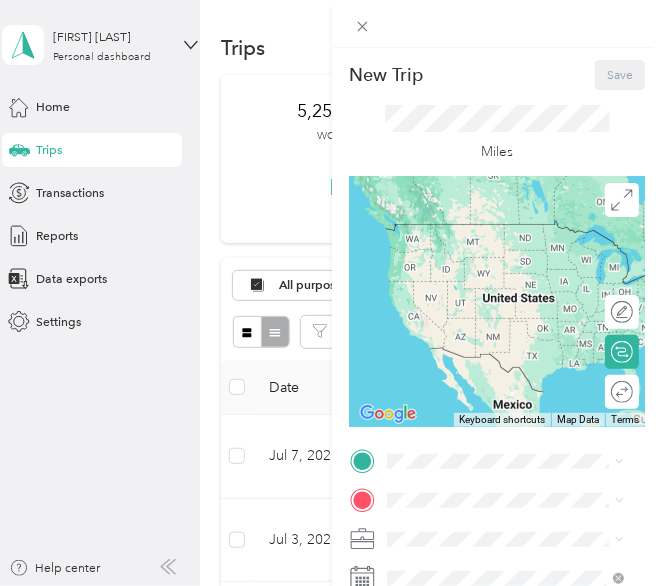 click on "[NUMBER] [STREET], [CITY], [POSTAL_CODE], [CITY], [STATE], [COUNTRY]" at bounding box center (514, 386) 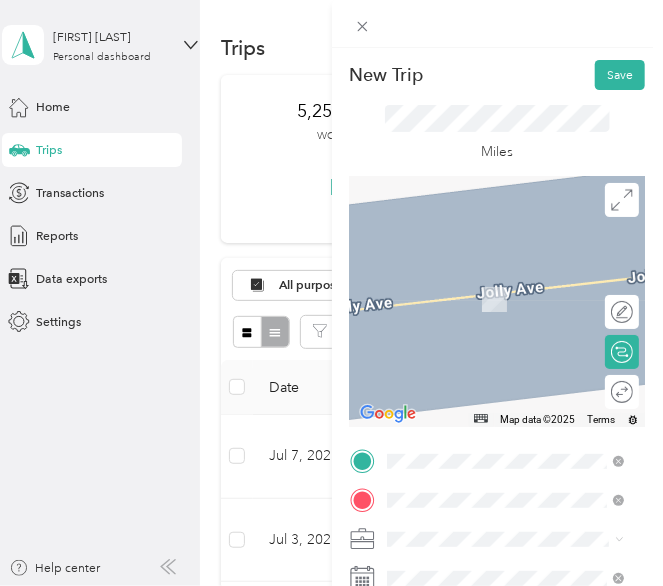click on "[NUMBER] [STREET], [POSTAL_CODE], [CITY], [STATE], [COUNTRY]" at bounding box center (514, 350) 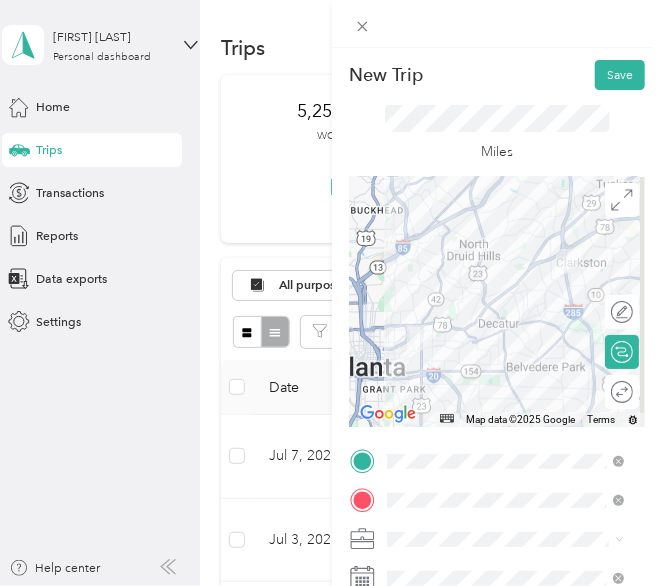 click on "Round trip" at bounding box center [622, 392] 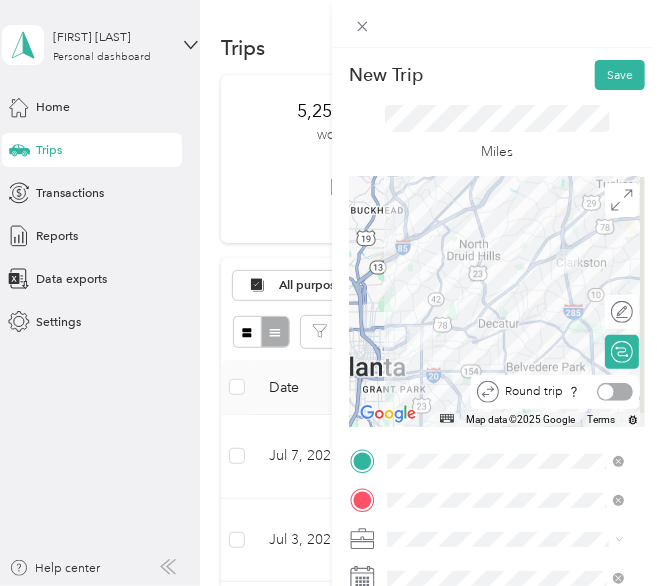 click at bounding box center [615, 392] 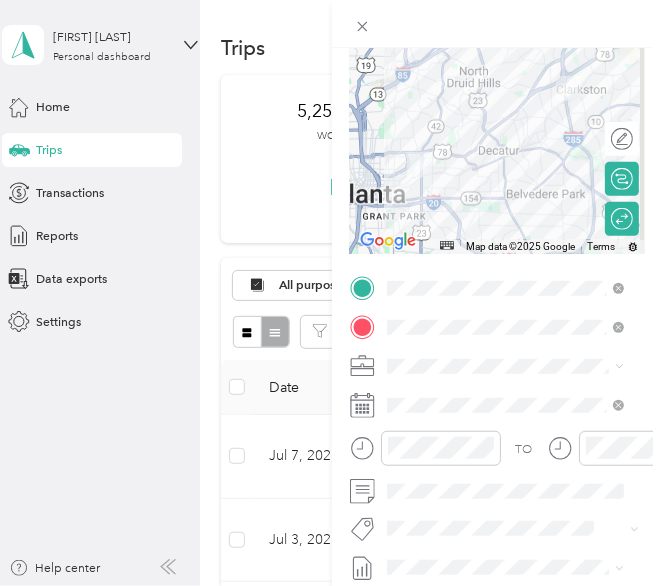 scroll, scrollTop: 174, scrollLeft: 0, axis: vertical 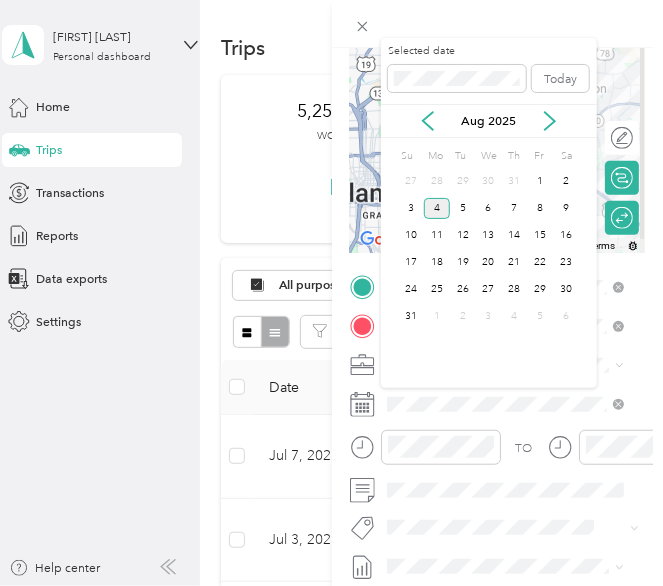 click on "Aug 2025" at bounding box center [489, 121] 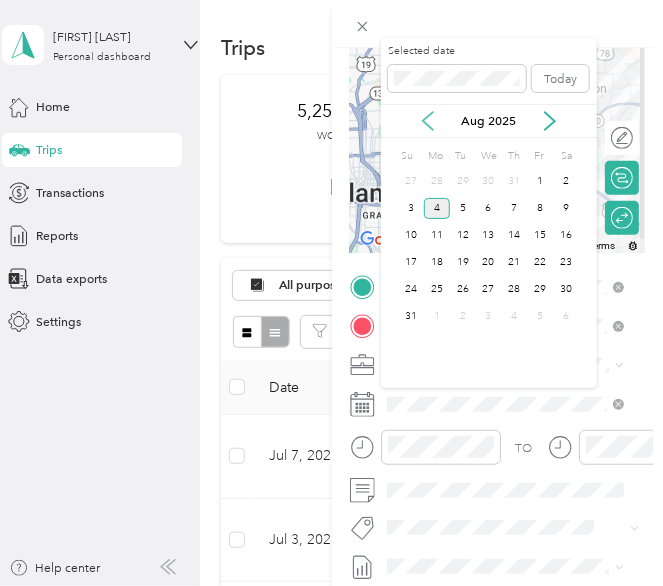 click 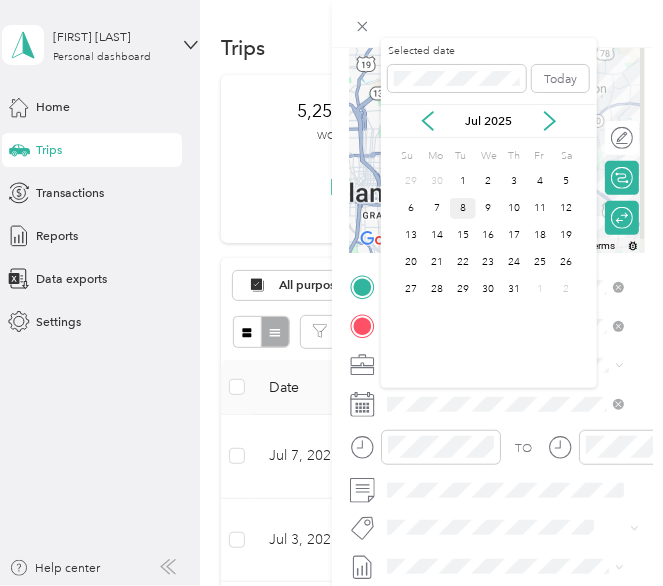 click on "8" at bounding box center (463, 208) 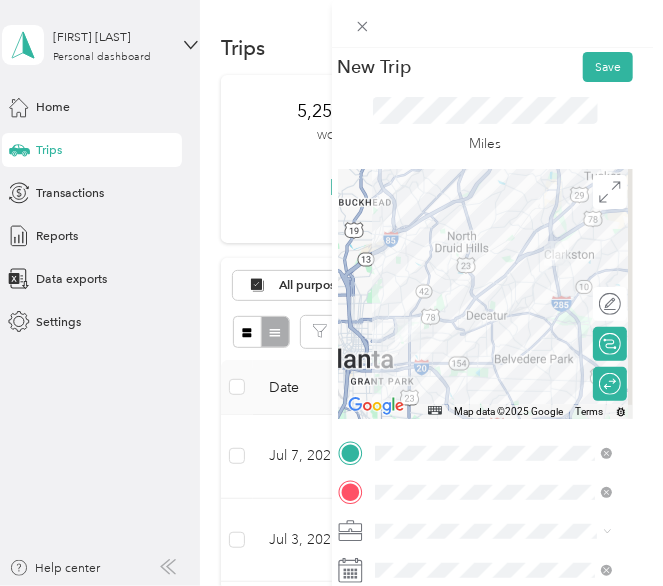 scroll, scrollTop: 0, scrollLeft: 17, axis: horizontal 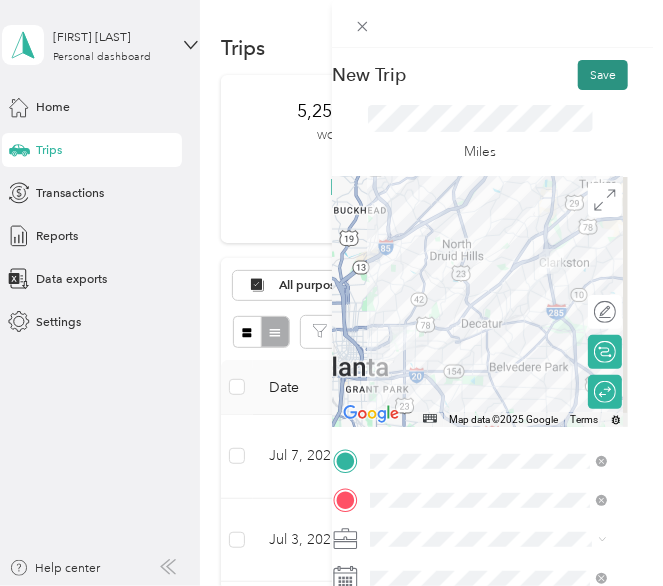 click on "Save" at bounding box center (603, 75) 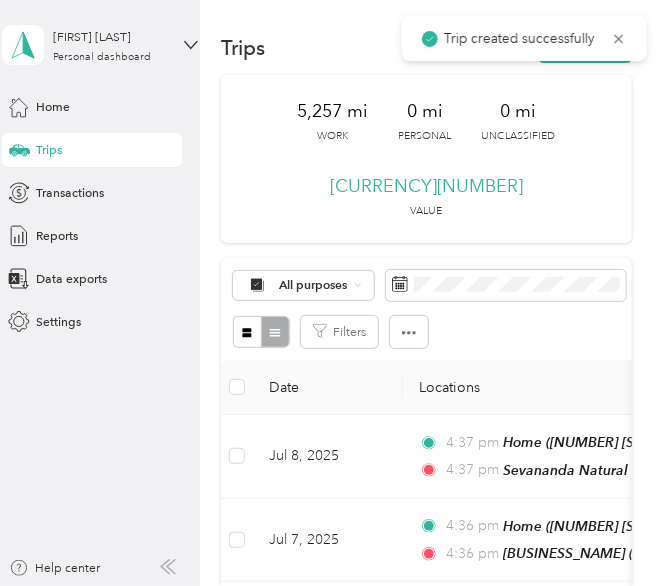 click on "Trip created successfully" at bounding box center (524, 38) 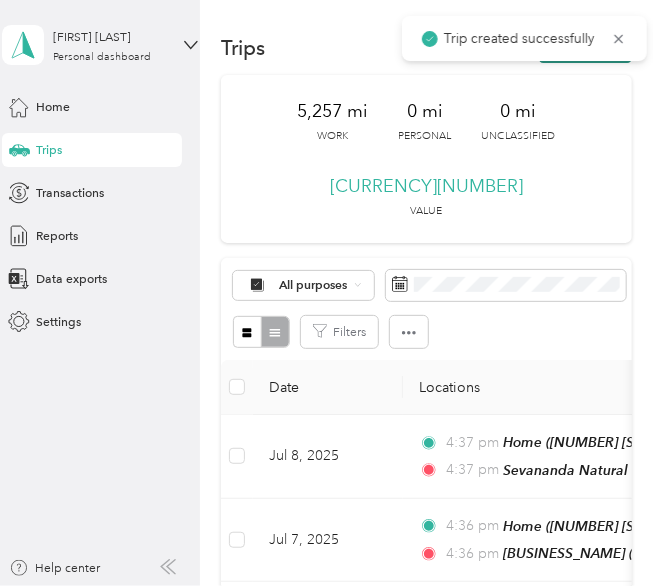 click on "New trip" at bounding box center (585, 48) 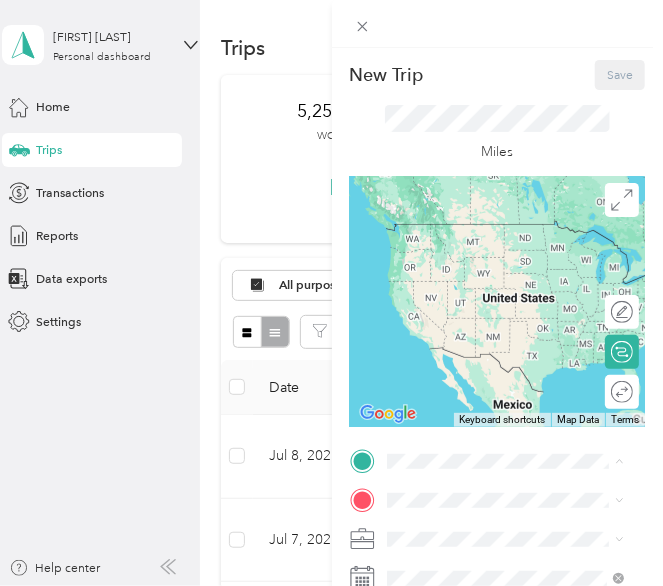 click on "Home [NUMBER] [STREET], [CITY], [POSTAL_CODE], [CITY], [CITY], [STATE], [COUNTRY]" at bounding box center (520, 378) 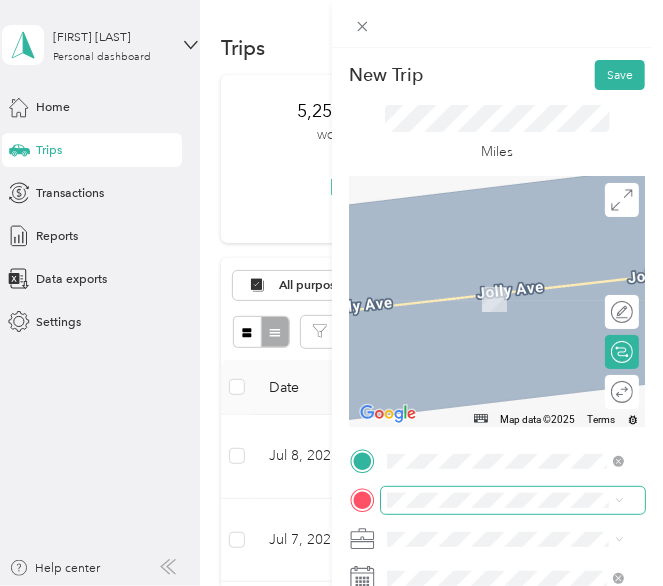 click at bounding box center (513, 500) 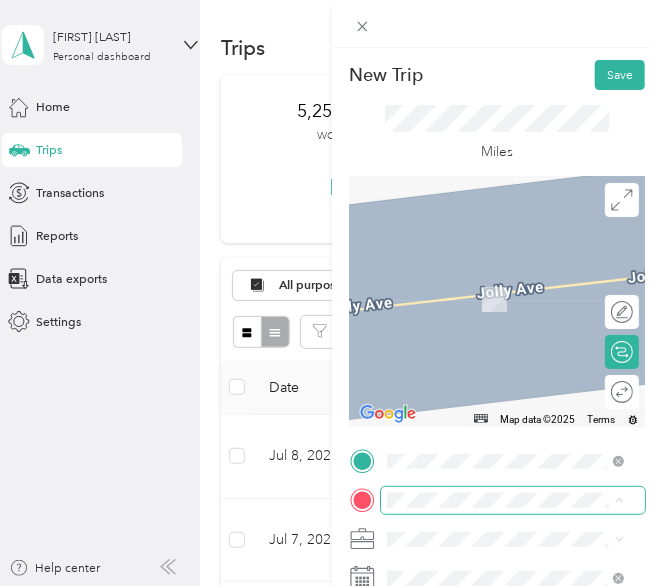 click at bounding box center [513, 500] 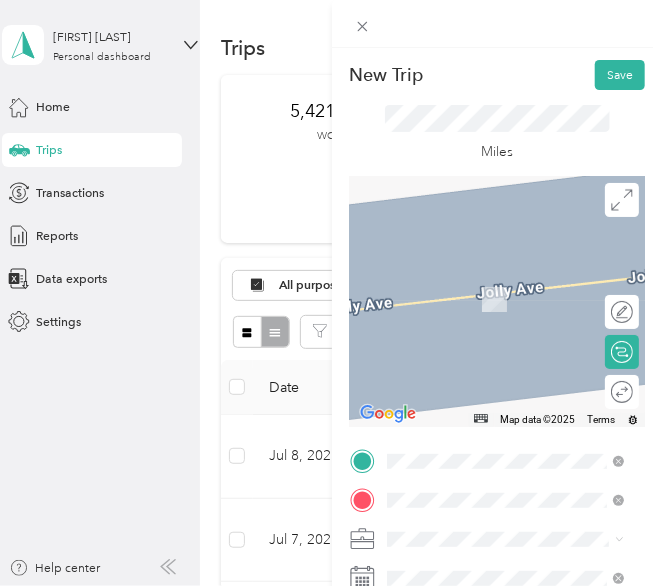 click on "[NUMBER] [STREET] [SUITE], [POSTAL_CODE], [CITY], [STATE], [COUNTRY]" at bounding box center [514, 437] 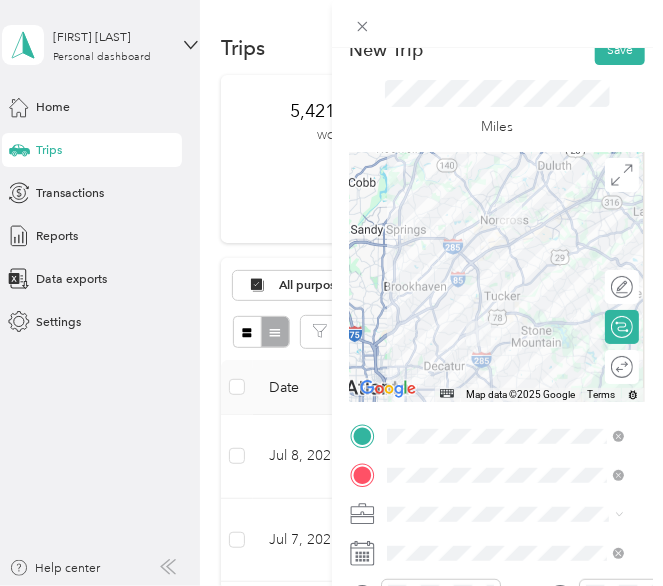 scroll, scrollTop: 93, scrollLeft: 0, axis: vertical 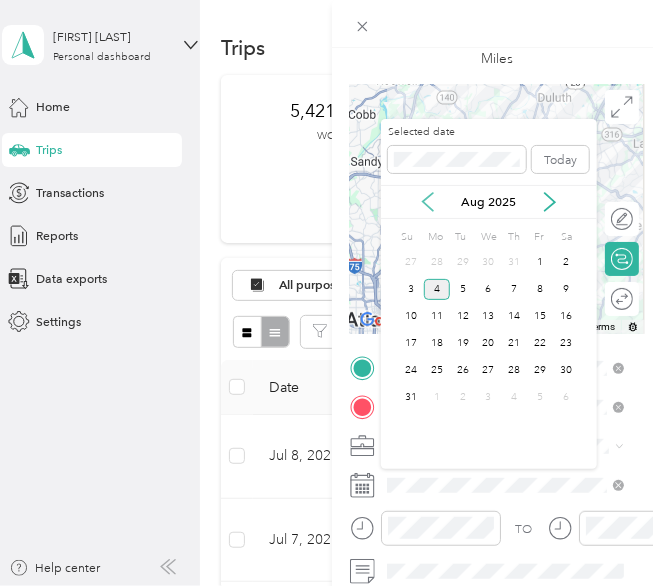 click 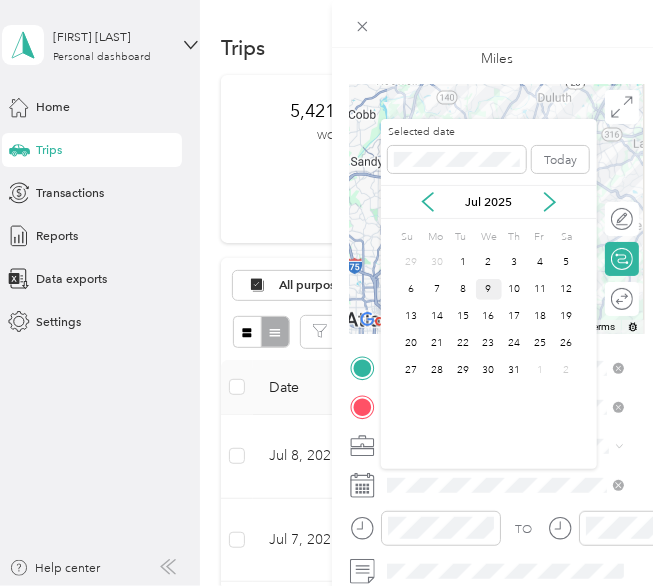 click on "9" at bounding box center (489, 289) 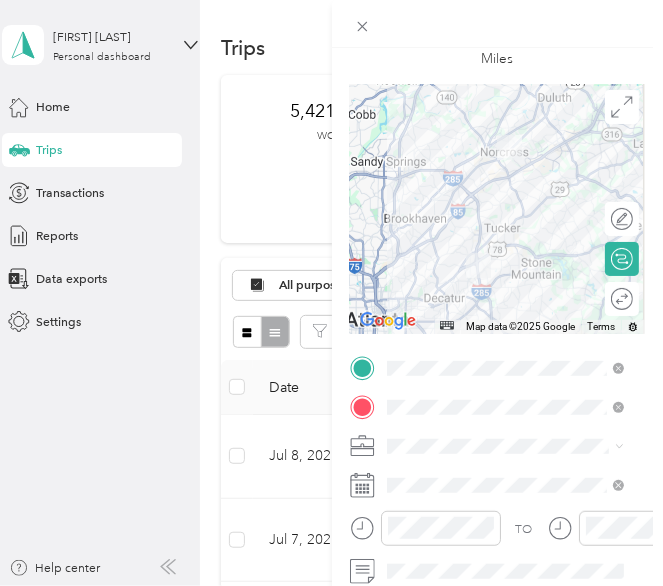 scroll, scrollTop: 0, scrollLeft: 12, axis: horizontal 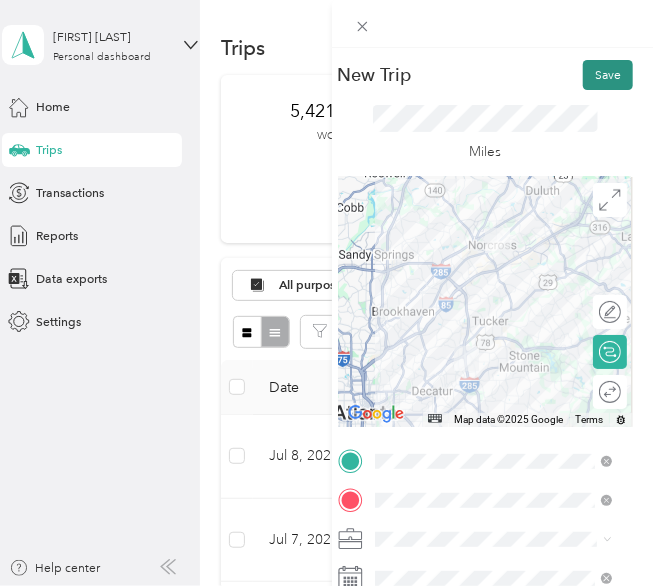 click on "Save" at bounding box center (608, 75) 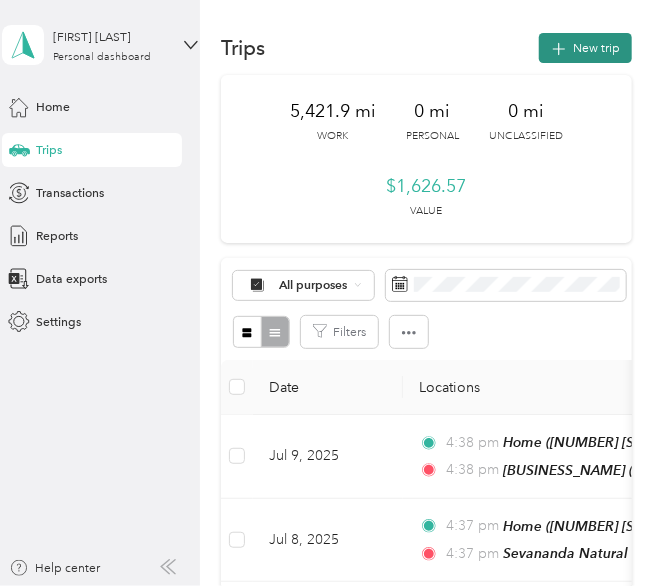 click on "New trip" at bounding box center (585, 48) 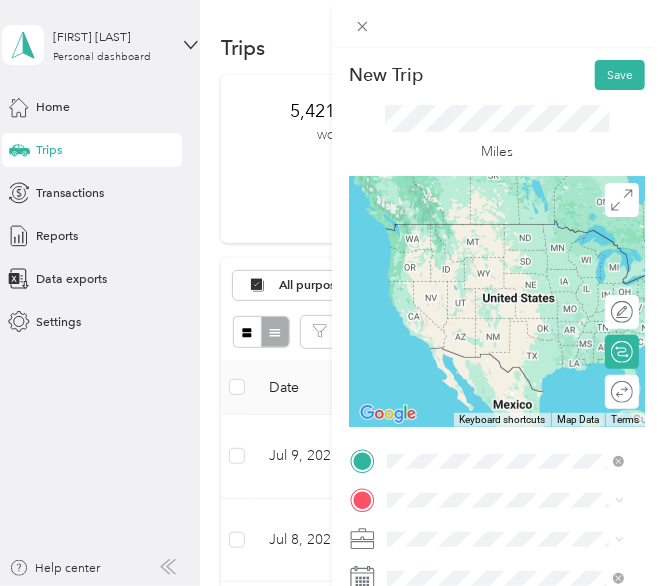 click on "[NUMBER] [STREET] [SUITE], [POSTAL_CODE], [CITY], [STATE], [COUNTRY]" at bounding box center [514, 398] 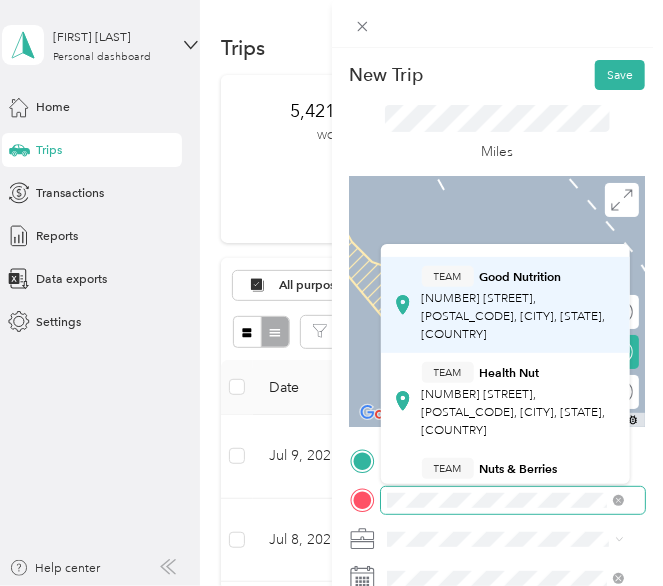 scroll, scrollTop: 143, scrollLeft: 0, axis: vertical 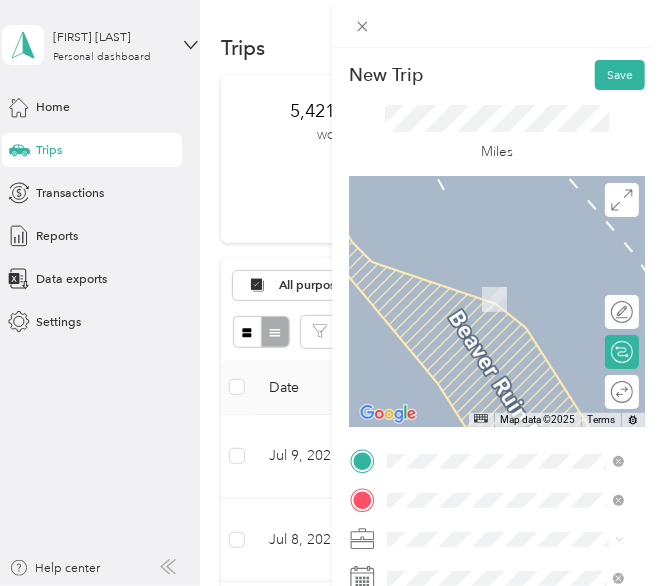 click on "TEAM [BUSINESS_NAME] [NUMBER] [STREET], [POSTAL_CODE], [CITY], [STATE], [COUNTRY]" at bounding box center (520, 475) 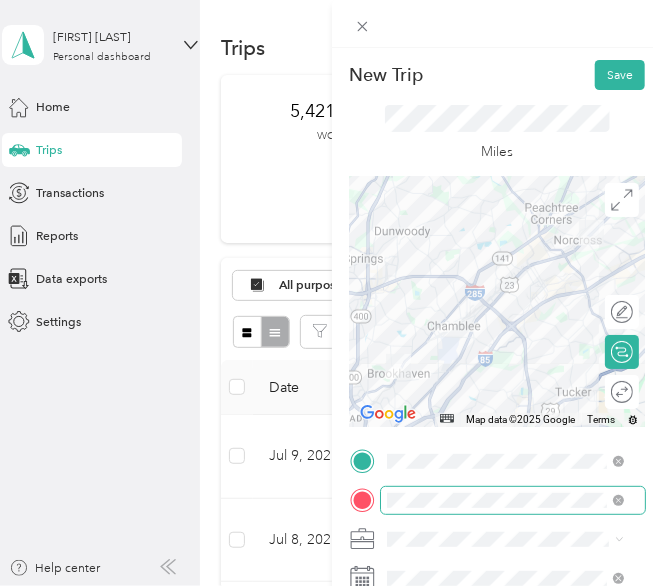 scroll, scrollTop: 84, scrollLeft: 0, axis: vertical 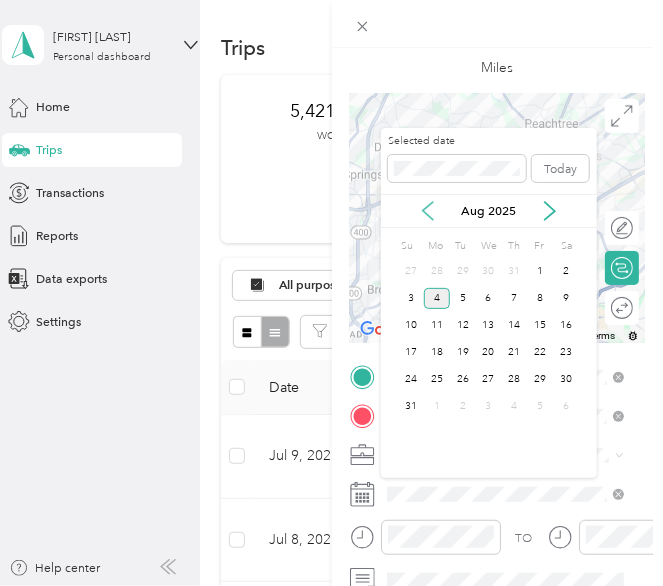 click 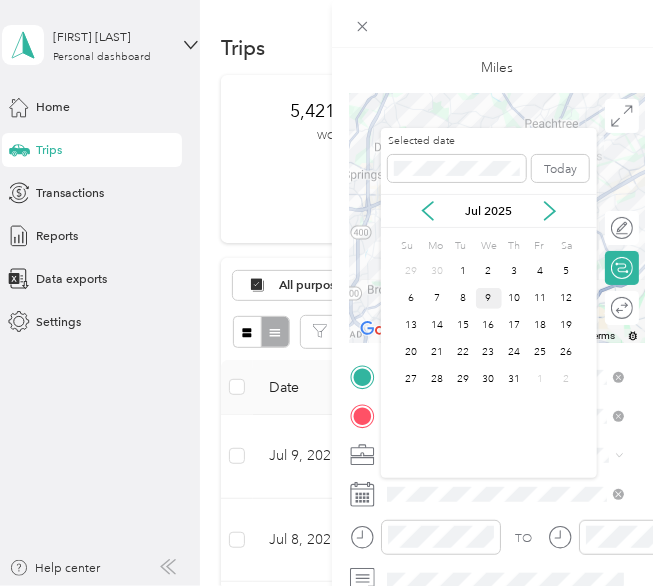 click on "9" at bounding box center (489, 298) 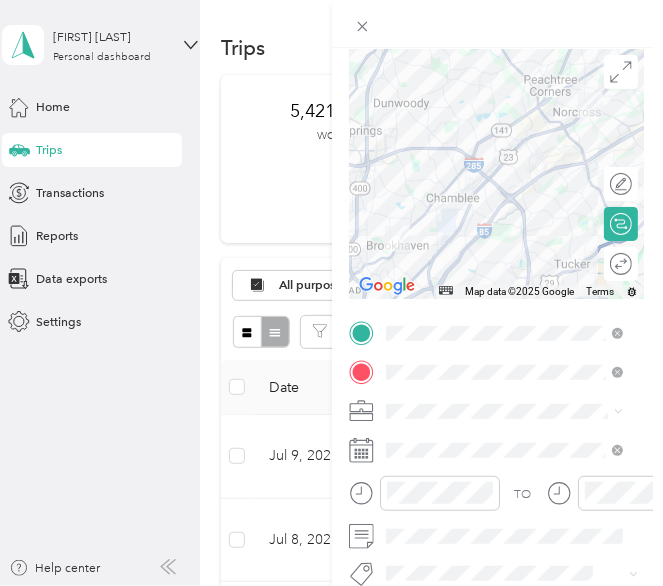 scroll, scrollTop: 0, scrollLeft: 25, axis: horizontal 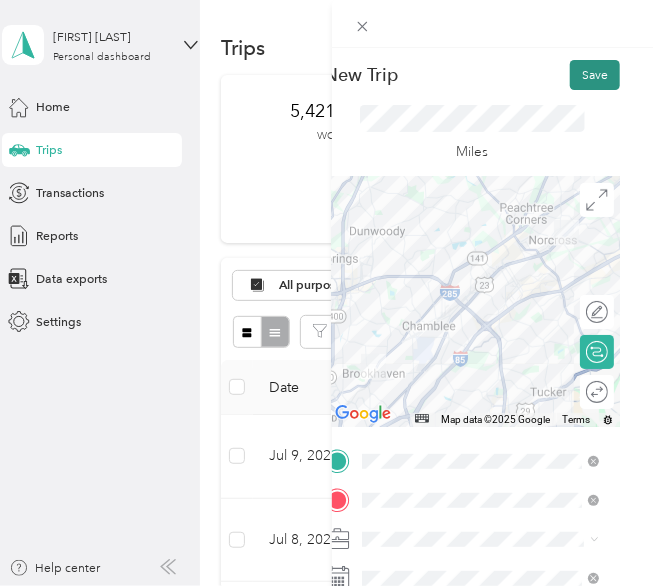 click on "Save" at bounding box center [595, 75] 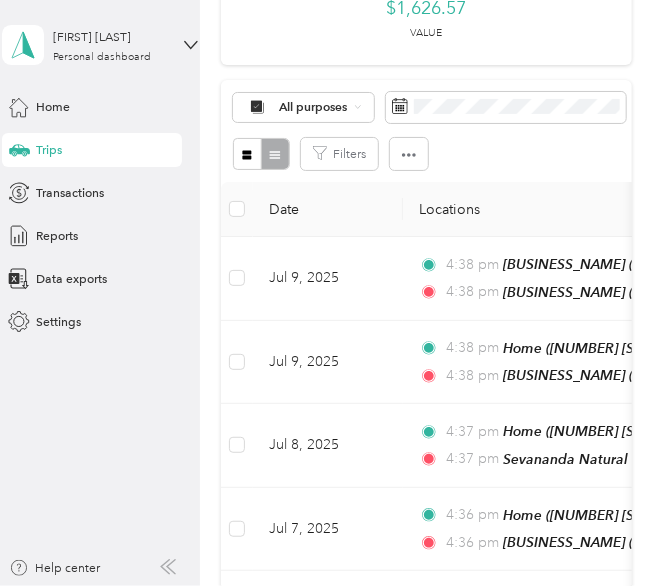 scroll, scrollTop: 0, scrollLeft: 0, axis: both 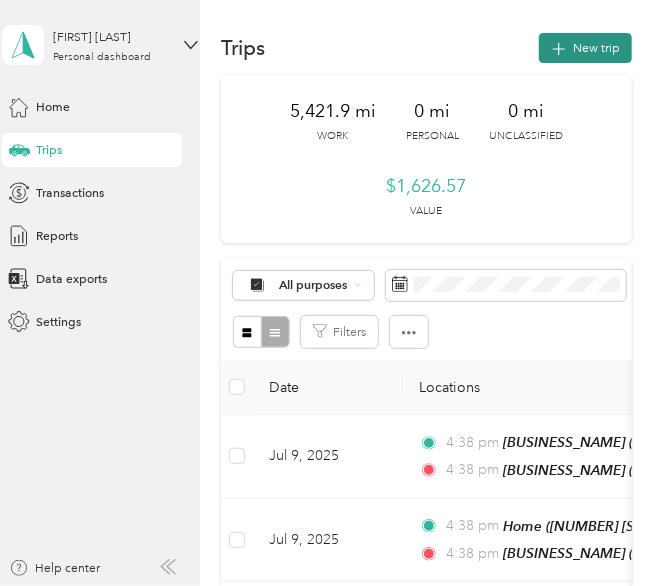 click on "New trip" at bounding box center [585, 48] 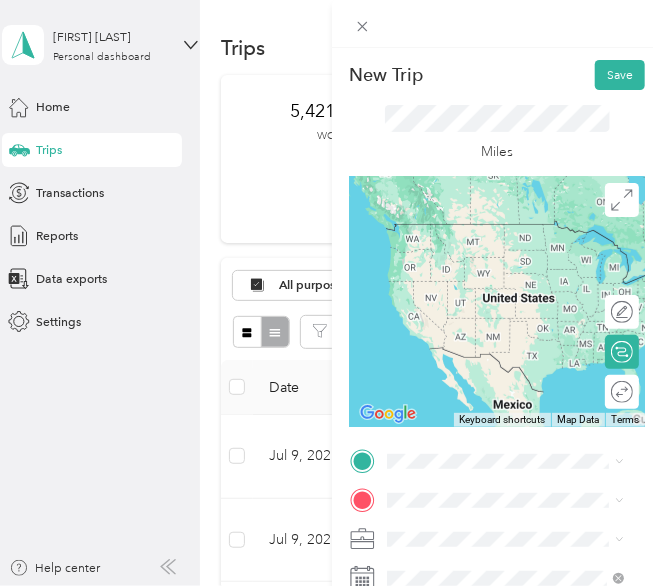 click on "TEAM [BUSINESS_NAME] [NUMBER] [STREET], [POSTAL_CODE], [CITY], [STATE], [COUNTRY]" at bounding box center (505, 384) 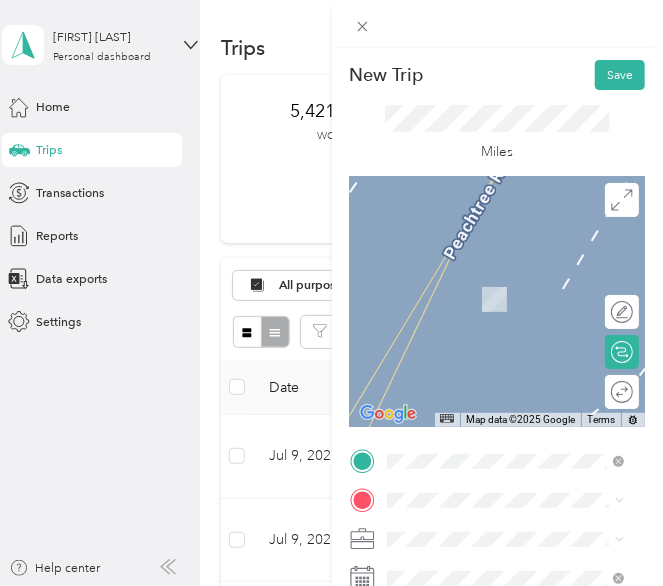 click on "Home [NUMBER] [STREET], [CITY], [POSTAL_CODE], [CITY], [CITY], [STATE], [COUNTRY]" at bounding box center (520, 410) 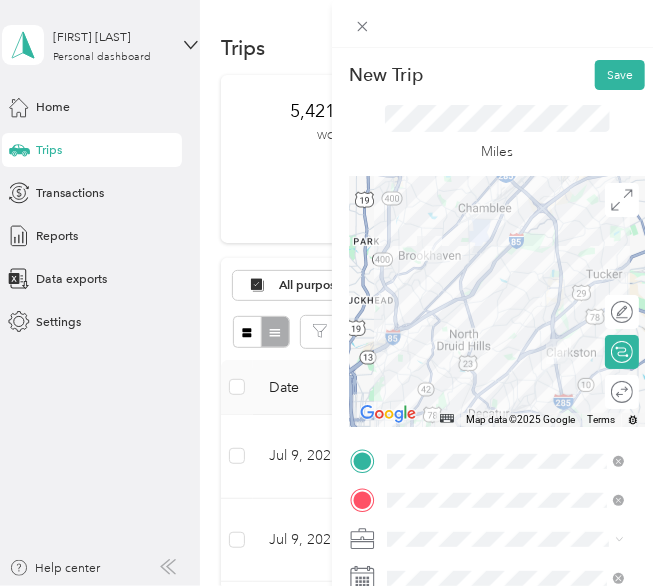 scroll, scrollTop: 112, scrollLeft: 0, axis: vertical 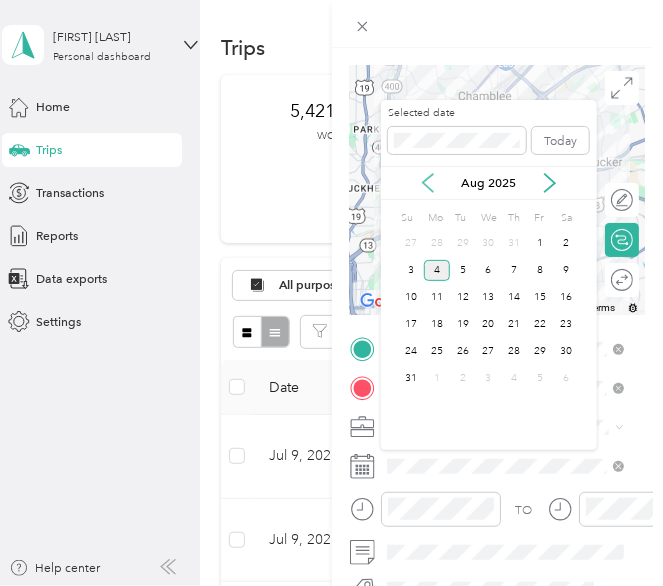 click 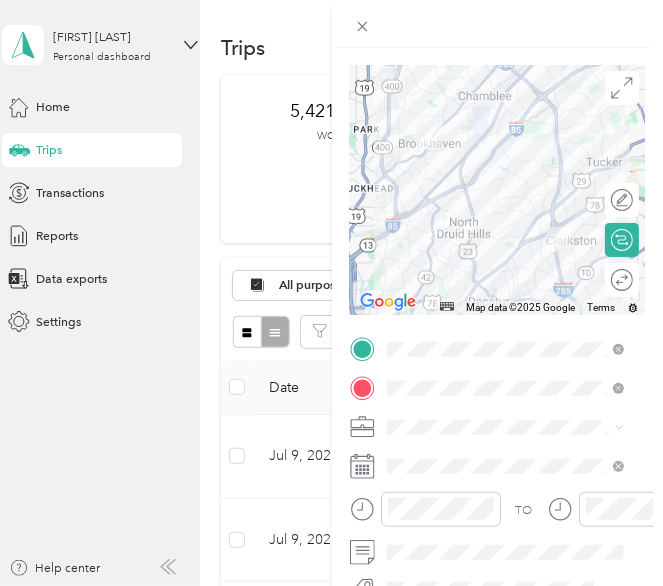 click on "Miles" at bounding box center [498, 21] 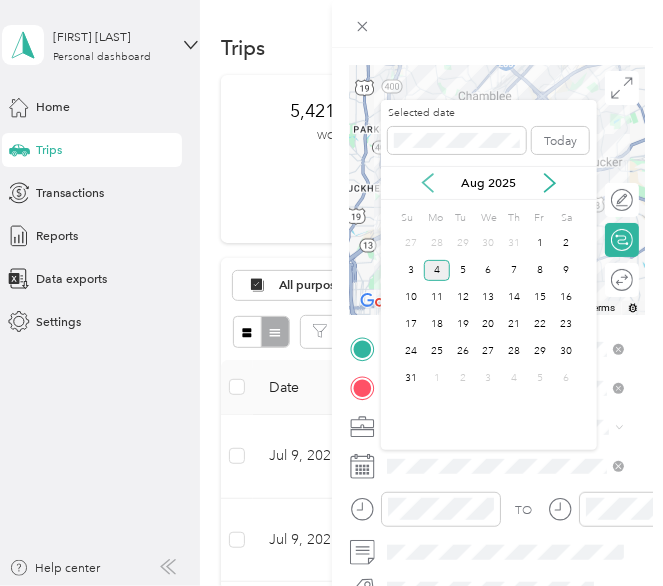 click 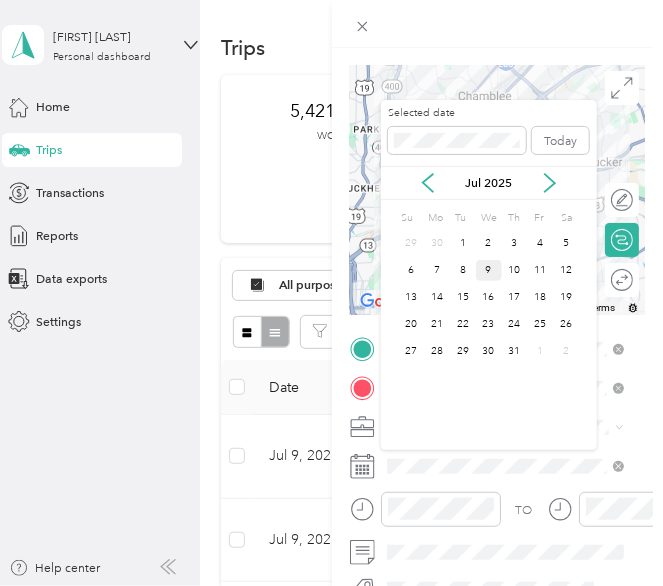 click on "9" at bounding box center [489, 270] 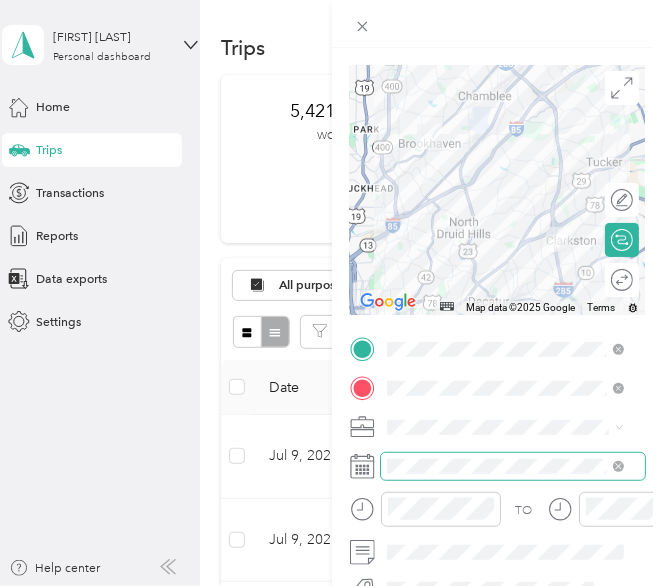scroll, scrollTop: 0, scrollLeft: 0, axis: both 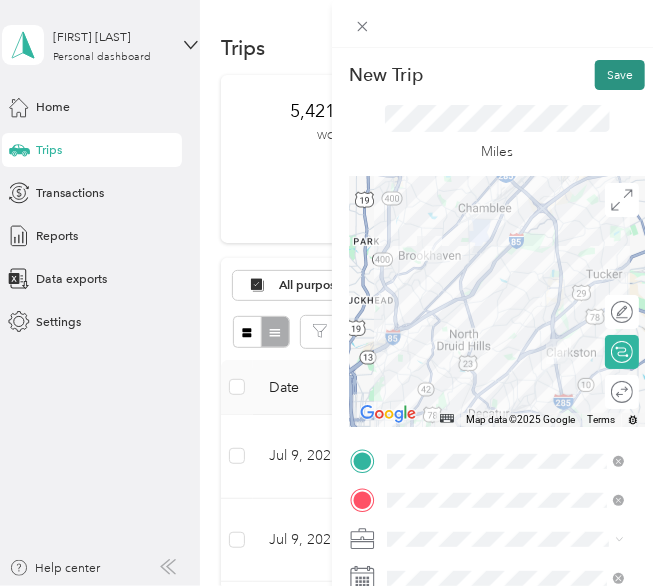 click on "Save" at bounding box center [620, 75] 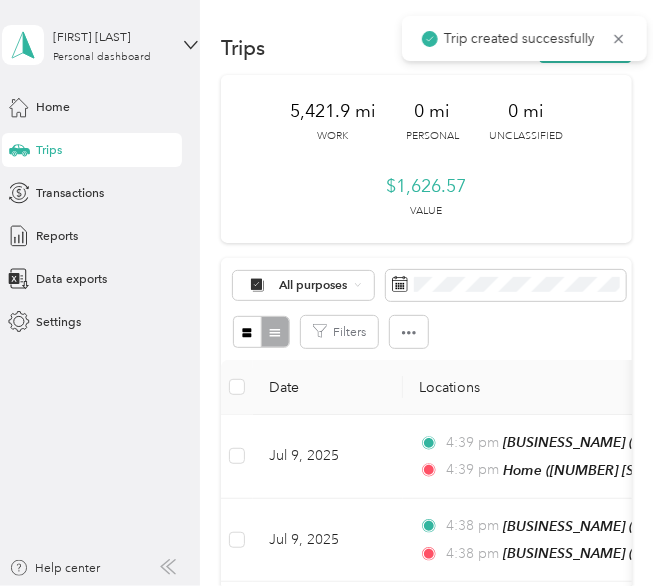 click on "Trips New trip" at bounding box center (426, 48) 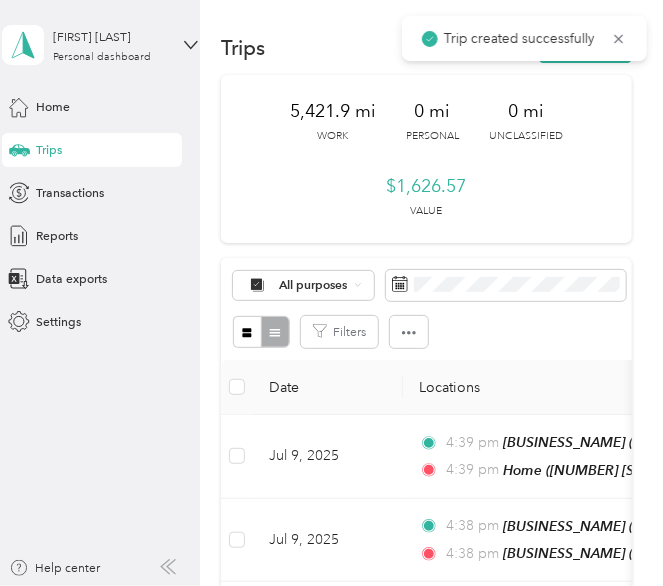 click on "Trip created successfully" at bounding box center [524, 38] 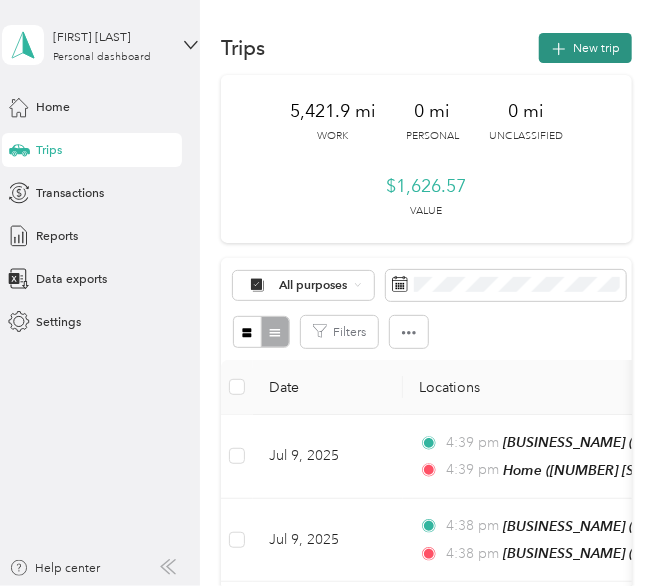 click on "New trip" at bounding box center [585, 48] 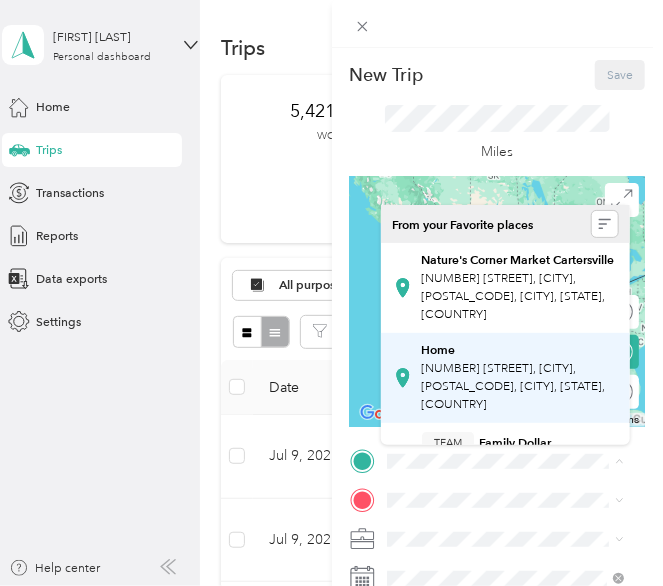 click on "[NUMBER] [STREET], [CITY], [POSTAL_CODE], [CITY], [STATE], [COUNTRY]" at bounding box center (514, 386) 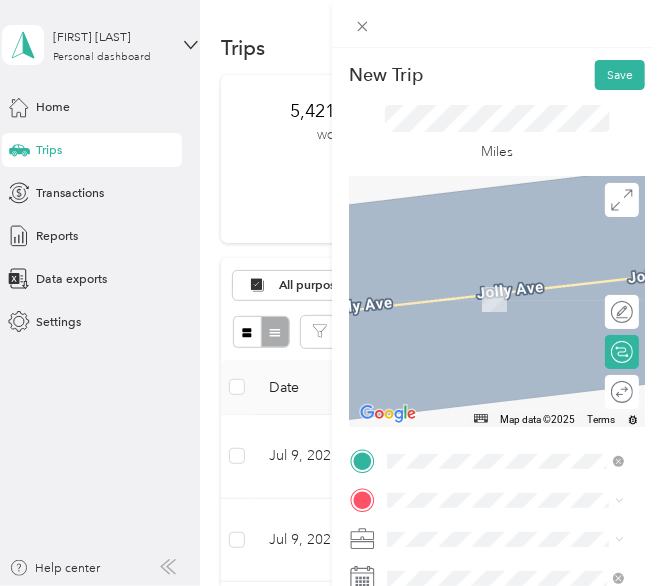 click on "TEAM [LAST] Market [NUMBER] [STREET], [POSTAL_CODE], [CITY], [STATE], [COUNTRY]" at bounding box center [520, 330] 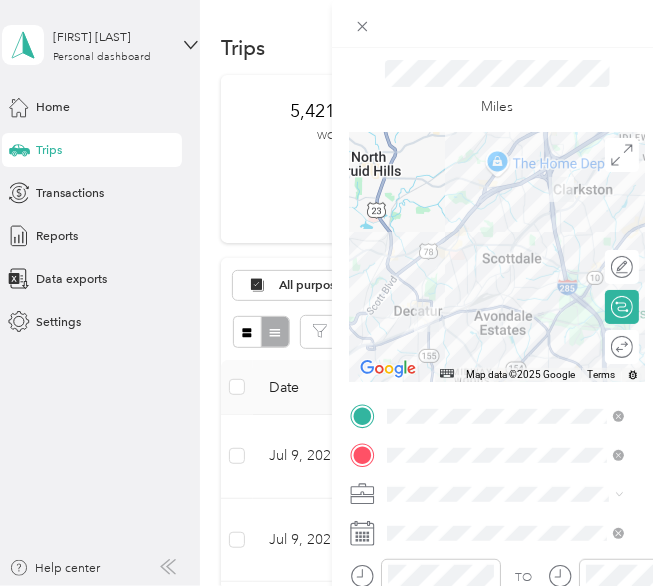 scroll, scrollTop: 47, scrollLeft: 0, axis: vertical 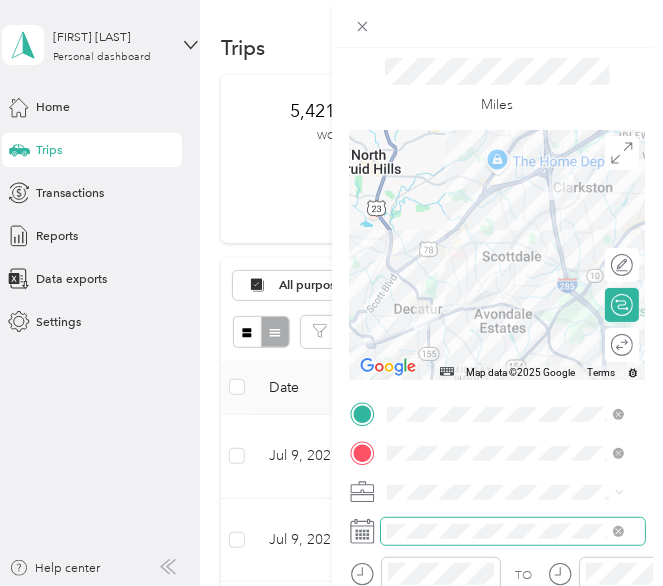 click at bounding box center (513, 531) 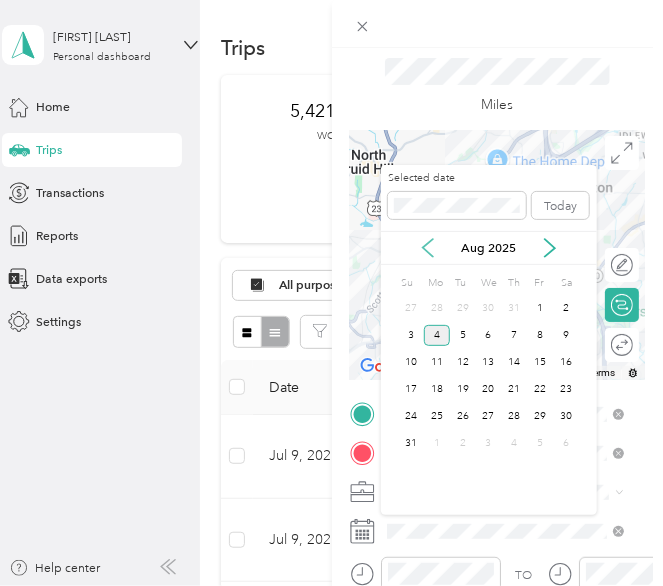 click 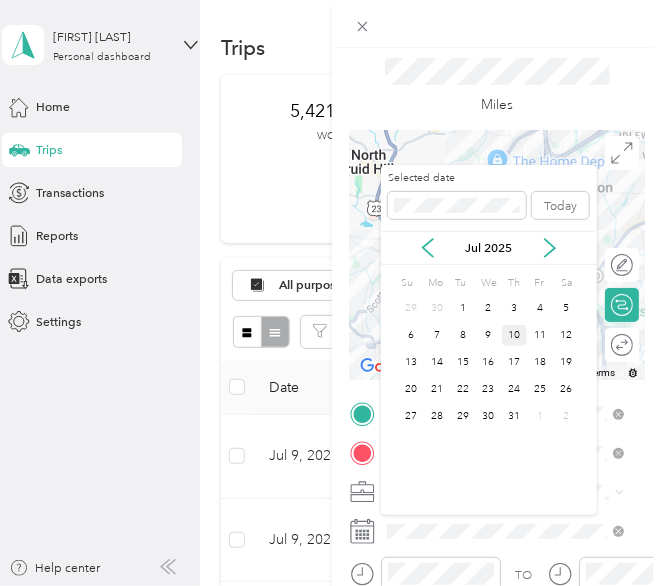 click on "10" at bounding box center (515, 335) 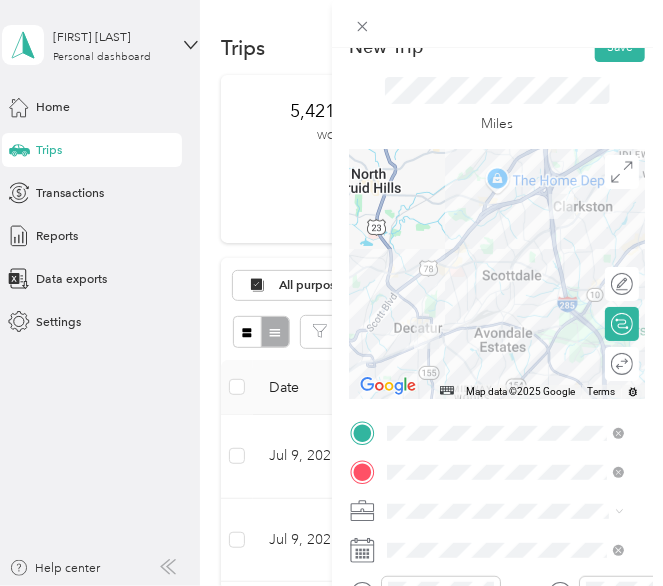 scroll, scrollTop: 0, scrollLeft: 0, axis: both 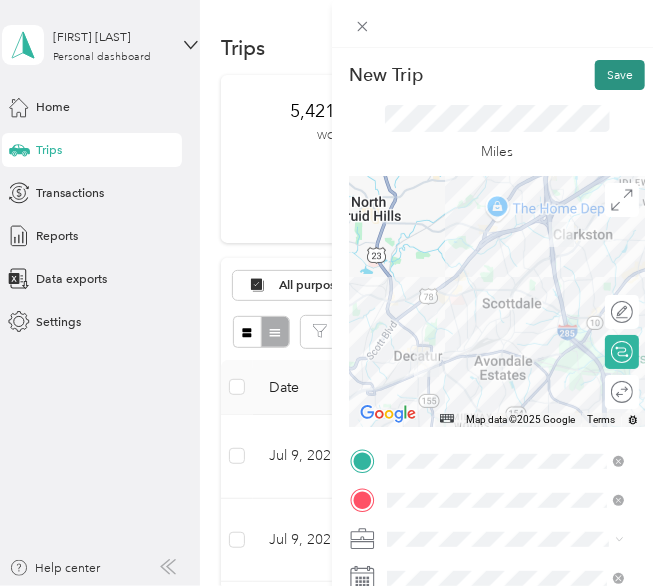 click on "Save" at bounding box center (620, 75) 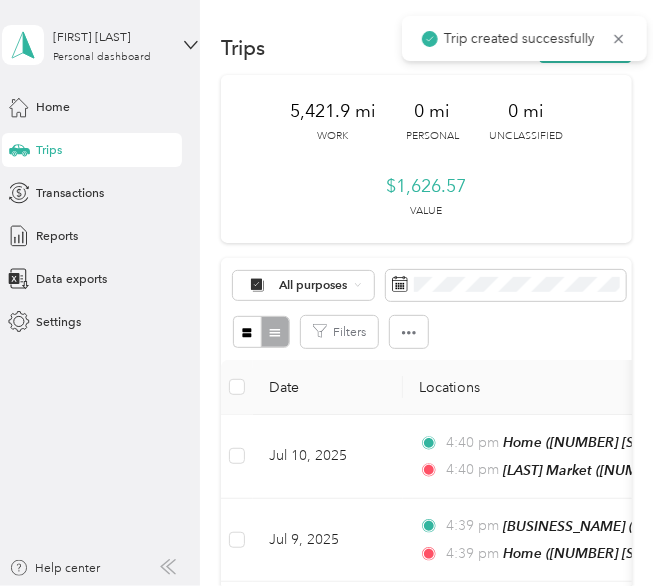 click on "Trips New trip" at bounding box center (426, 48) 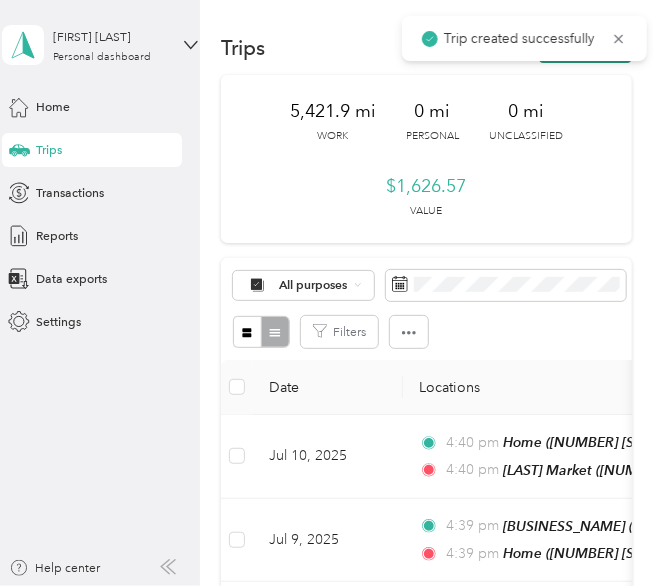 click on "New trip" at bounding box center (585, 48) 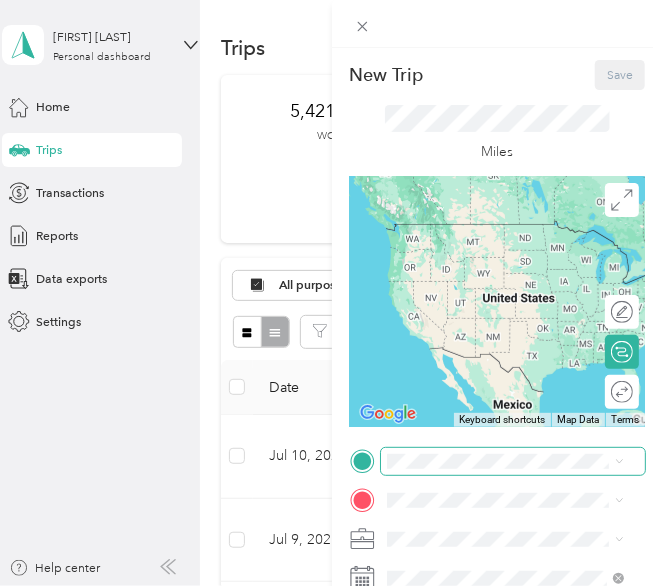 click at bounding box center (513, 461) 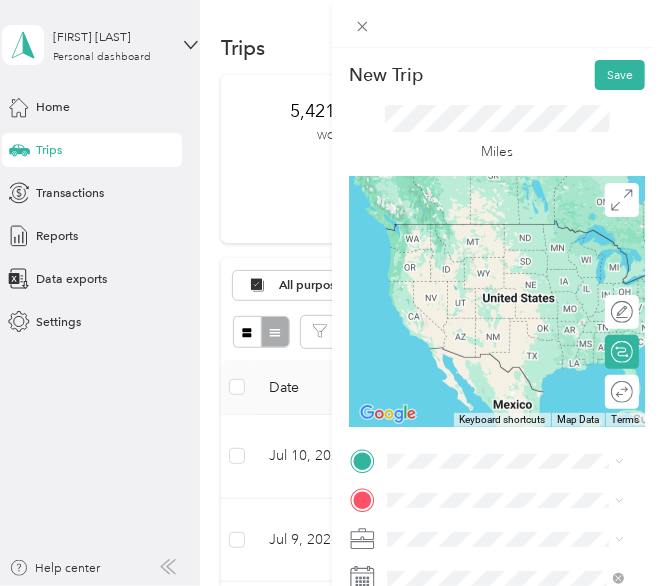 click on "TEAM [LAST] Market [NUMBER] [STREET], [POSTAL_CODE], [CITY], [STATE], [COUNTRY]" at bounding box center (520, 290) 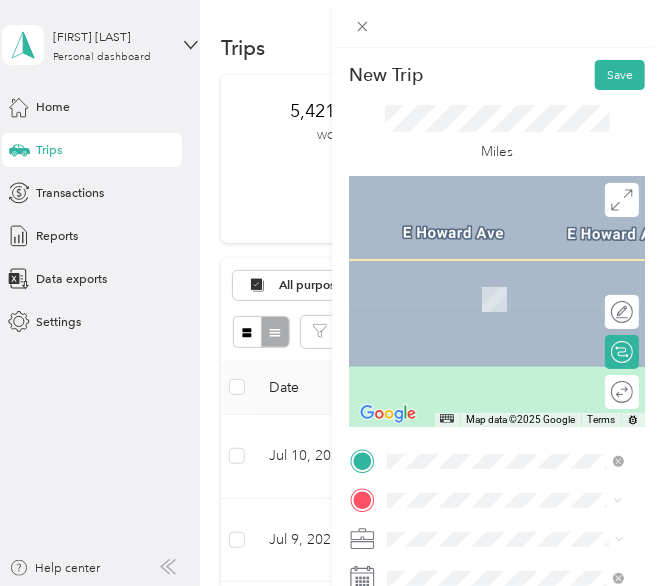 click on "[NUMBER] [STREET], [POSTAL_CODE], [CITY], [STATE], [COUNTRY]" at bounding box center [514, 341] 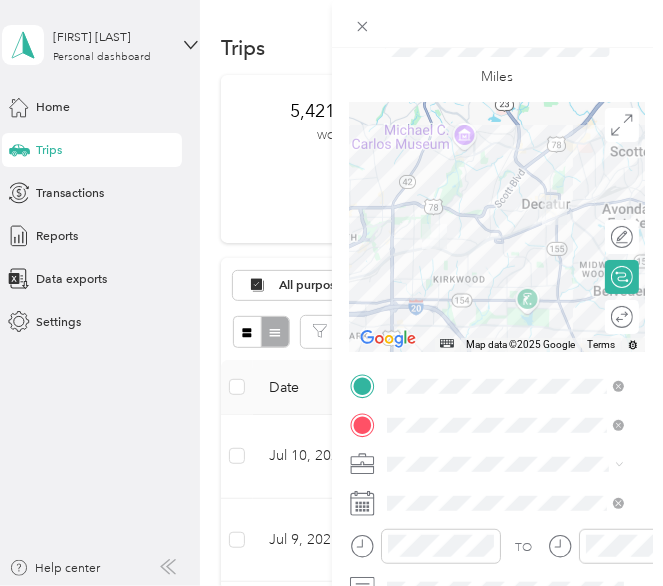 scroll, scrollTop: 82, scrollLeft: 0, axis: vertical 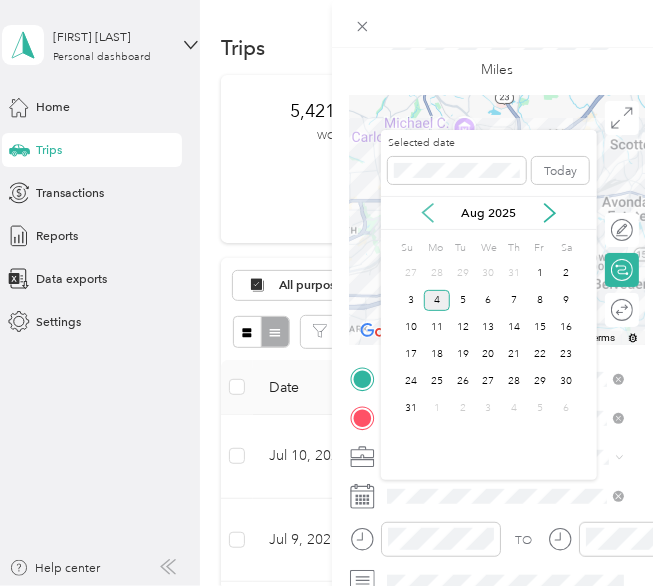 click 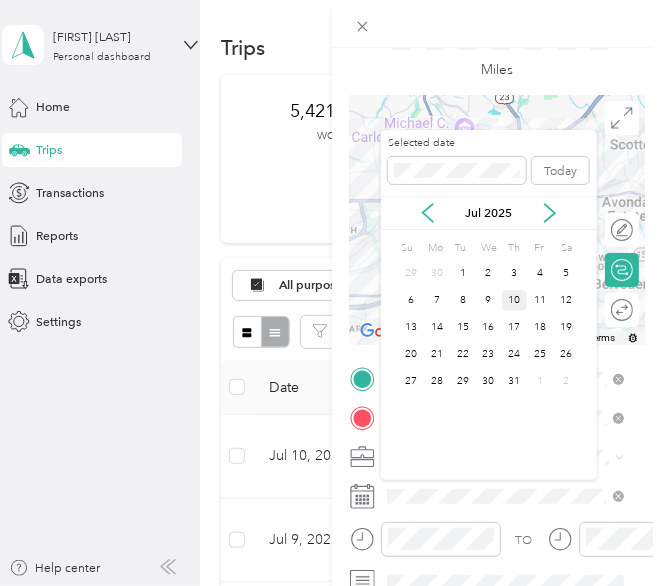 click on "10" at bounding box center (515, 300) 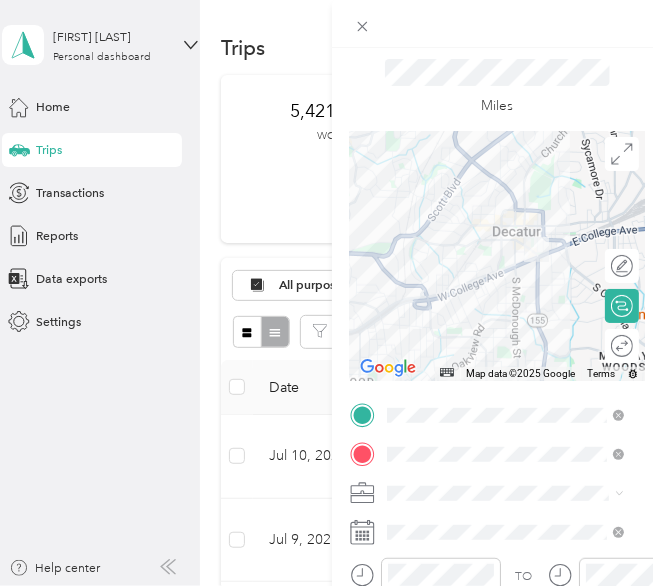 scroll, scrollTop: 0, scrollLeft: 0, axis: both 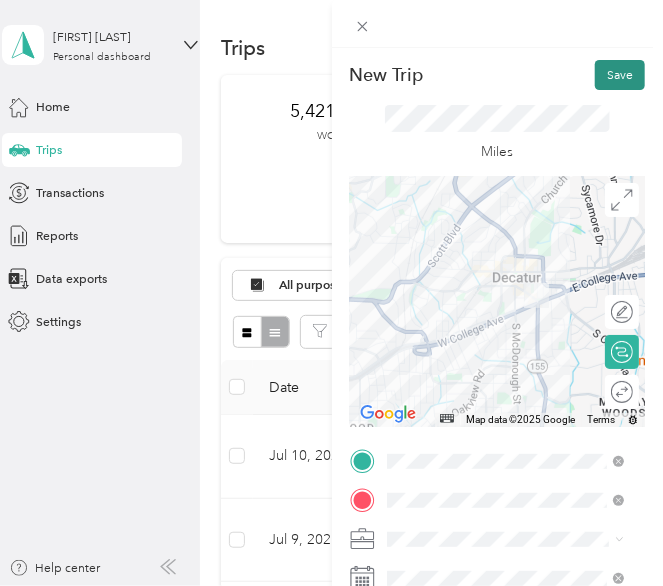 click on "Save" at bounding box center (620, 75) 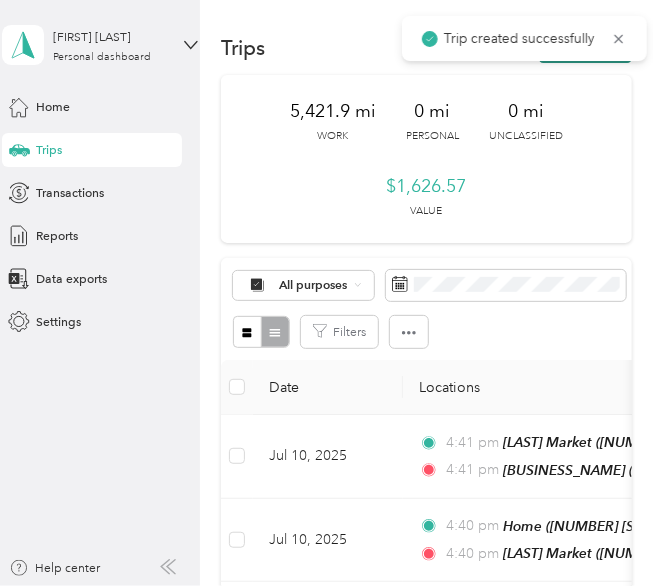 click on "New trip" at bounding box center [585, 48] 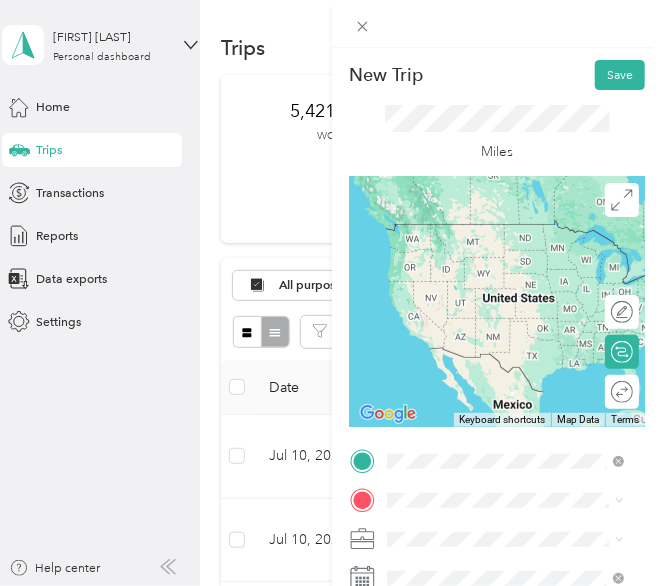 click on "TEAM [BUSINESS_NAME] [NUMBER] [STREET] NE, [NUMBER], [CITY], [STATE], [COUNTRY]" at bounding box center [520, 291] 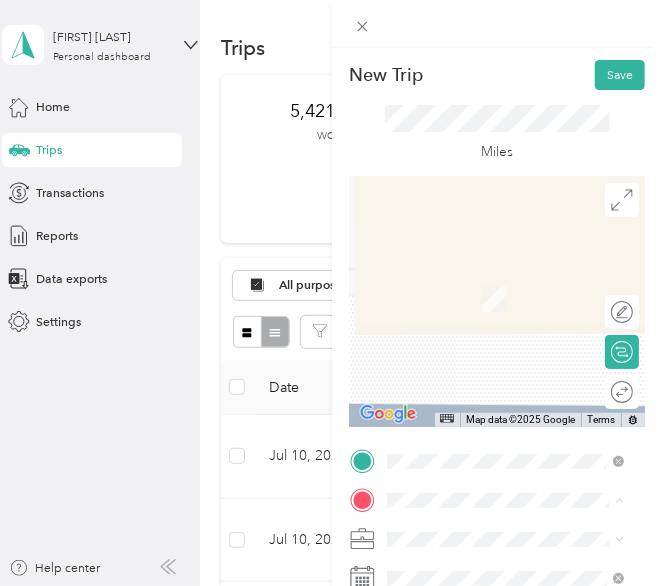 click on "Home" at bounding box center (520, 388) 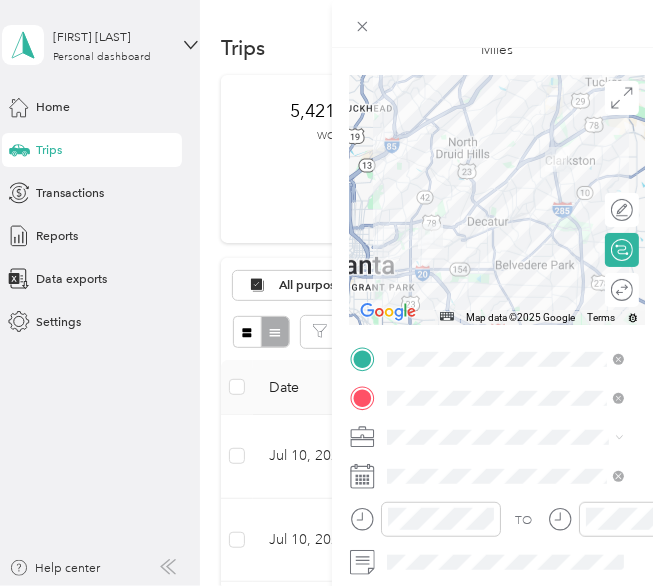 scroll, scrollTop: 104, scrollLeft: 0, axis: vertical 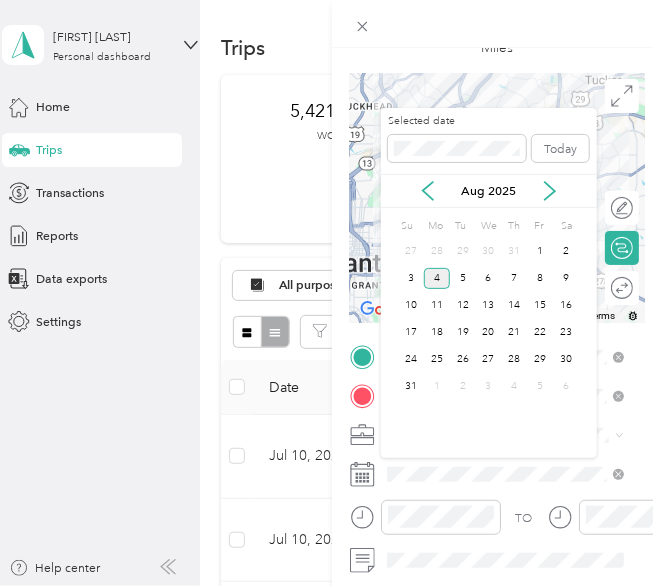 click on "Aug 2025" at bounding box center (489, 191) 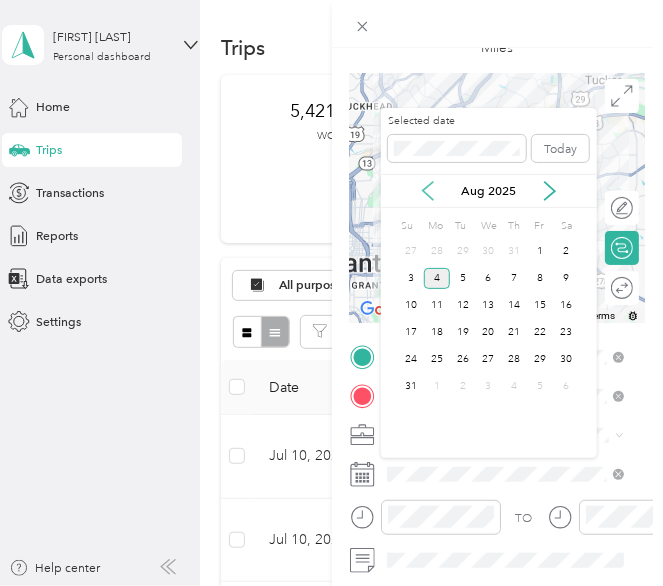 click 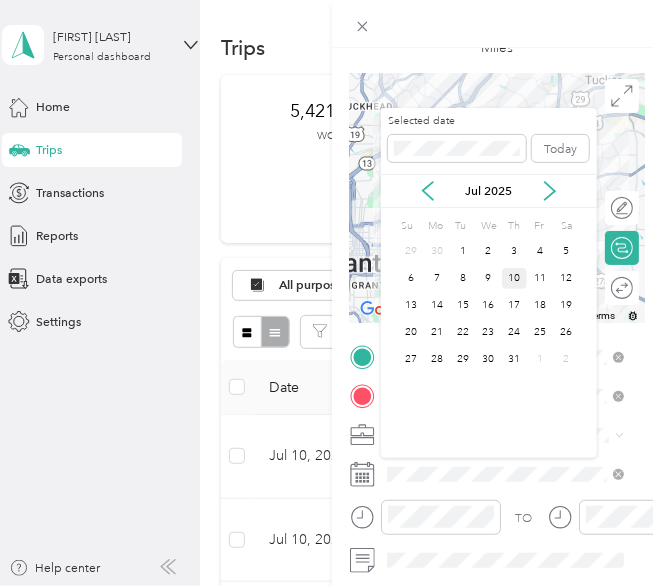 click on "10" at bounding box center [515, 278] 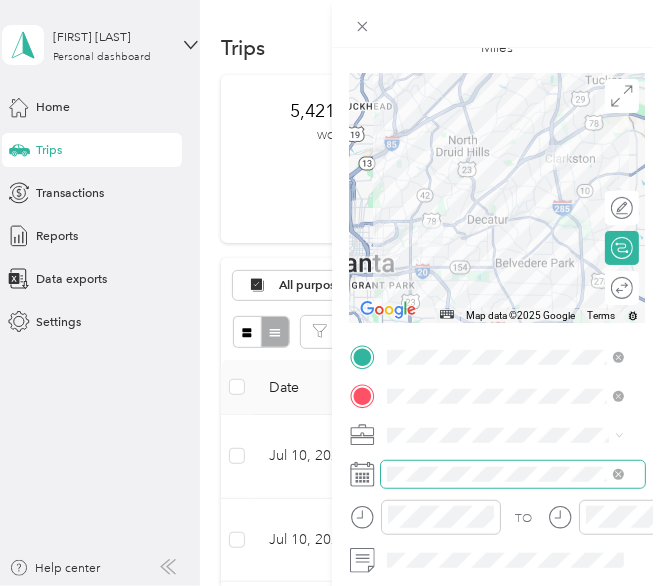 scroll, scrollTop: 0, scrollLeft: 0, axis: both 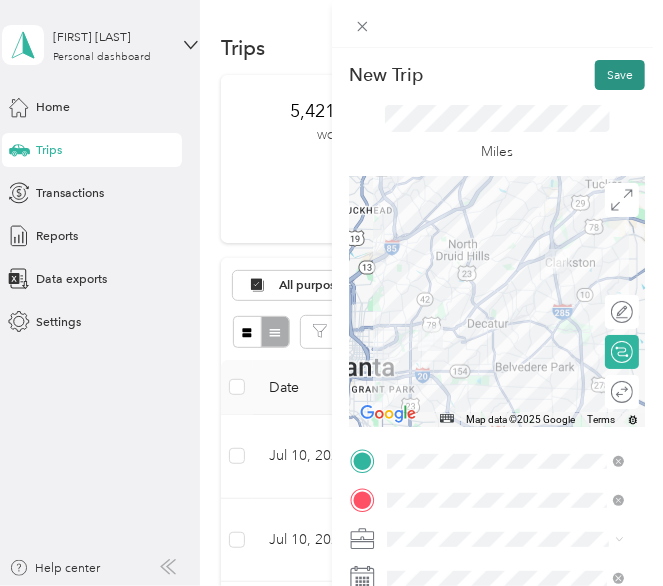 click on "Save" at bounding box center [620, 75] 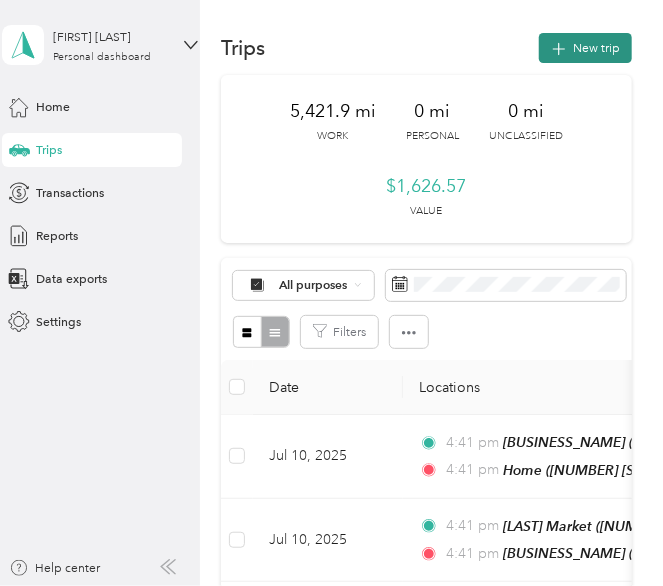 click on "New trip" at bounding box center (585, 48) 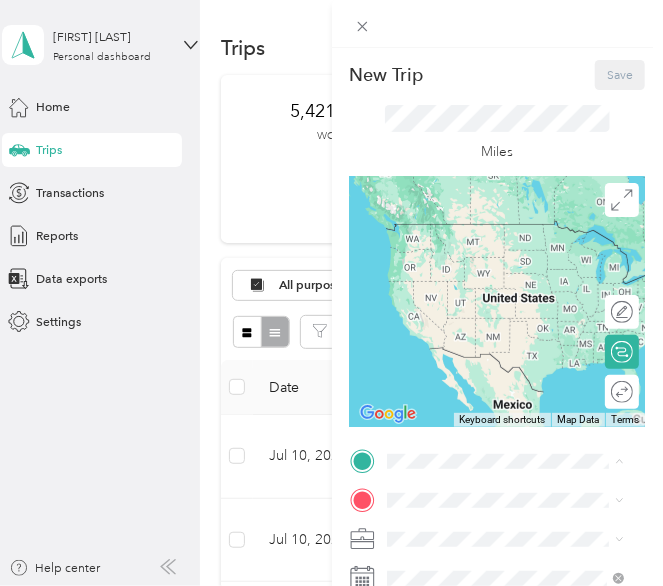click on "[NUMBER] [STREET], [CITY], [POSTAL_CODE], [CITY], [STATE], [COUNTRY]" at bounding box center (514, 386) 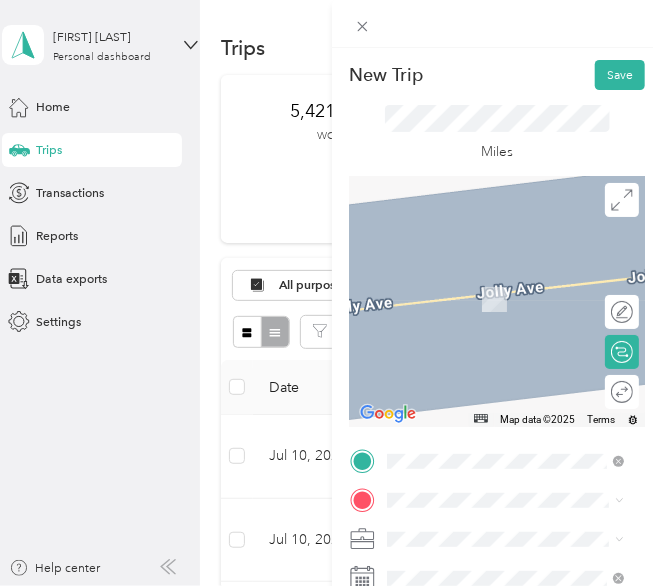 click on "TEAM [BUSINESS_NAME] [NUMBER] [STREET] NE, [NUMBER], [CITY], [STATE], [COUNTRY]" at bounding box center [520, 329] 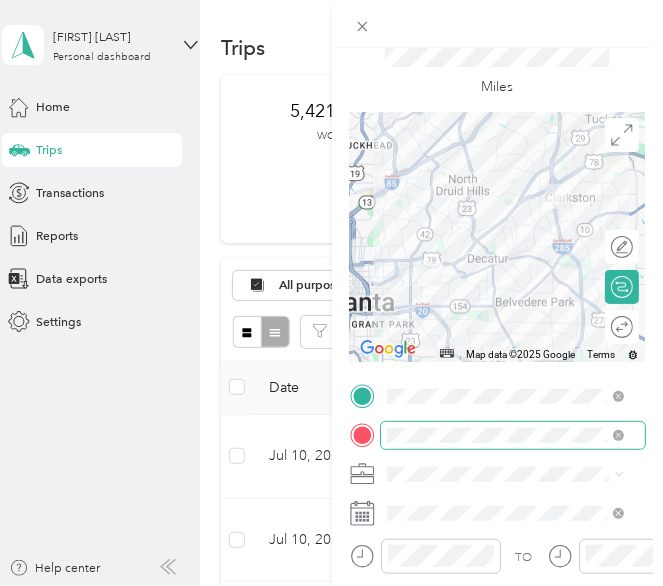 scroll, scrollTop: 66, scrollLeft: 0, axis: vertical 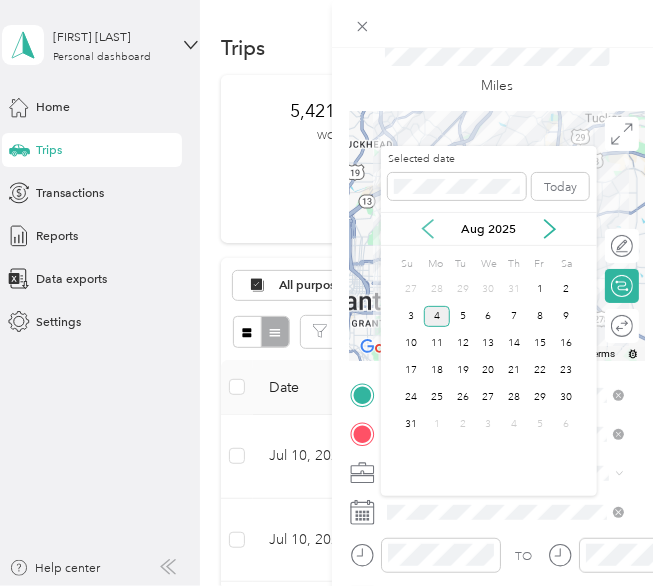 click 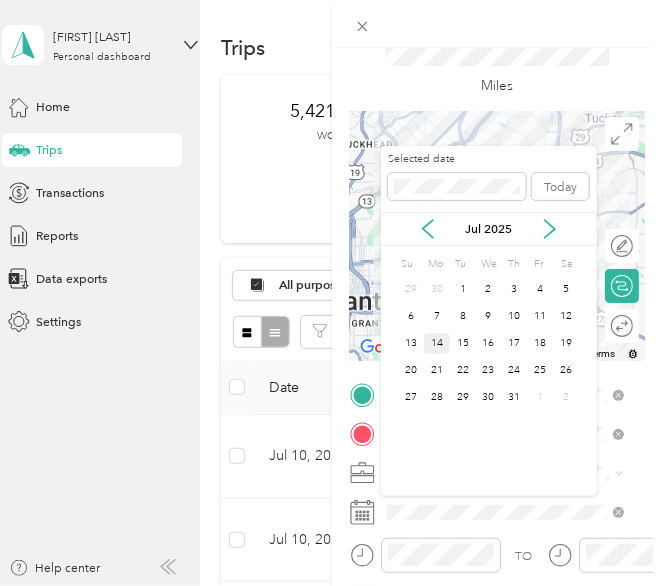 click on "14" at bounding box center [437, 343] 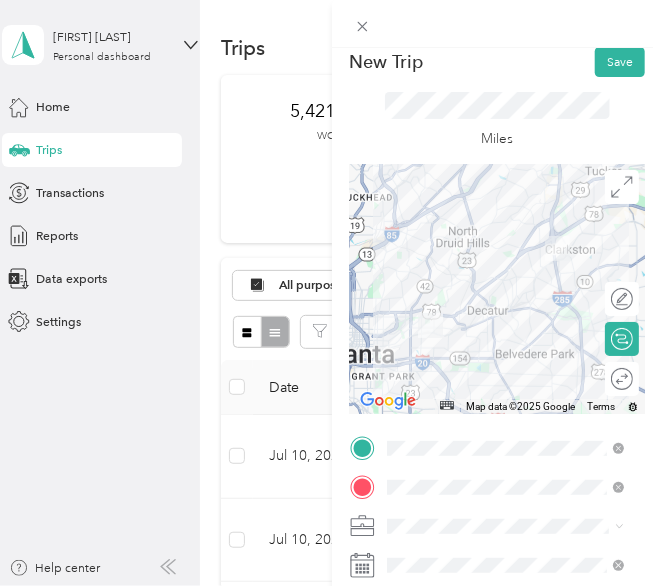 scroll, scrollTop: 12, scrollLeft: 0, axis: vertical 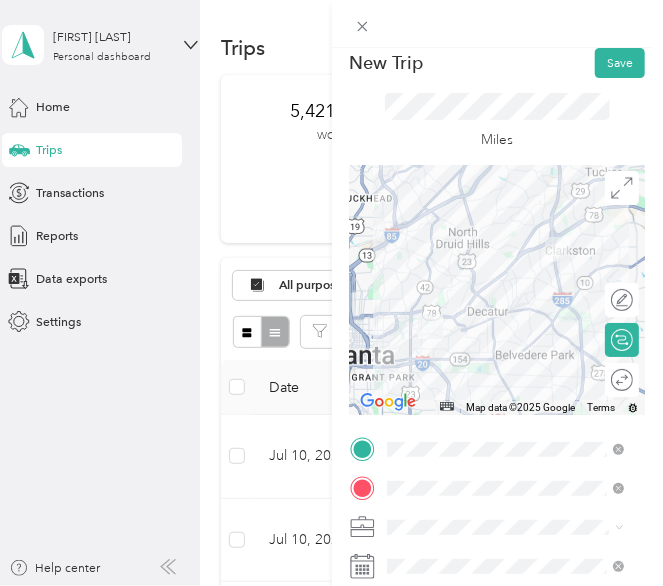 click on "Round trip" at bounding box center (622, 380) 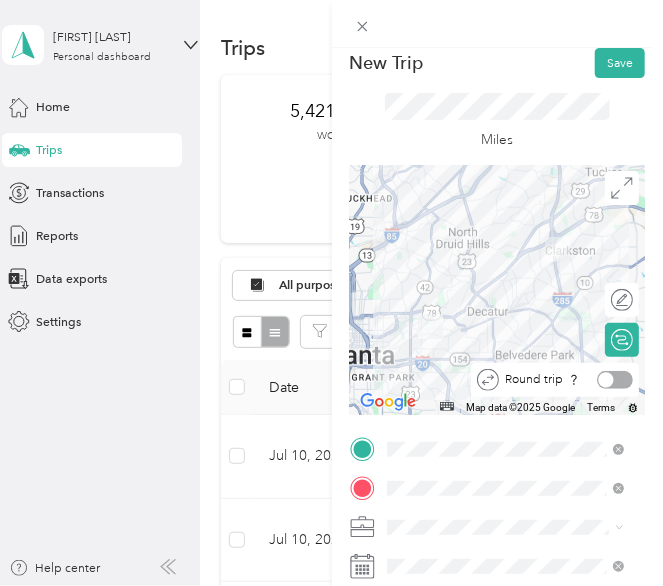 click at bounding box center (615, 380) 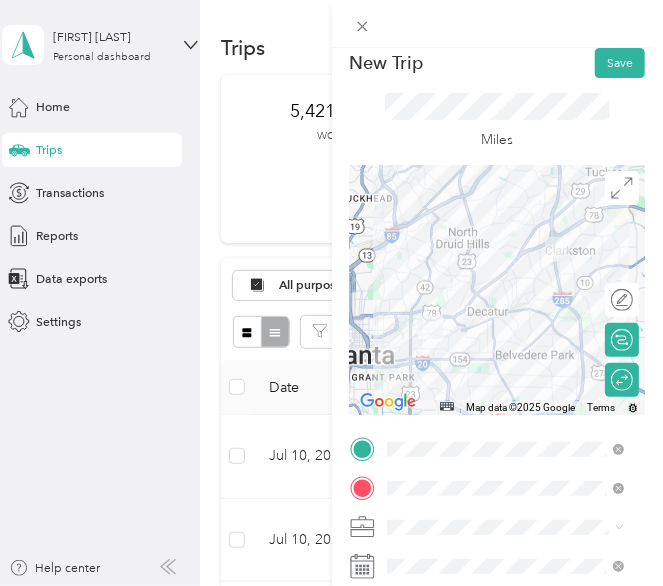 scroll, scrollTop: 0, scrollLeft: 0, axis: both 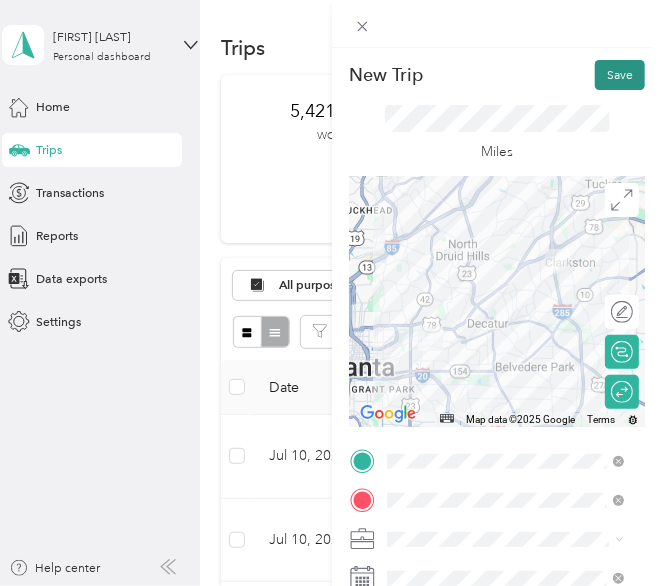 click on "Save" at bounding box center (620, 75) 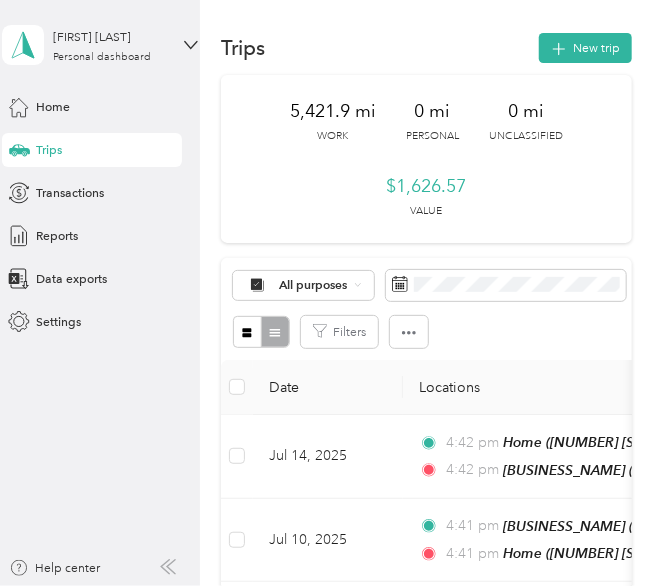 click on "Trips New trip" at bounding box center (426, 48) 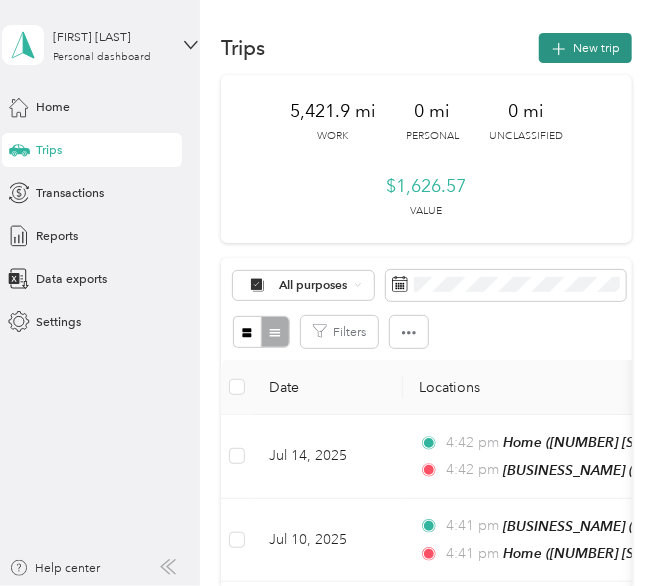 click on "New trip" at bounding box center [585, 48] 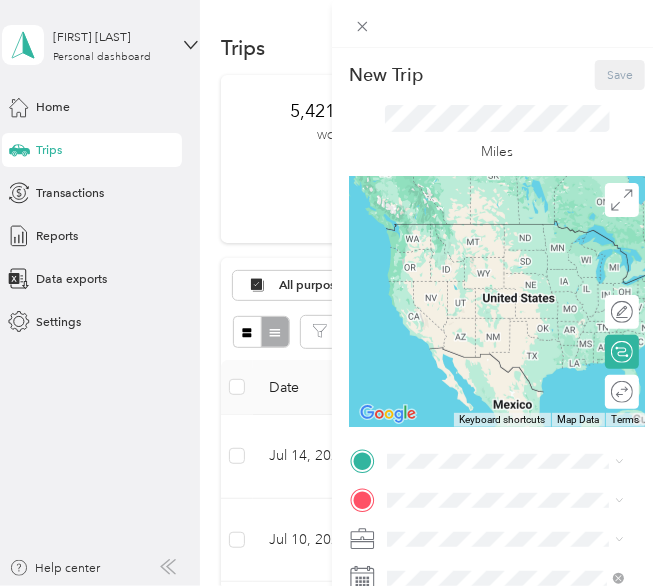 click on "Home [NUMBER] [STREET], [CITY], [POSTAL_CODE], [CITY], [CITY], [STATE], [COUNTRY]" at bounding box center (520, 378) 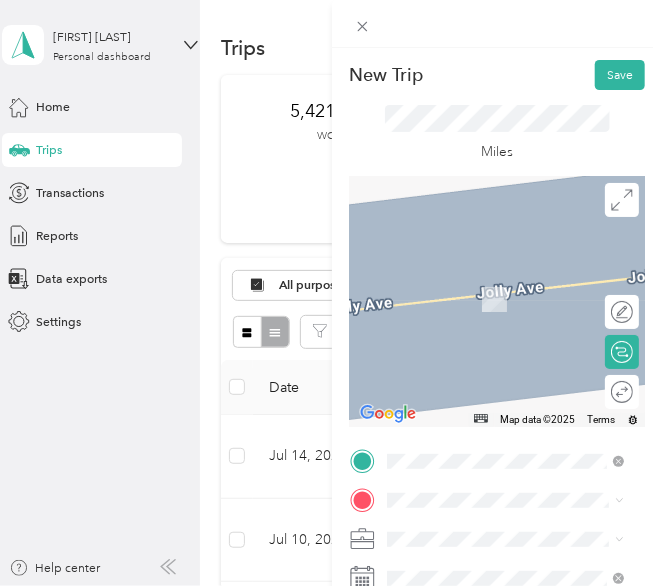 click on "TEAM Westview Corner Grocery ([NUMBER] [STREET], [POSTAL_CODE], [CITY], [STATE], [COUNTRY])" at bounding box center [520, 331] 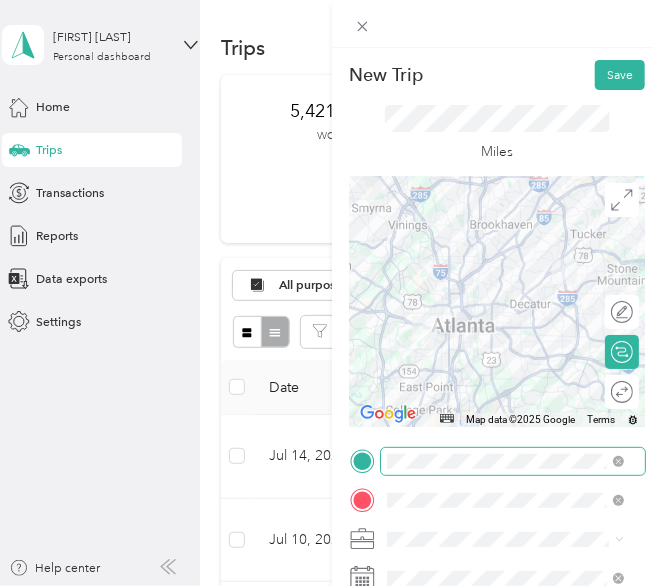 scroll, scrollTop: 6, scrollLeft: 0, axis: vertical 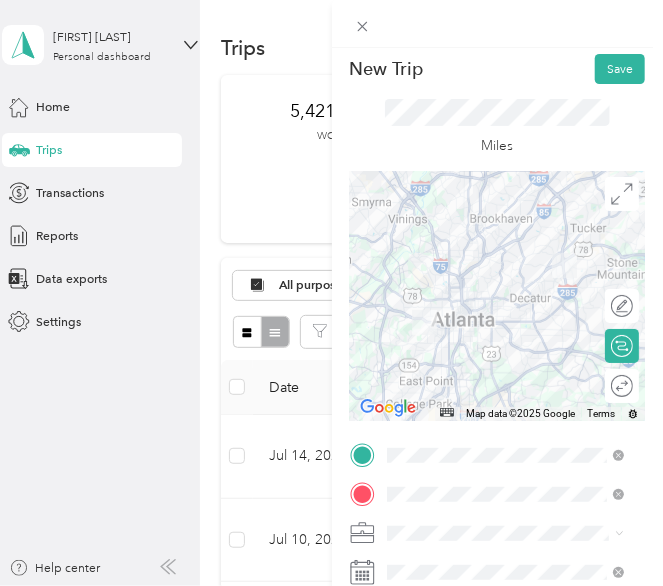 click on "Round trip" at bounding box center [622, 386] 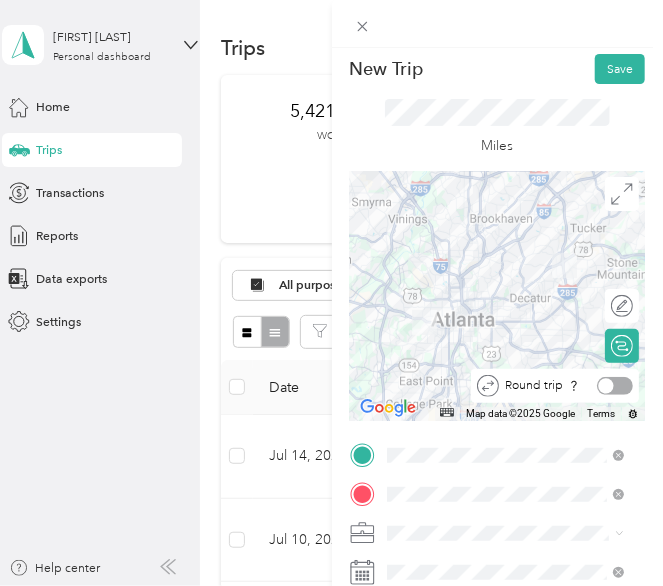 click at bounding box center [615, 386] 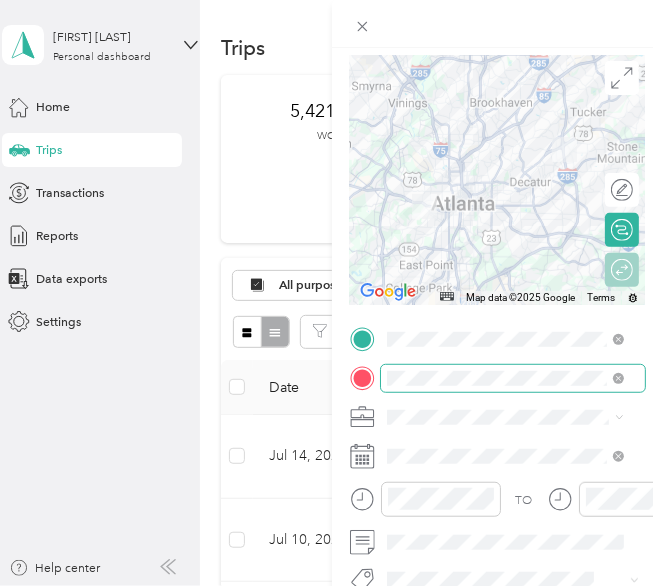 scroll, scrollTop: 125, scrollLeft: 0, axis: vertical 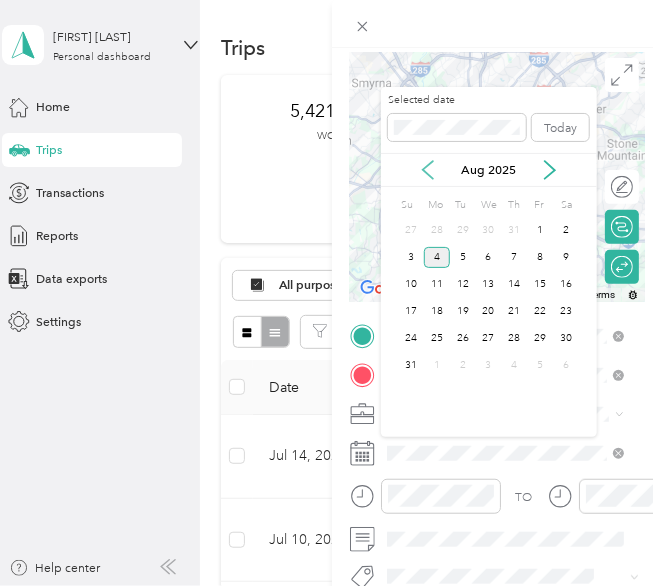click 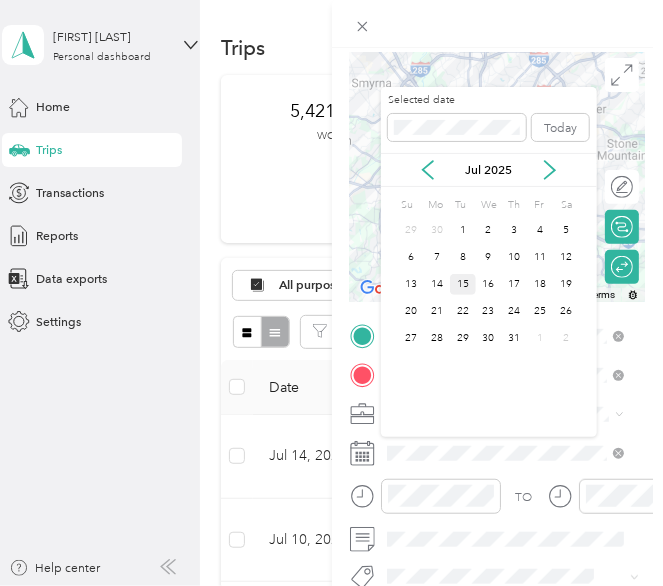 click on "15" at bounding box center [463, 284] 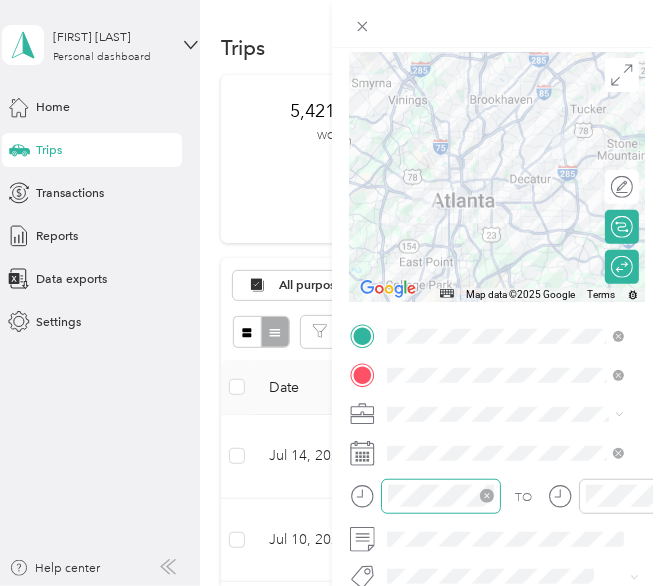scroll, scrollTop: 0, scrollLeft: 0, axis: both 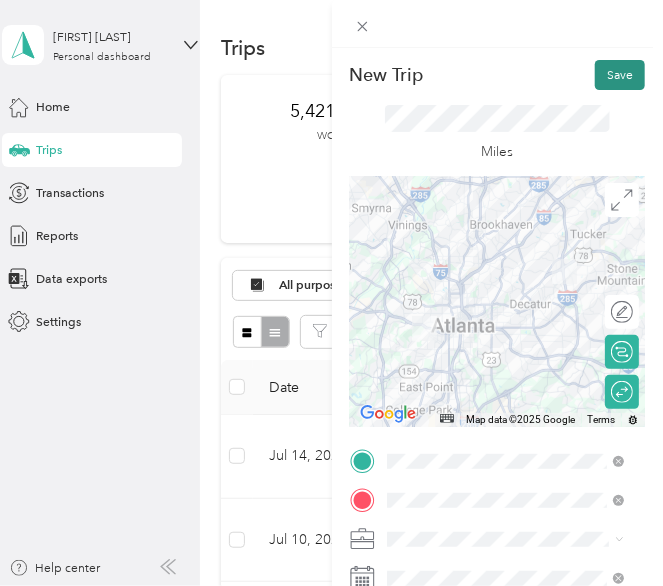 click on "Save" at bounding box center [620, 75] 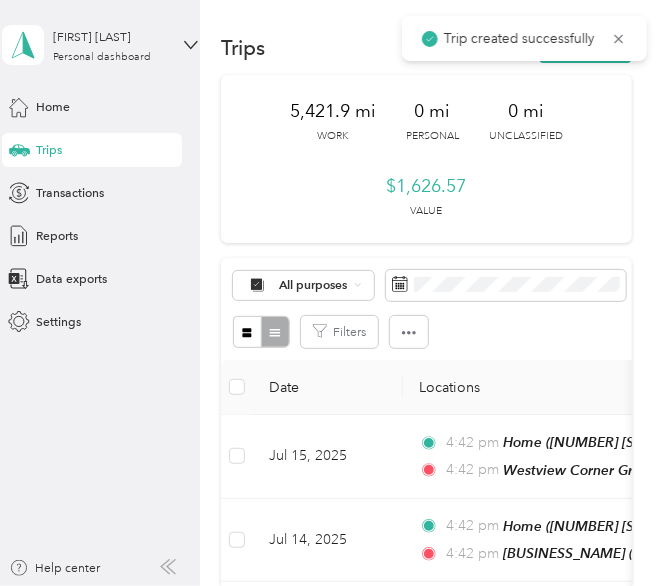 click on "Trip created successfully" at bounding box center (524, 38) 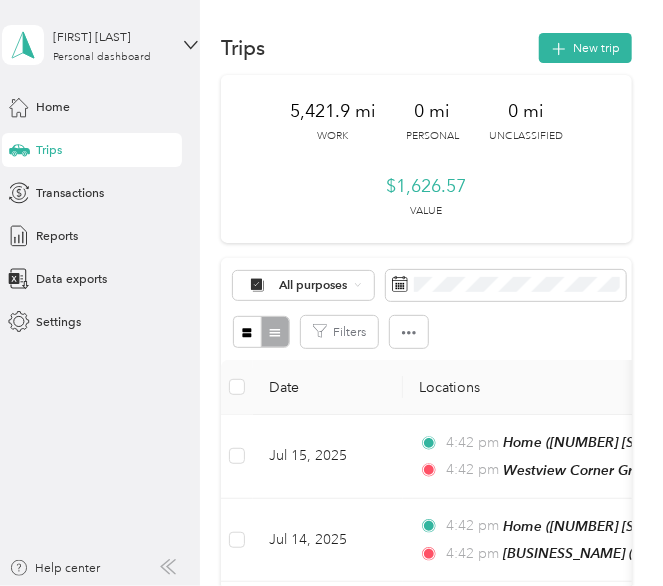 click on "Trips New trip" at bounding box center [426, 48] 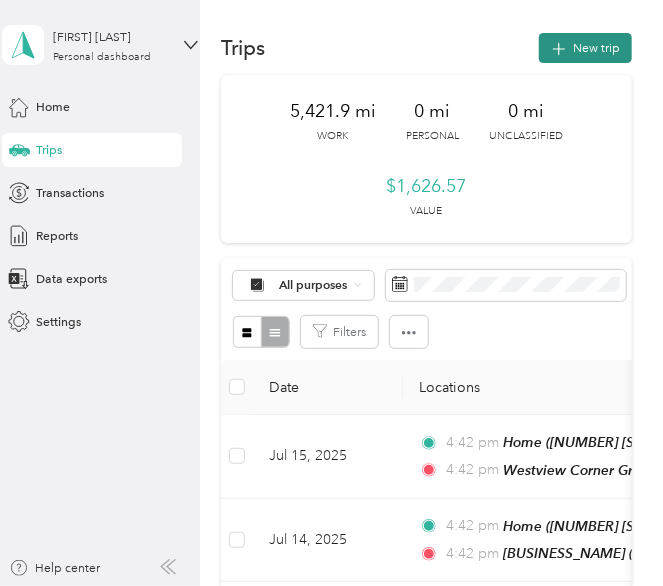 click on "New trip" at bounding box center [585, 48] 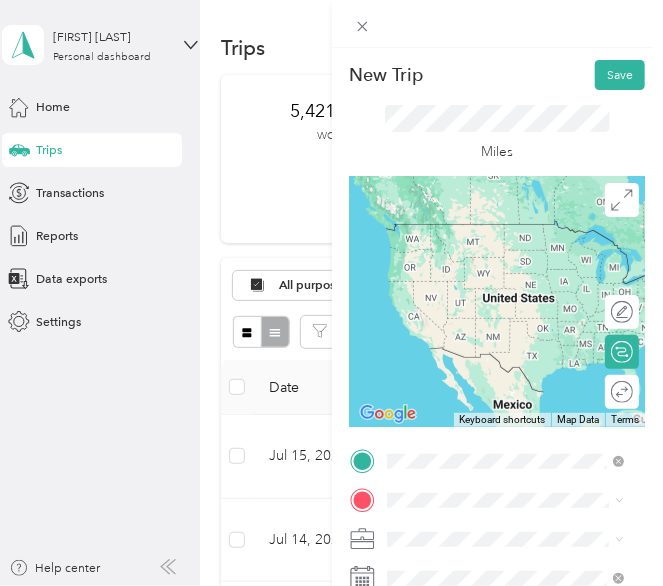 click on "Home [NUMBER] [STREET], [CITY], [POSTAL_CODE], [CITY], [CITY], [STATE], [COUNTRY]" at bounding box center (520, 288) 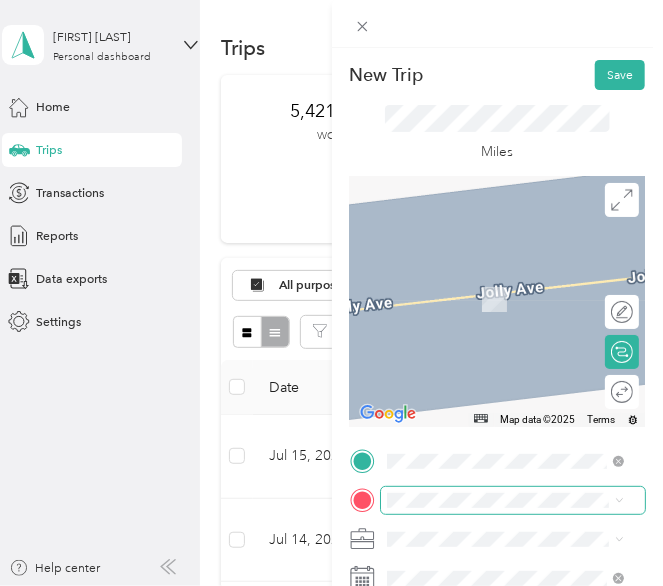 click at bounding box center (513, 500) 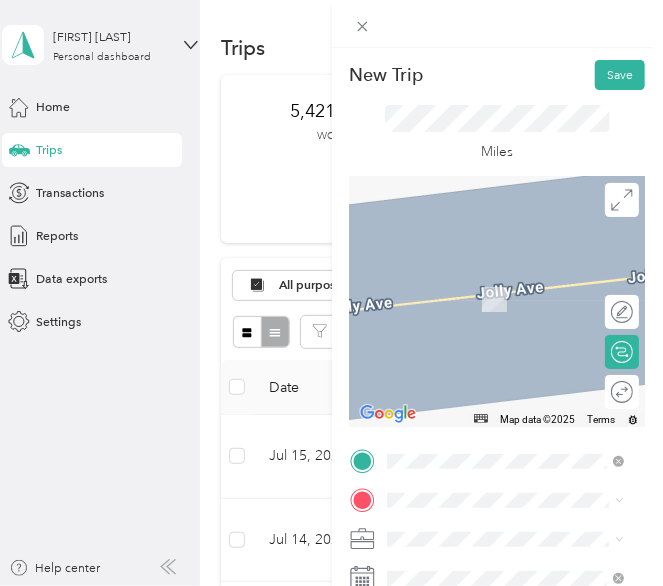 click on "[NUMBER] [STREET] [NAME] [NAME], [POSTAL_CODE], [CITY], [STATE], [COUNTRY]" at bounding box center (514, 441) 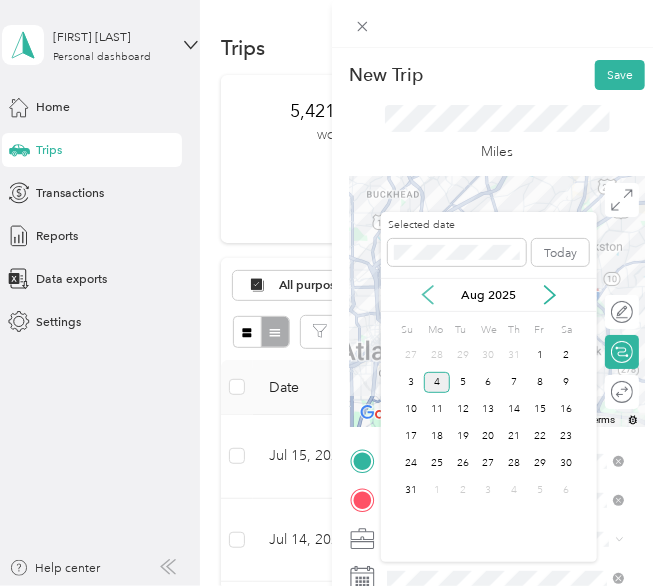 click 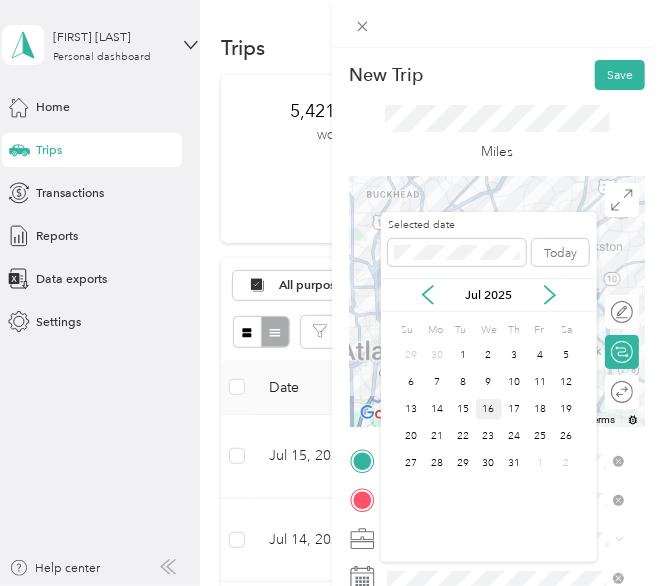 click on "16" at bounding box center [489, 409] 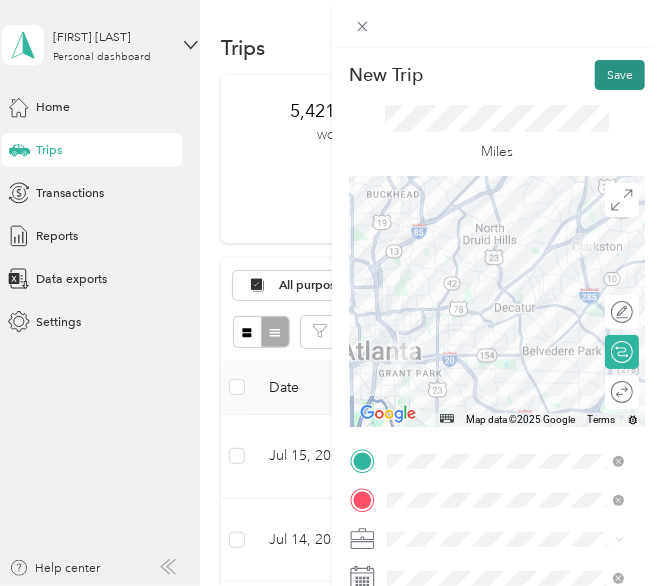 click on "Save" at bounding box center (620, 75) 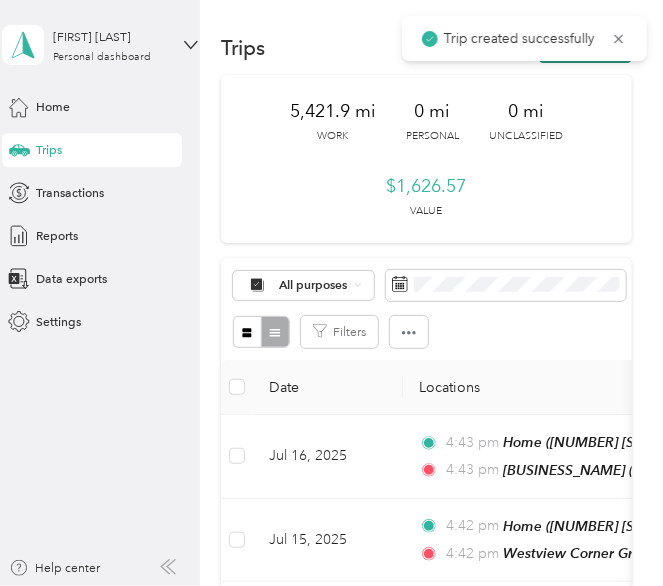 click on "New trip" at bounding box center [585, 48] 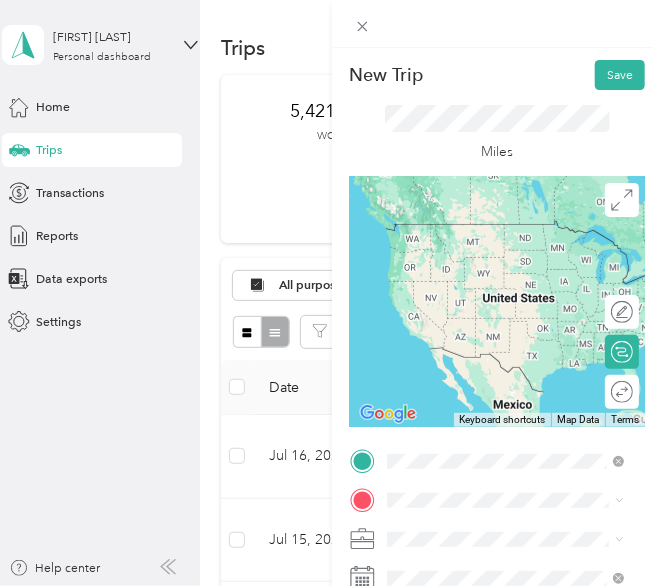 click on "From your Favorite places TEAM [BUSINESS_NAME] [NUMBER] [STREET] SE Ste [LETTER], [NUMBER], [CITY], [STATE], [COUNTRY] TEAM [BUSINESS_NAME] [NUMBER] [STREET] SE Unit [LETTER], [NUMBER], [CITY], [STATE], [COUNTRY] TEAM [BUSINESS_NAME] [NUMBER] [STREET] SE Ste [LETTER], [NUMBER], [CITY], [STATE], [COUNTRY] TEAM [BUSINESS_NAME] [NUMBER] [STREET] Hwy, [POSTAL_CODE], [CITY], [STATE], [COUNTRY] TEAM [BUSINESS_NAME] [NUMBER] [STREET] Hwy, [NUMBER], [CITY], [STATE], [COUNTRY] TEAM [BUSINESS_NAME] [NUMBER] [STREET], [POSTAL_CODE], [CITY], [STATE], [COUNTRY] TEAM [BUSINESS_NAME] [NUMBER] [STREET], [POSTAL_CODE], [CITY], [STATE], [COUNTRY] TEAM [BUSINESS_NAME] [NUMBER] [STREET], [POSTAL_CODE], [CITY], [STATE], [COUNTRY] TEAM [BUSINESS_NAME] [NUMBER] [STREET], [POSTAL_CODE], [CITY], [STATE], [COUNTRY] From search results [CITY]
[STATE], [COUNTRY] [PLACE]
[CITY], [STATE], [COUNTRY] [PLACE]
[STATE], [COUNTRY] [PLACE] Drive
[CITY], [STATE] [POSTAL_CODE], [COUNTRY] [PLACE] Drive
[CITY], [STATE] [POSTAL_CODE], [COUNTRY]" at bounding box center [505, 325] 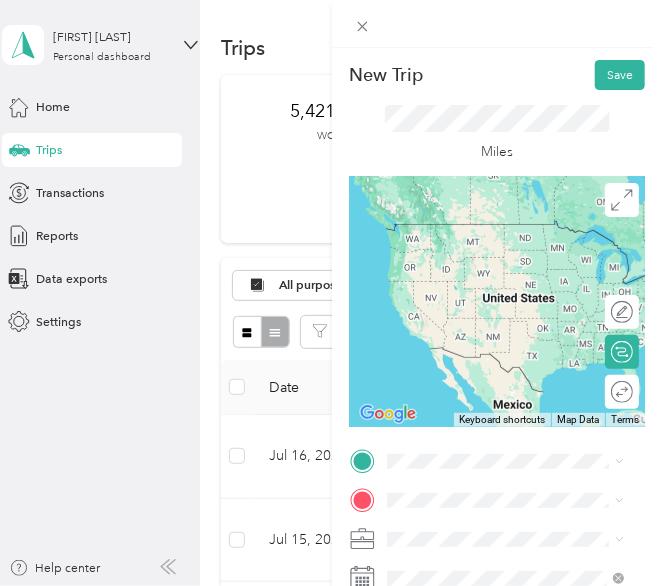 click on "[NUMBER] [STREET] [NAME] [NAME], [POSTAL_CODE], [CITY], [STATE], [COUNTRY]" at bounding box center [514, 405] 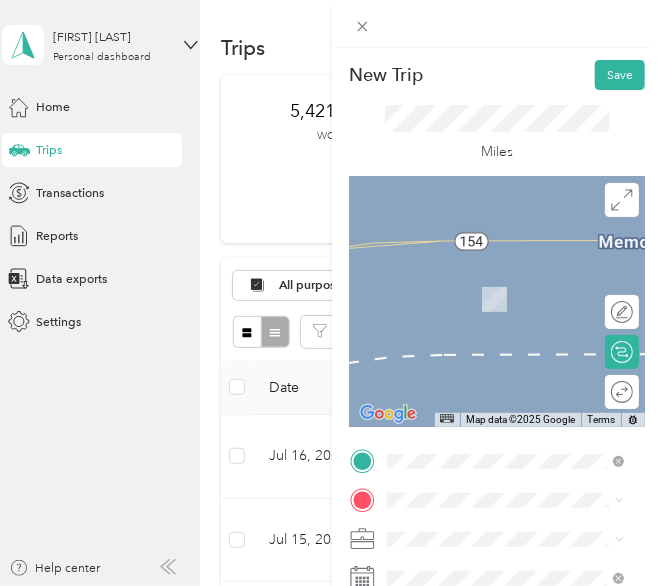 click on "[NUMBER] [STREET], [POSTAL_CODE], [CITY], [STATE], [COUNTRY]" at bounding box center (514, 464) 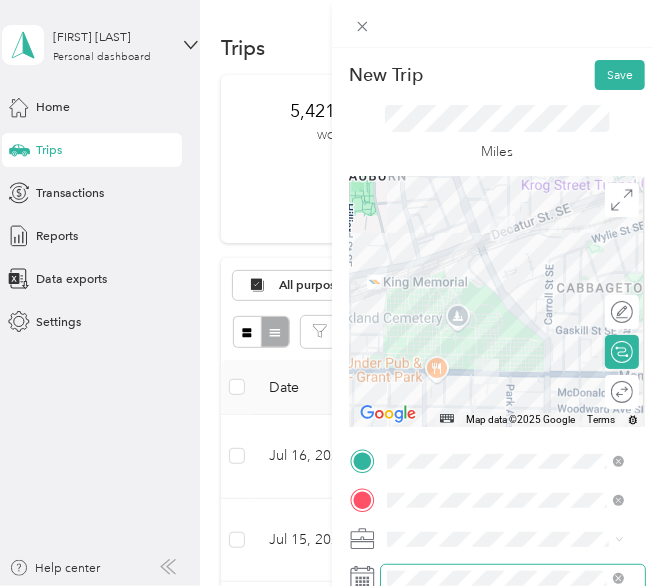 click at bounding box center (513, 578) 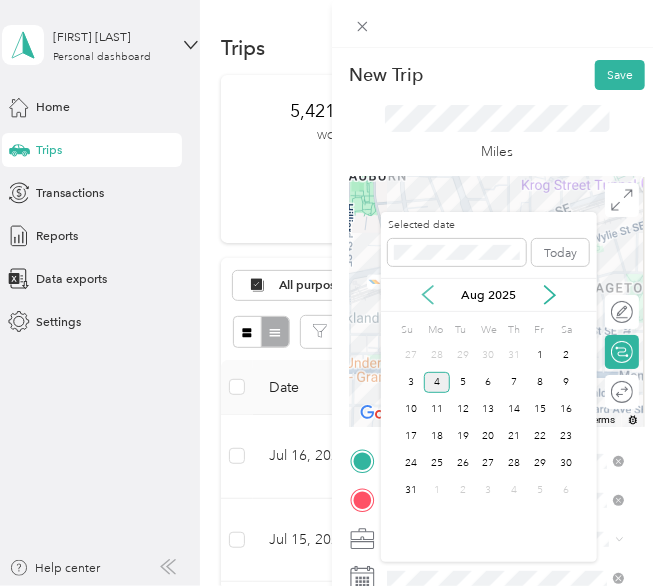 click 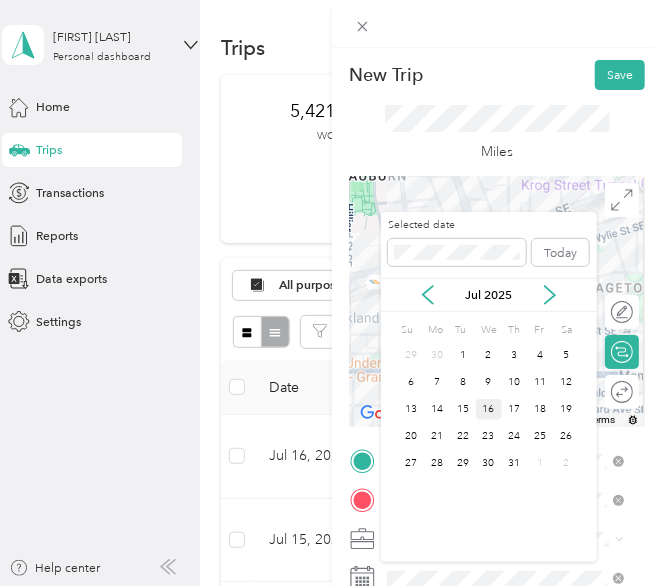 click on "16" at bounding box center [489, 409] 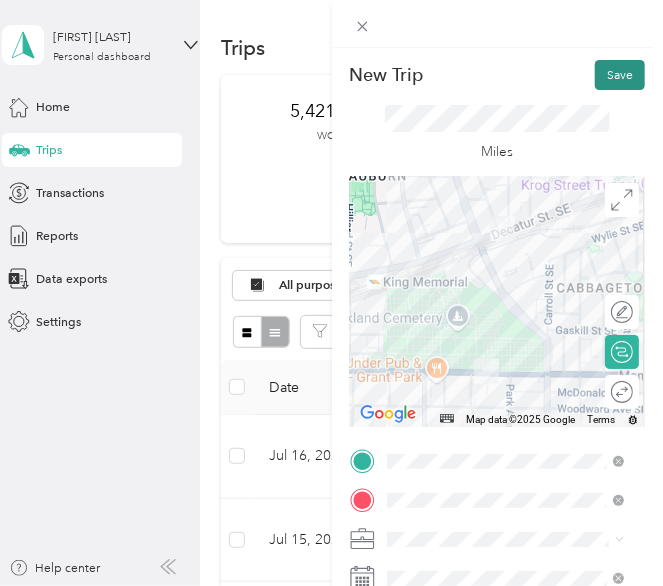 click on "Save" at bounding box center (620, 75) 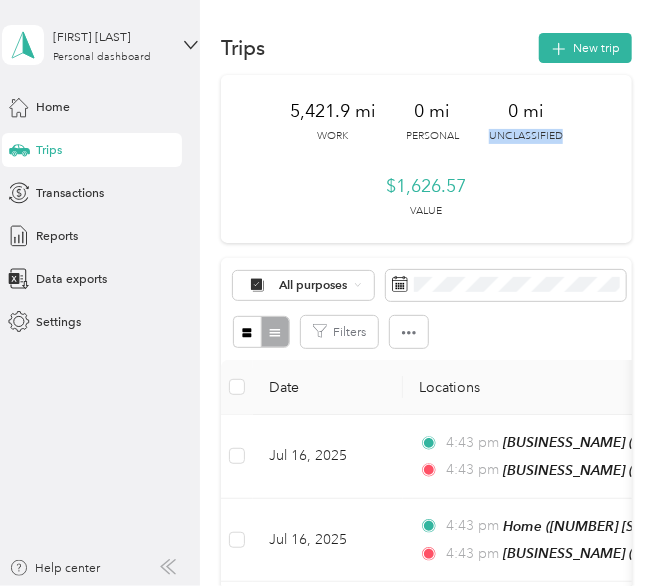 drag, startPoint x: 597, startPoint y: 72, endPoint x: 596, endPoint y: 90, distance: 18.027756 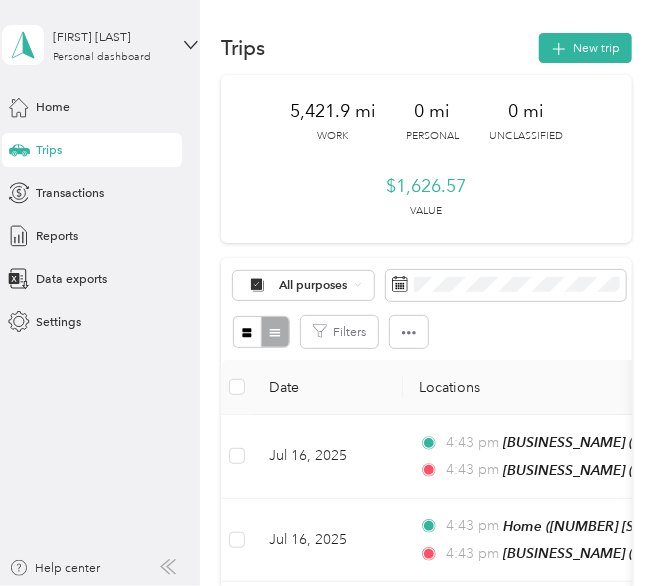 drag, startPoint x: 596, startPoint y: 90, endPoint x: 563, endPoint y: 63, distance: 42.638012 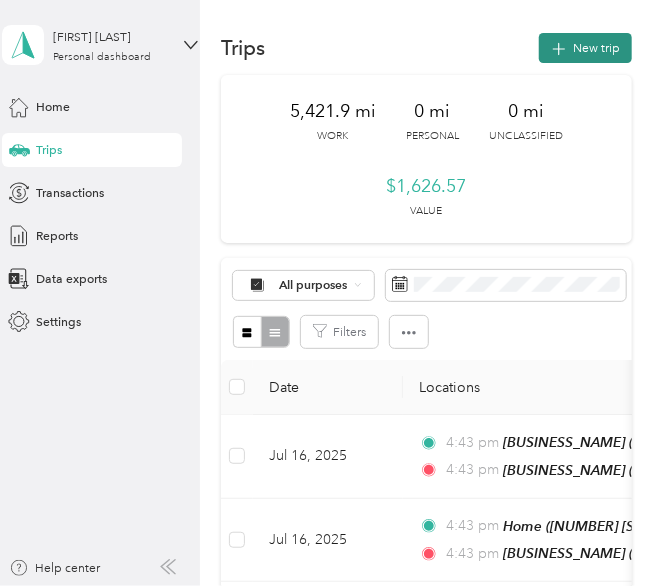 click on "New trip" at bounding box center [585, 48] 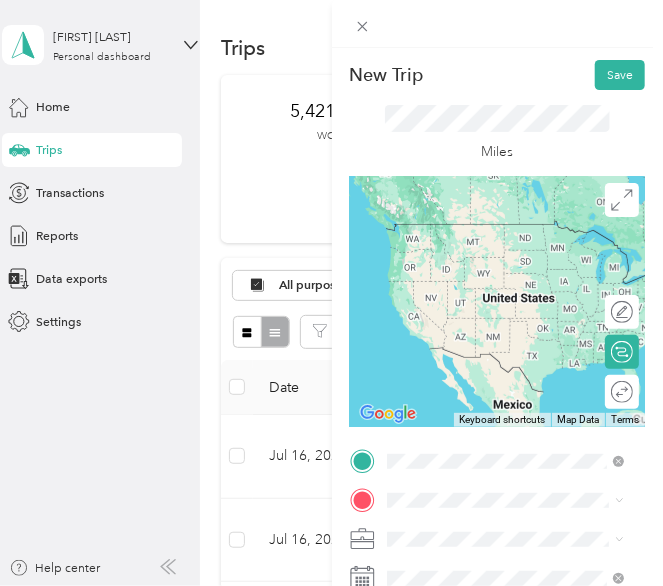click on "TEAM [BUSINESS_NAME] [NUMBER] [STREET], [POSTAL_CODE], [CITY], [STATE], [COUNTRY]" at bounding box center (520, 415) 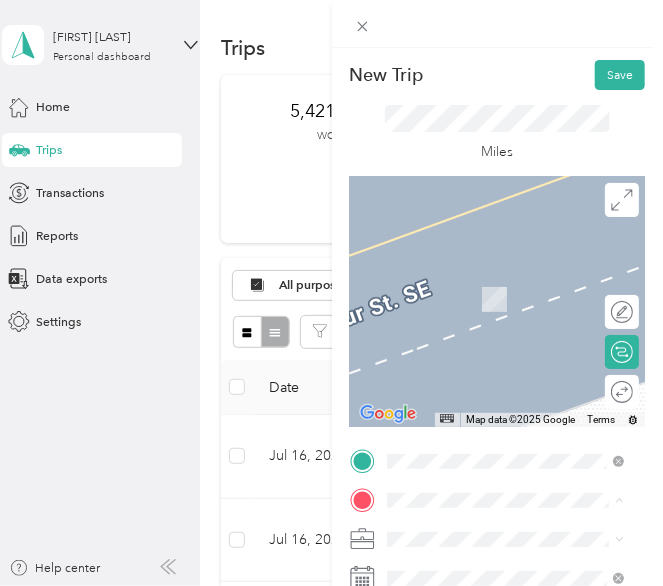 click on "[NUMBER] [STREET], [CITY], [POSTAL_CODE], [CITY], [STATE], [COUNTRY]" at bounding box center [514, 425] 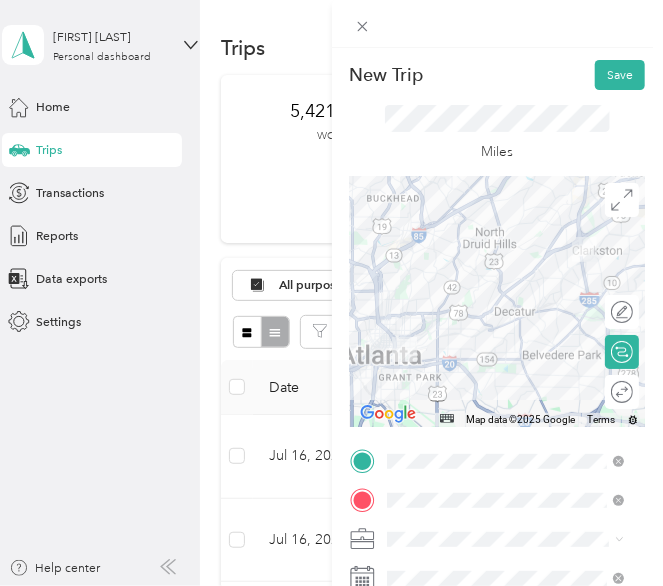 scroll, scrollTop: 60, scrollLeft: 0, axis: vertical 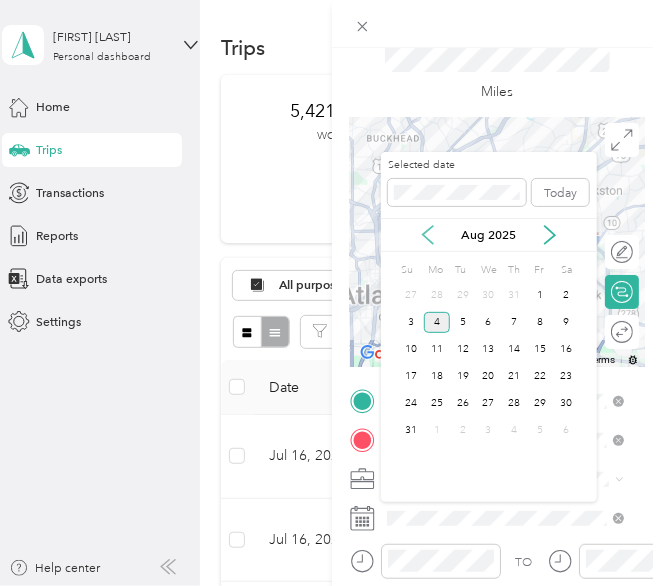 click 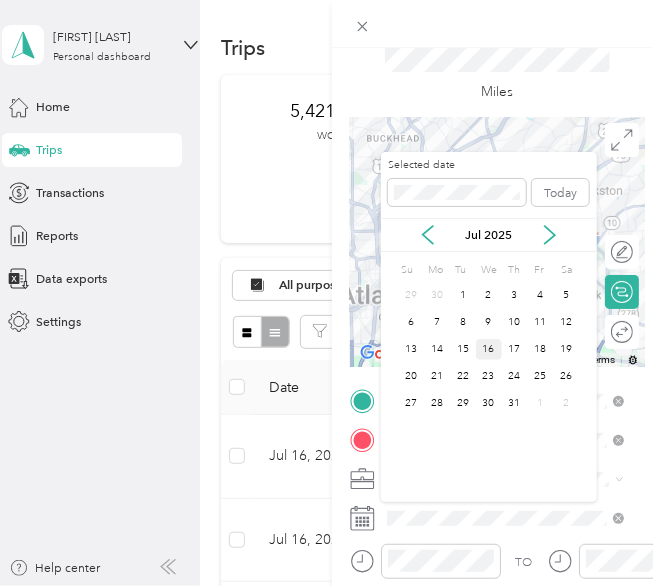 click on "16" at bounding box center [489, 349] 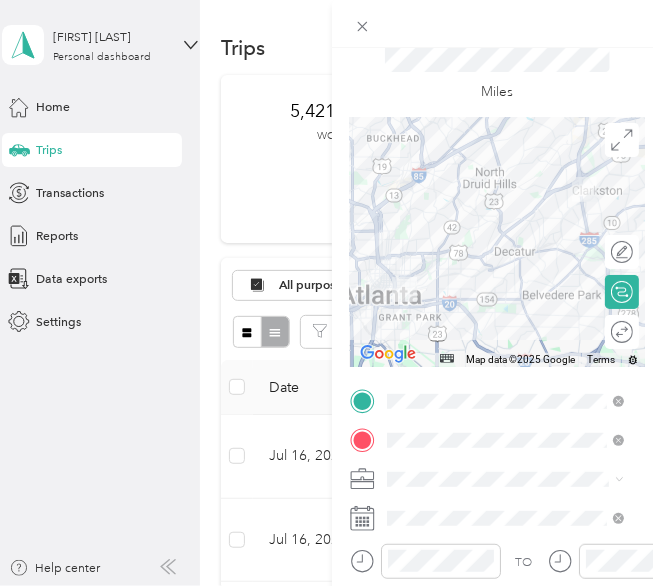 scroll, scrollTop: 0, scrollLeft: 0, axis: both 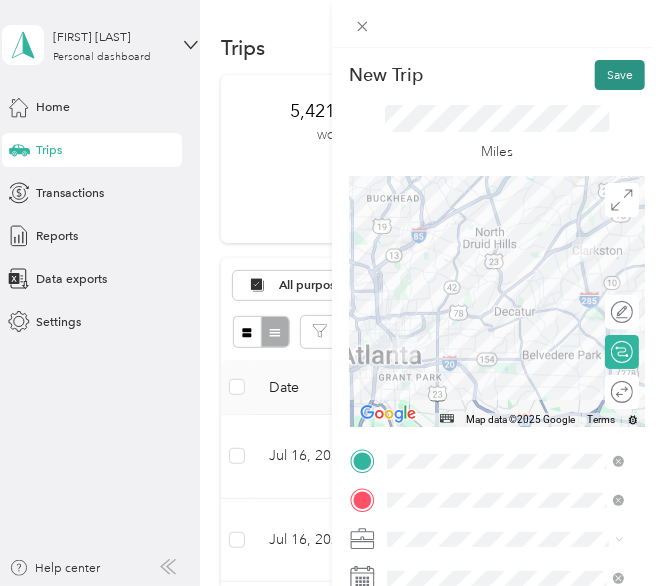 click on "Save" at bounding box center (620, 75) 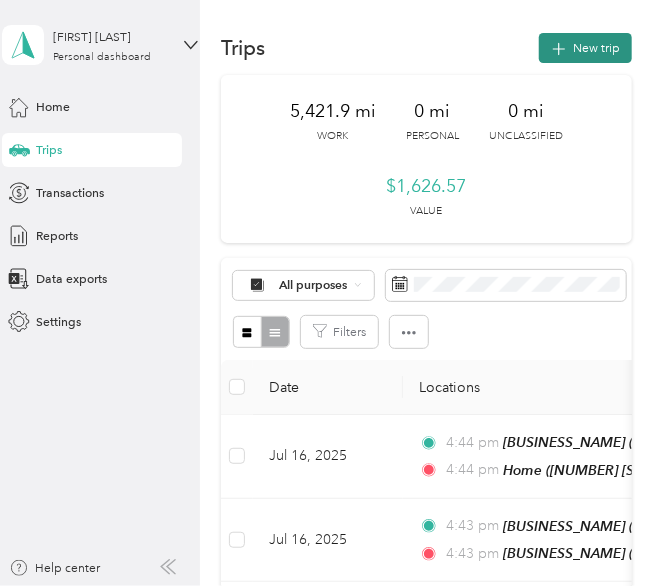 click on "New trip" at bounding box center (585, 48) 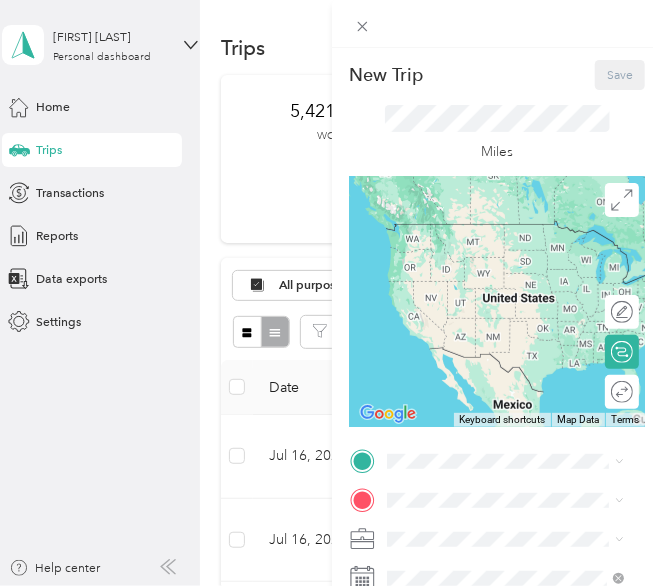 click on "New Trip Save This trip cannot be edited because it is either under review, approved, or paid. Contact your Team Manager to edit it. Miles ← Move left → Move right ↑ Move up ↓ Move down + Zoom in - Zoom out Home Jump left by 75% End Jump right by 75% Page Up Jump up by 75% Page Down Jump down by 75% Keyboard shortcuts Map Data Map data ©2025 Google, INEGI Map data ©2025 Google, INEGI 1000 km  Click to toggle between metric and imperial units Terms Report a map error Edit route Calculate route Round trip TO Add photo" at bounding box center [498, 465] 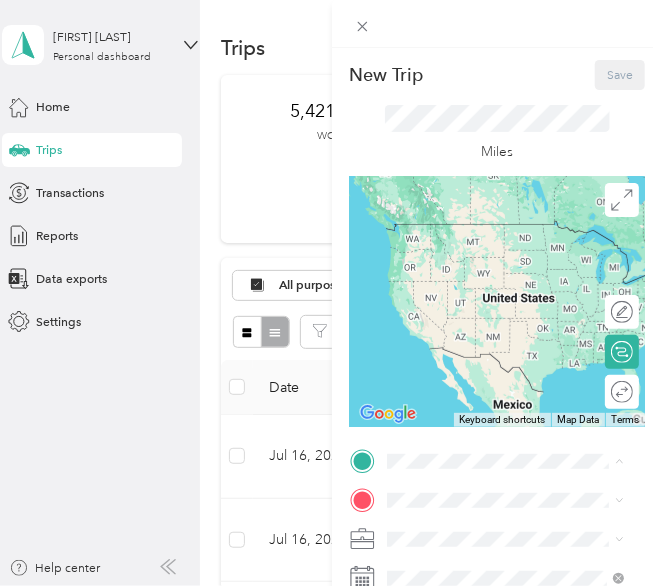 click on "[NUMBER] [STREET], [CITY], [POSTAL_CODE], [CITY], [STATE], [COUNTRY]" at bounding box center [514, 386] 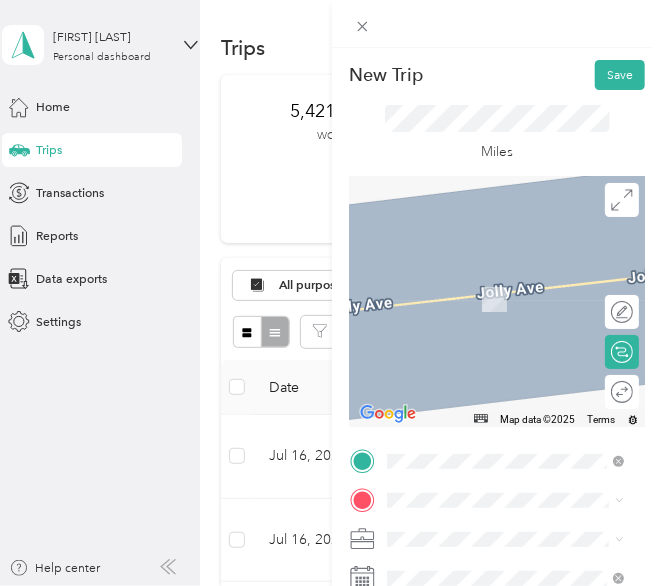 click on "TEAM [BUSINESS_NAME] [NUMBER] [STREET], [POSTAL_CODE], [CITY], [STATE], [COUNTRY]" at bounding box center [520, 330] 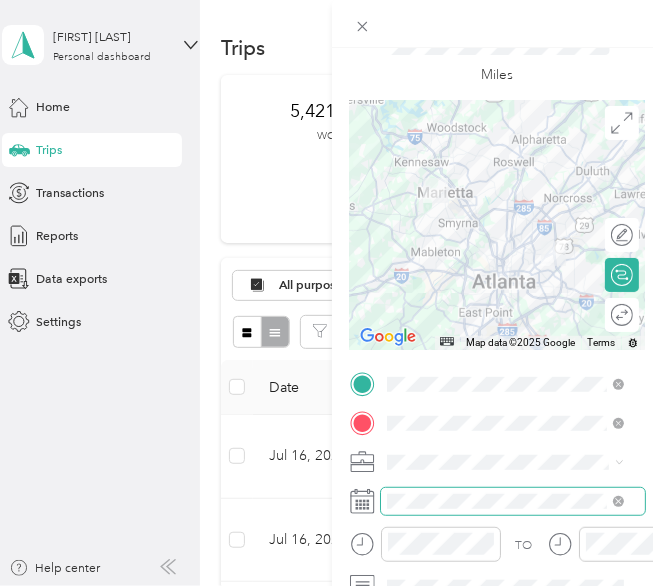 scroll, scrollTop: 78, scrollLeft: 0, axis: vertical 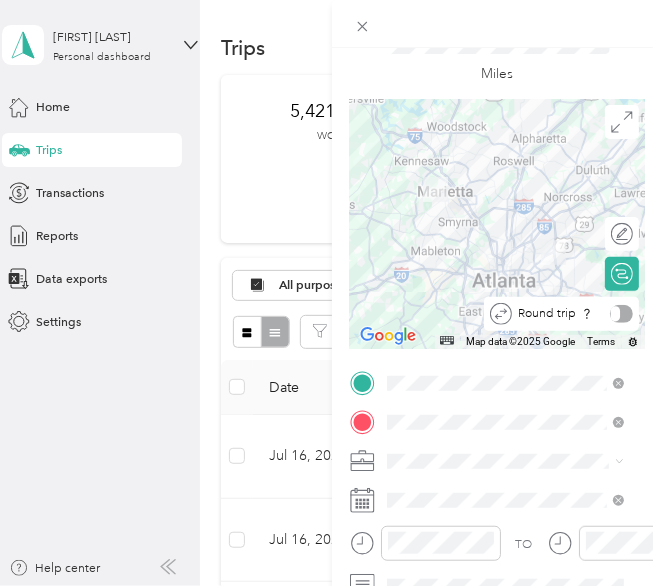 click at bounding box center (621, 314) 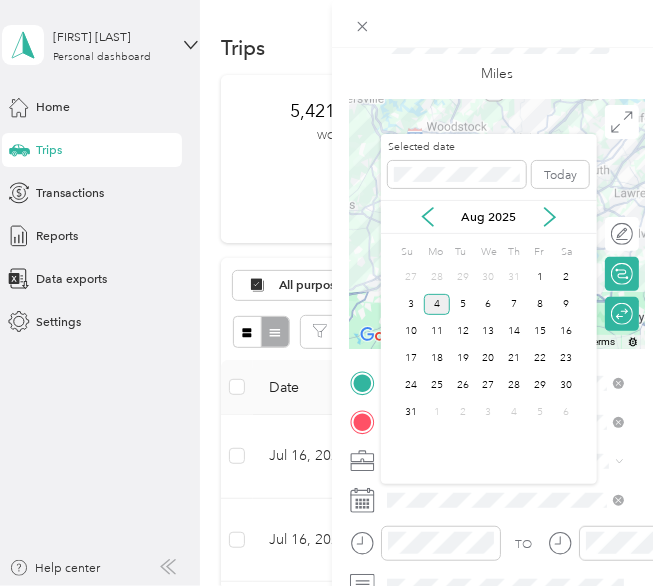 click on "Aug 2025" at bounding box center [489, 217] 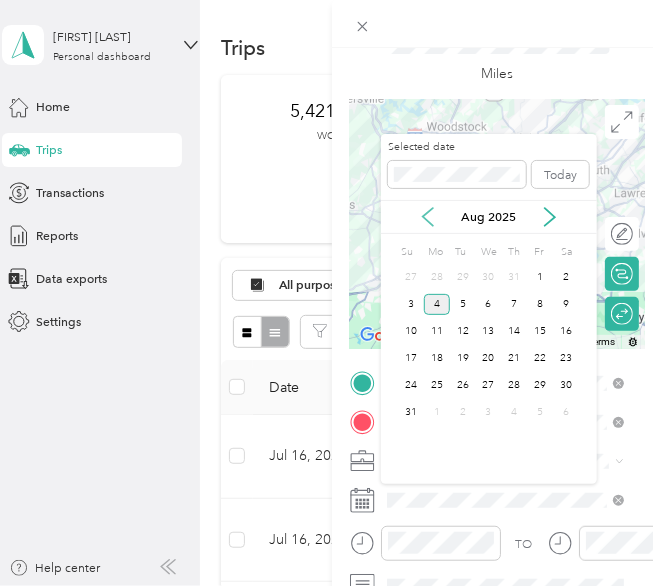 click 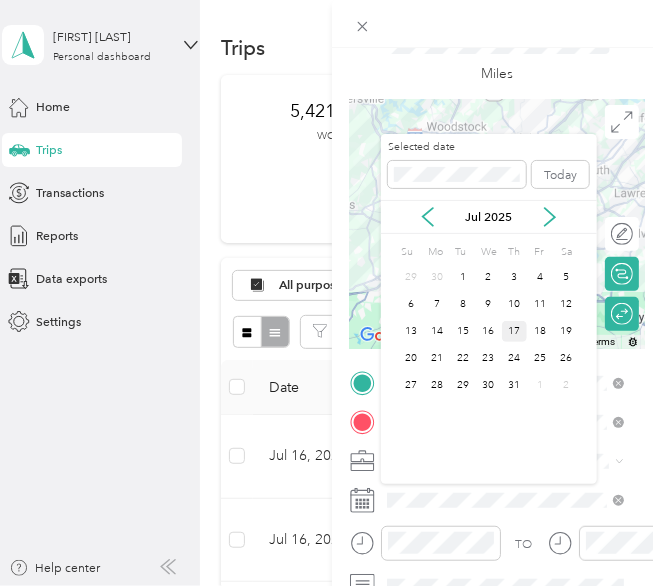 click on "17" at bounding box center [515, 331] 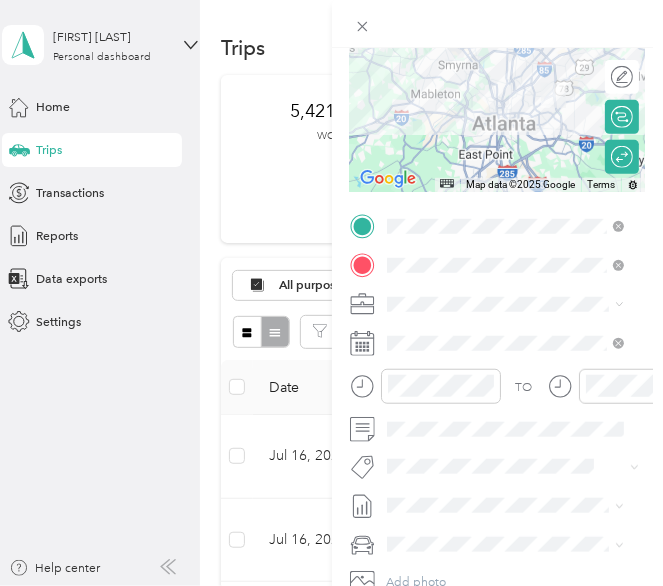 scroll, scrollTop: 0, scrollLeft: 0, axis: both 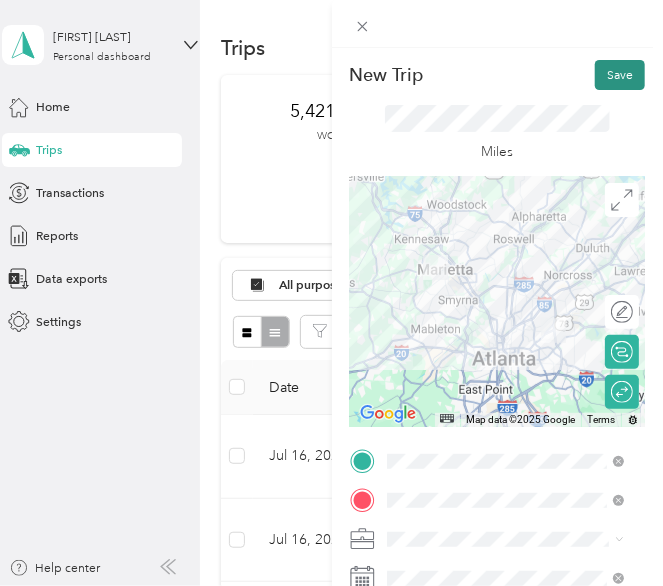 click on "Save" at bounding box center [620, 75] 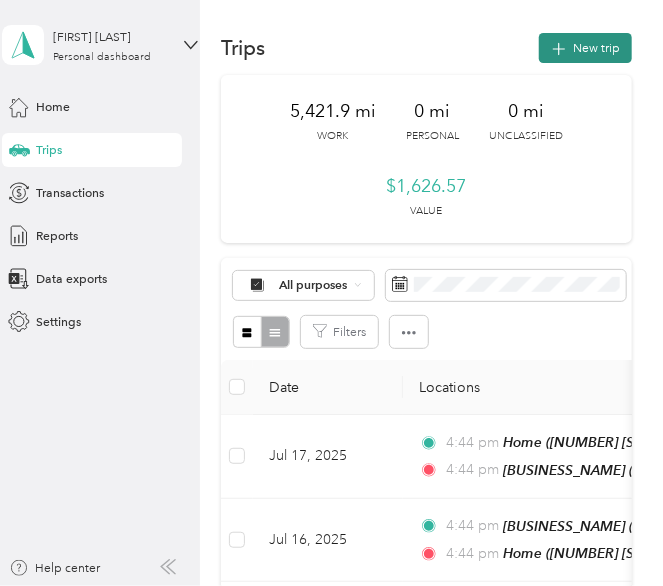click on "New trip" at bounding box center [585, 48] 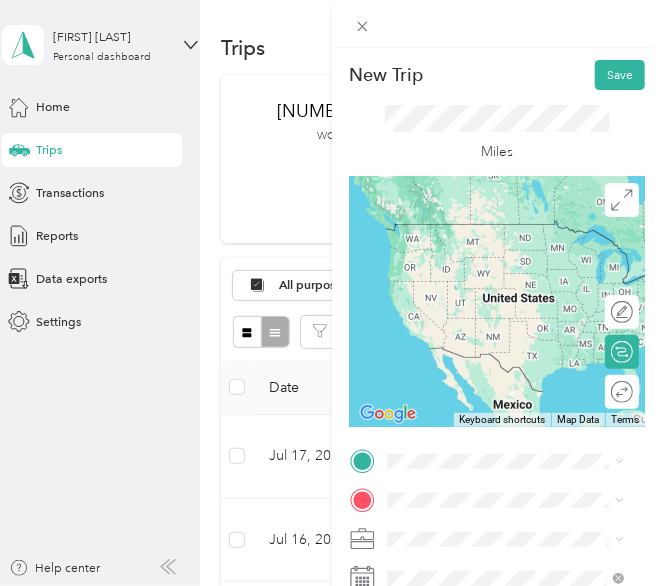 click on "[NUMBER] [STREET], [CITY], [POSTAL_CODE], [CITY], [STATE], [COUNTRY]" at bounding box center (514, 293) 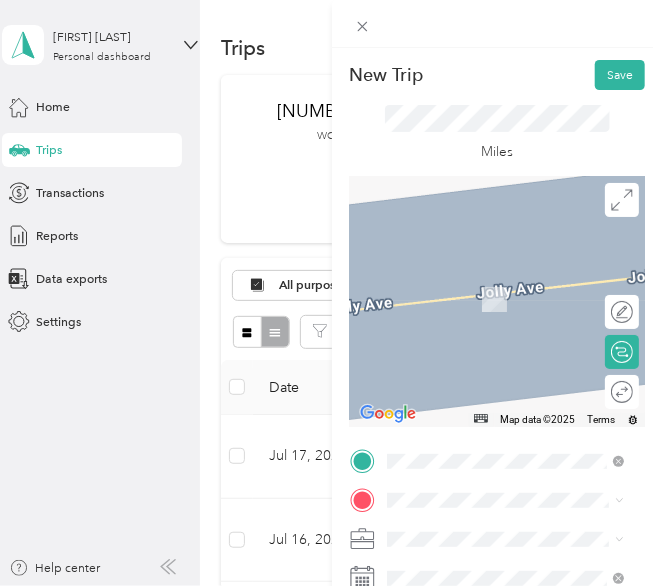 click on "[NUMBER] [STREET] [SUITE], [POSTAL_CODE], [CITY], [STATE], [COUNTRY]" at bounding box center [514, 437] 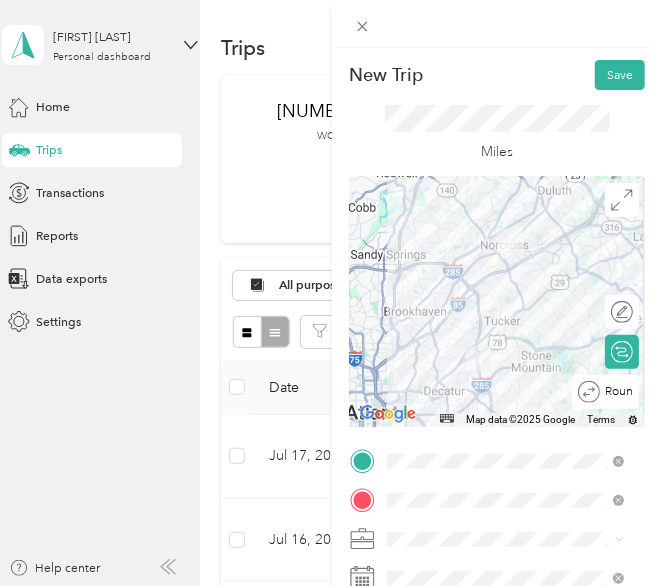 click on "Round trip" at bounding box center (605, 392) 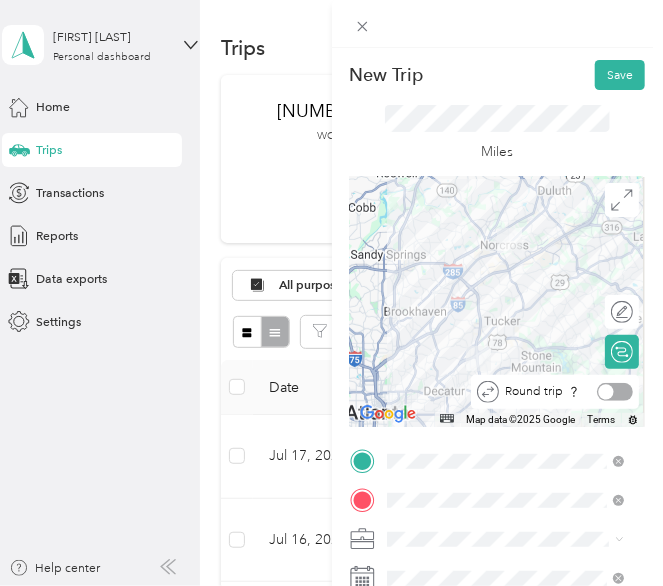 click at bounding box center [615, 392] 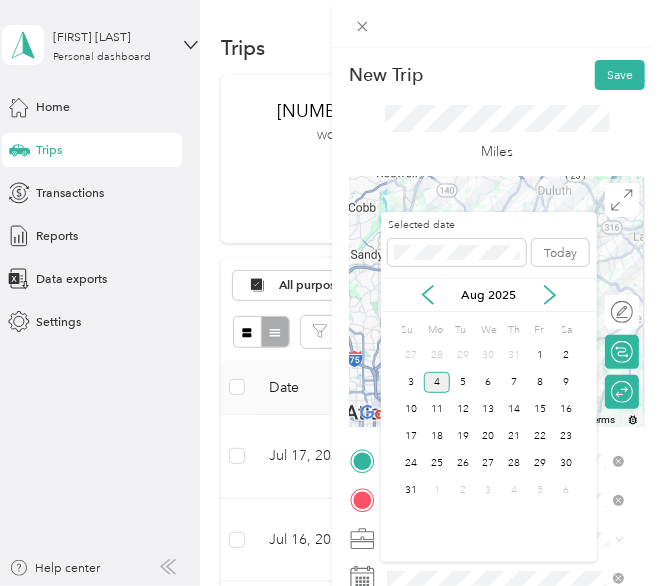 click on "Aug 2025" at bounding box center [489, 295] 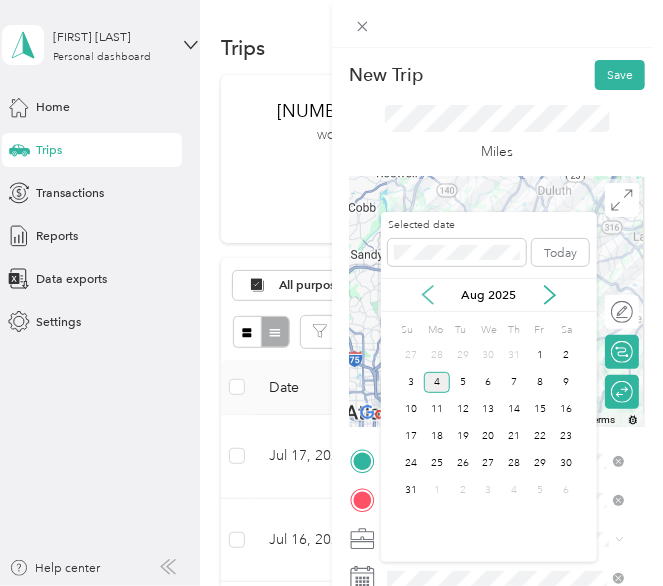 click 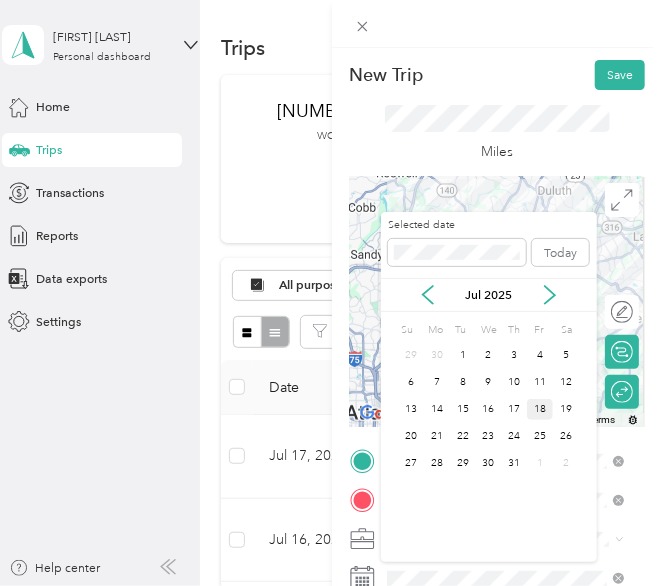 click on "18" at bounding box center (540, 409) 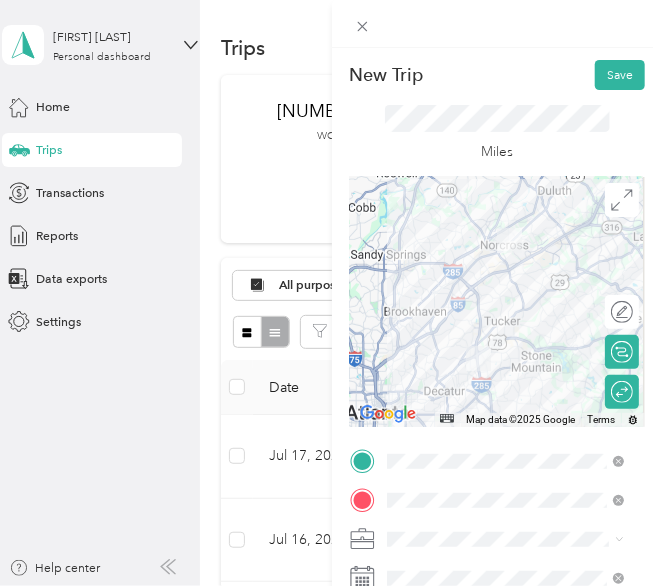 click on "Miles" at bounding box center [498, 133] 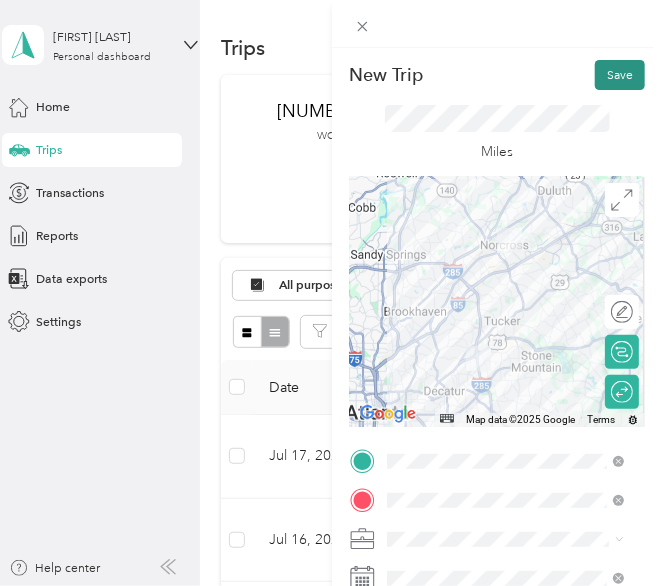 click on "Save" at bounding box center [620, 75] 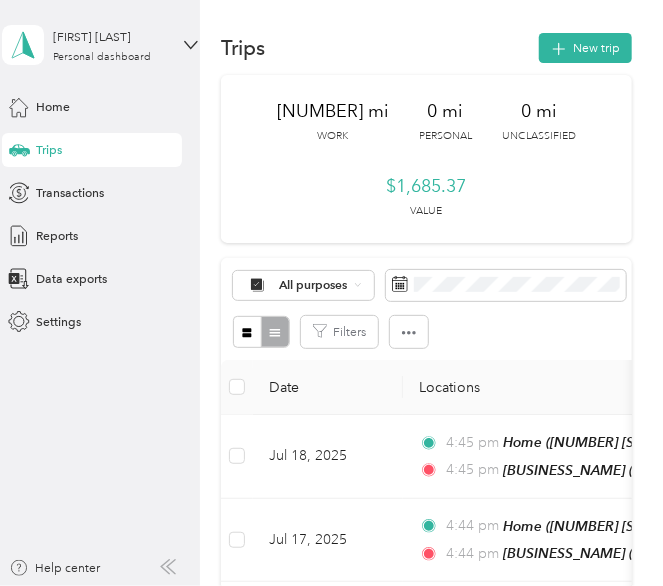 click on "[NUMBER]   mi [PURPOSE] [NUMBER]   mi [PURPOSE] [NUMBER]   mi [PURPOSE] [CURRENCY][NUMBER] [CURRENCY]Value" at bounding box center [426, 159] 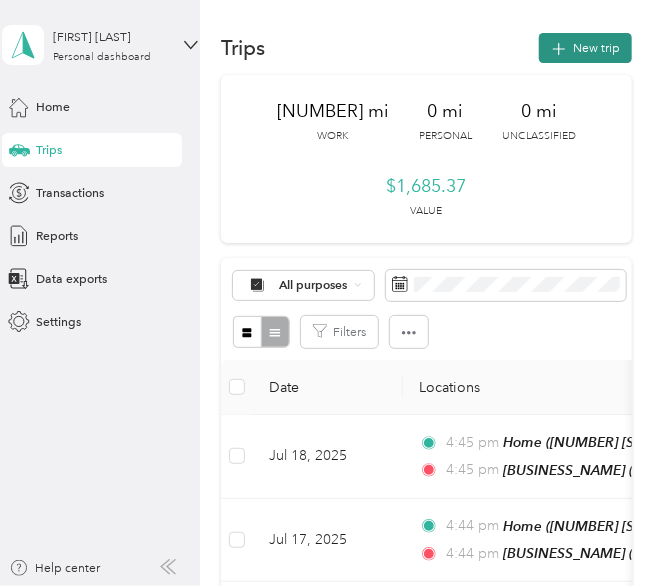 click on "New trip" at bounding box center [585, 48] 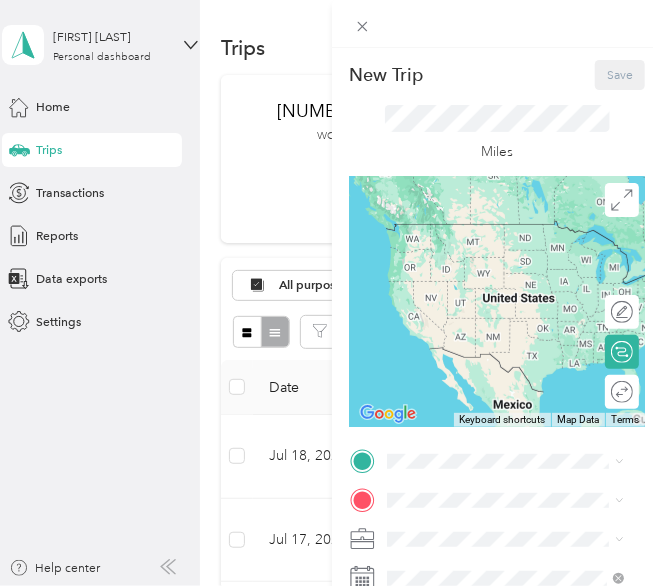 click on "Home [NUMBER] [STREET], [CITY], [POSTAL_CODE], [CITY], [CITY], [STATE], [COUNTRY]" at bounding box center (520, 375) 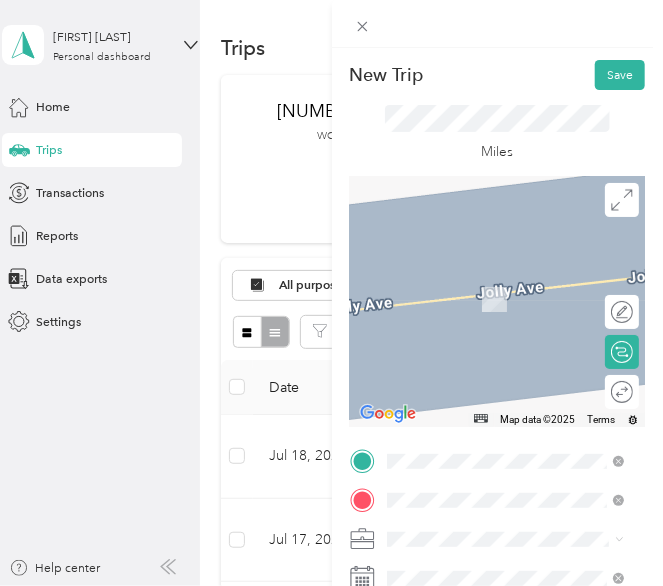 click on "TEAM [BUSINESS_NAME] [NUMBER] [STREET], [POSTAL_CODE], [CITY], [STATE], [COUNTRY]" at bounding box center (520, 426) 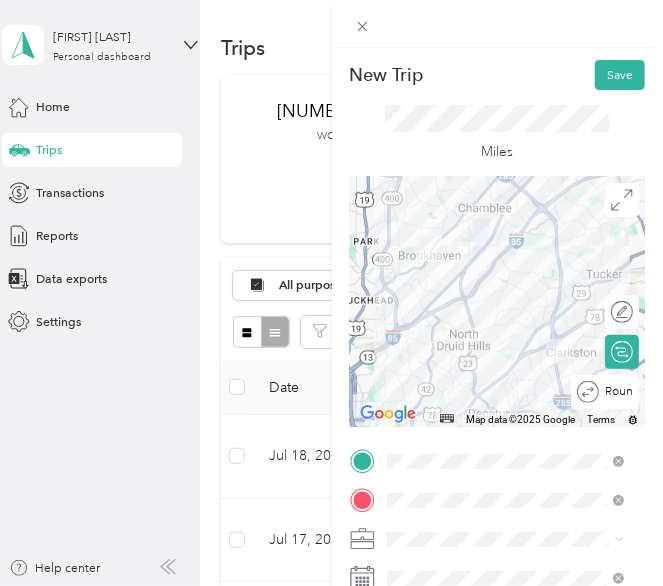 click on "Round trip" at bounding box center [616, 392] 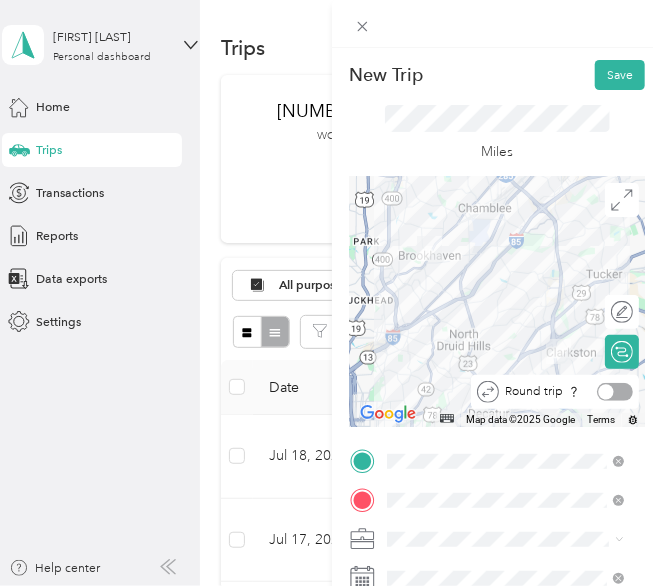 click at bounding box center [615, 392] 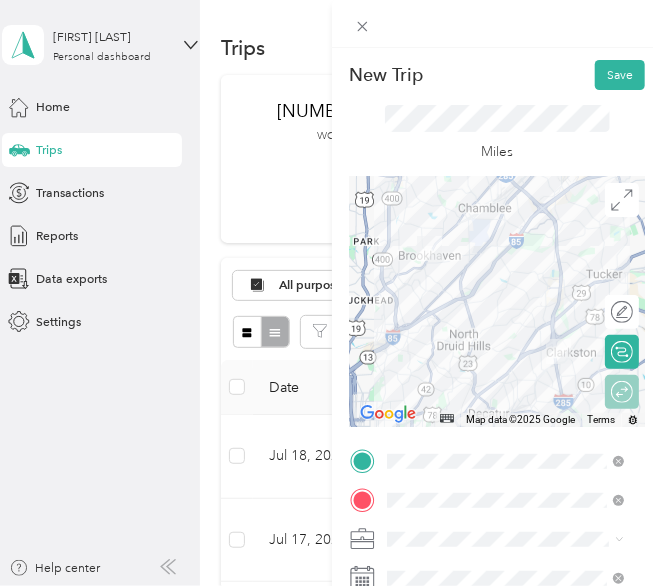scroll, scrollTop: 30, scrollLeft: 0, axis: vertical 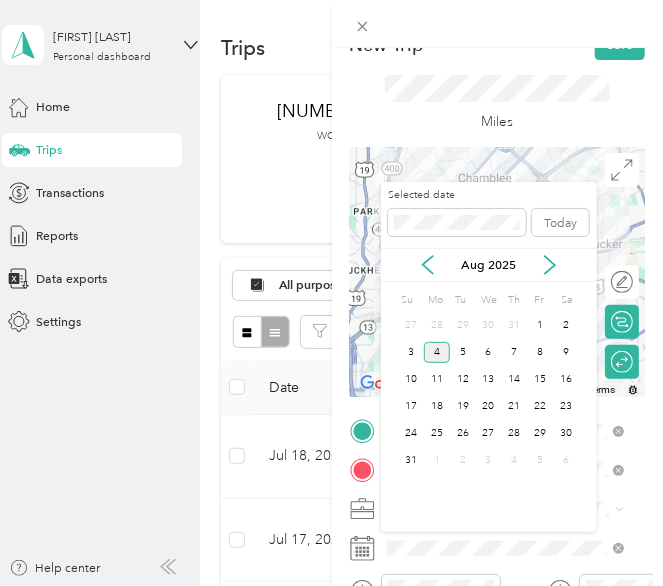 click on "Aug 2025" at bounding box center [489, 265] 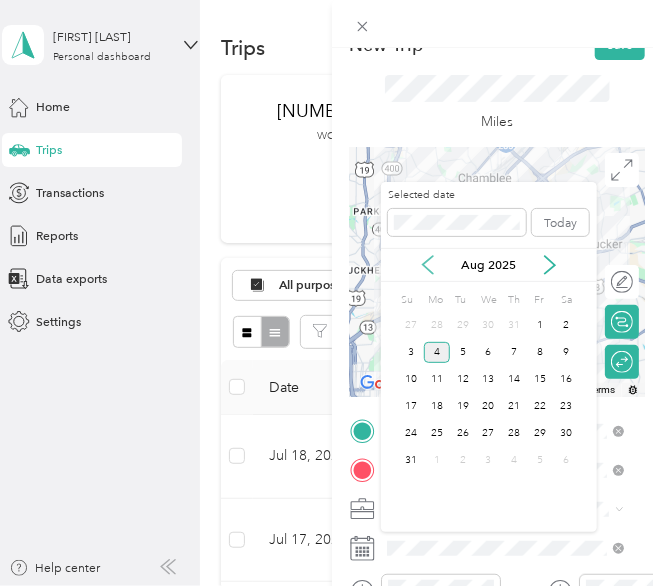 click 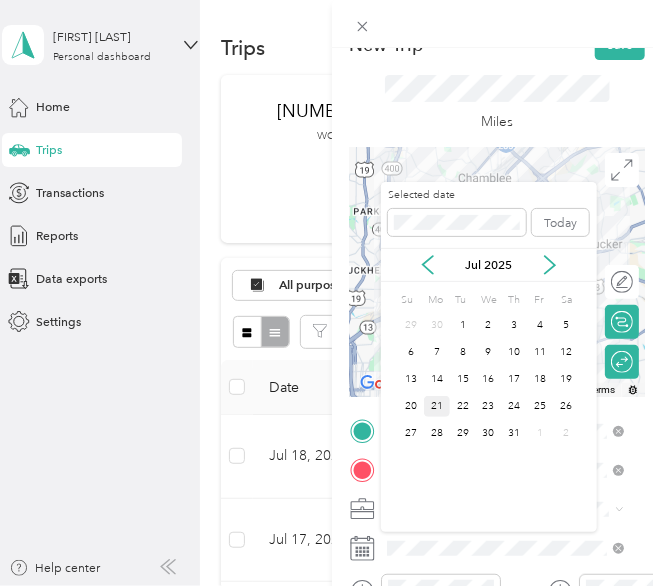 click on "21" at bounding box center [437, 406] 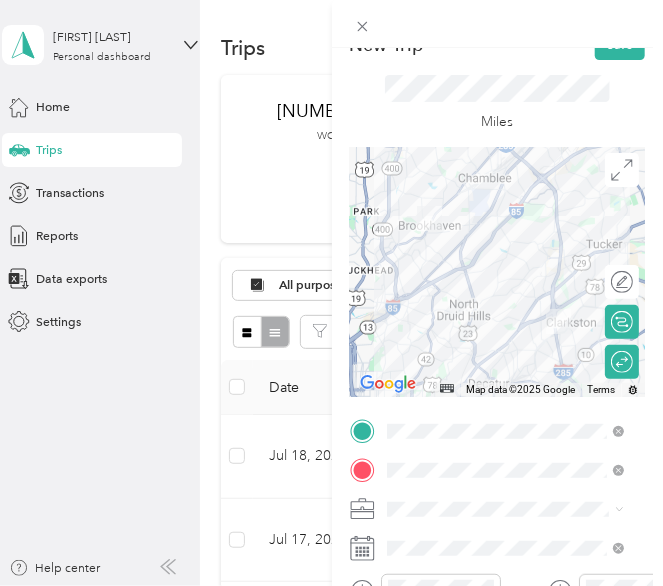 scroll, scrollTop: 0, scrollLeft: 0, axis: both 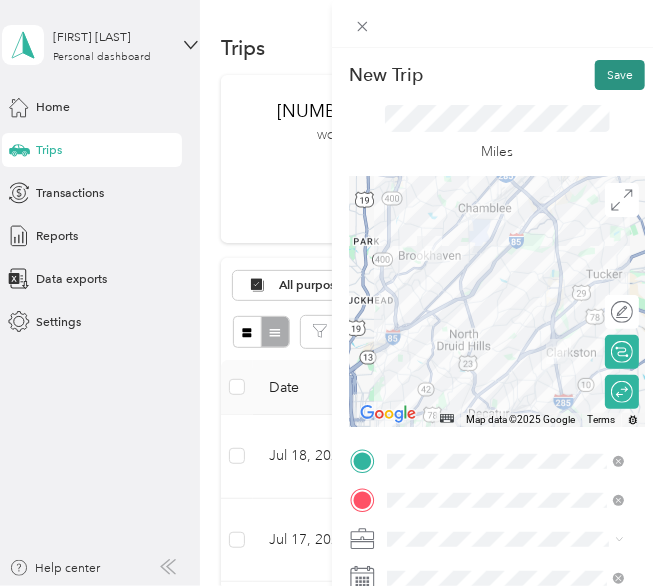 click on "Save" at bounding box center [620, 75] 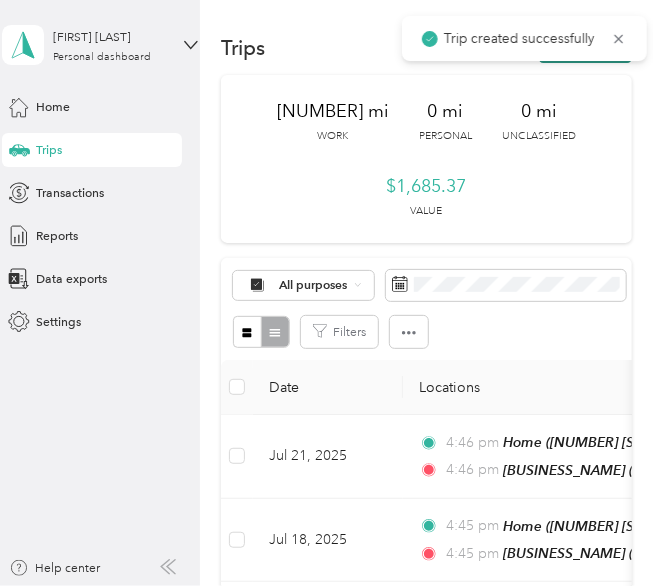 click on "New trip" at bounding box center [585, 48] 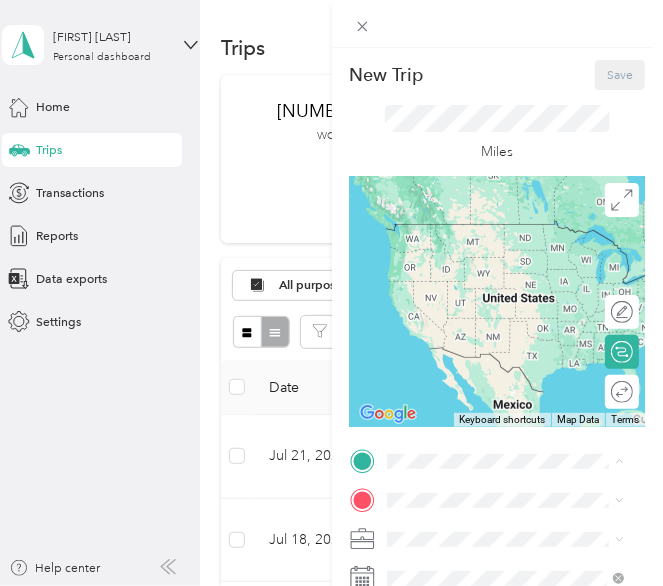 click on "[NUMBER] [STREET], [CITY], [POSTAL_CODE], [CITY], [STATE], [COUNTRY]" at bounding box center (514, 386) 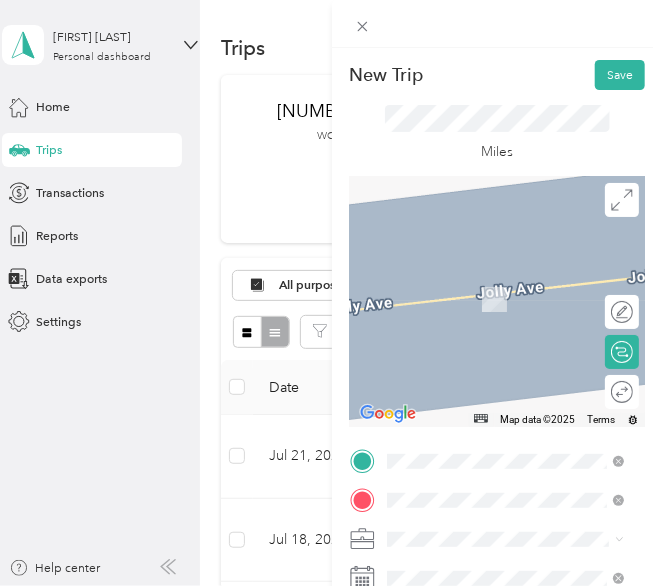 click on "[NUMBER] [STREET], [POSTAL_CODE], [CITY], [STATE], [COUNTRY]" at bounding box center (514, 350) 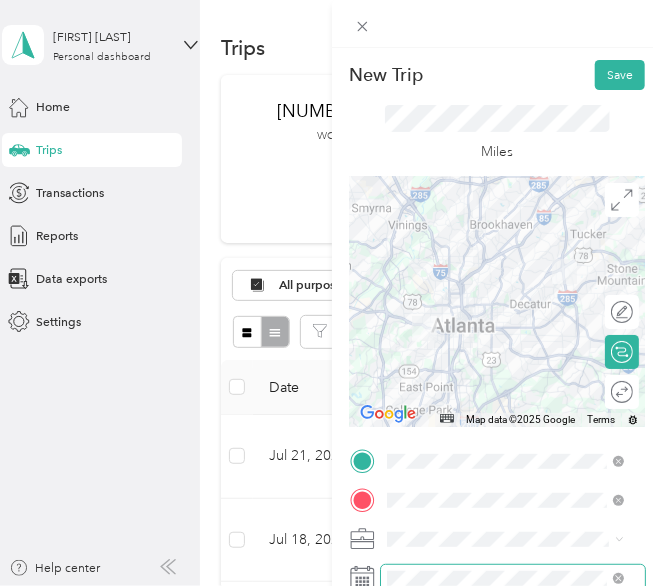 click at bounding box center [513, 578] 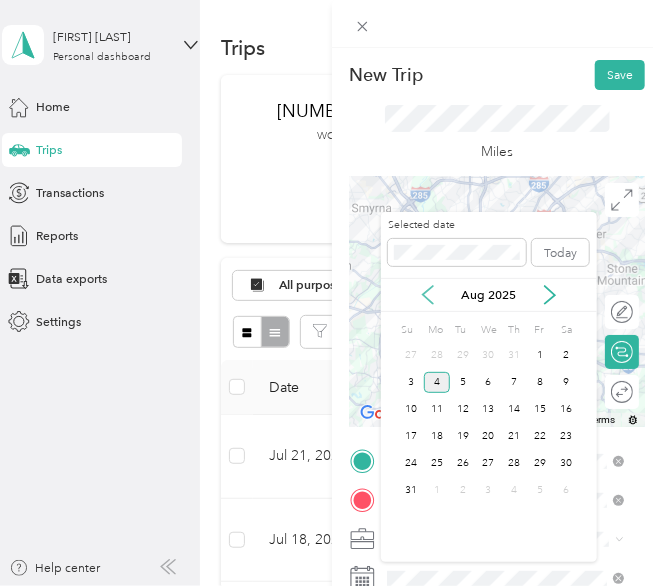click 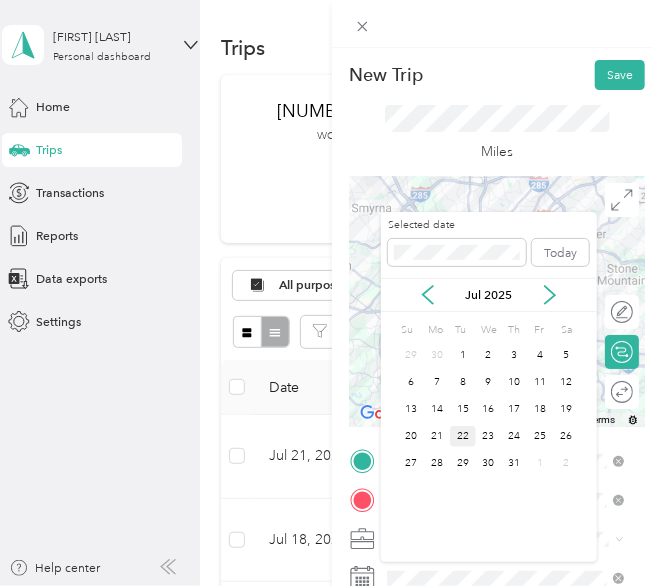 click on "22" at bounding box center (463, 436) 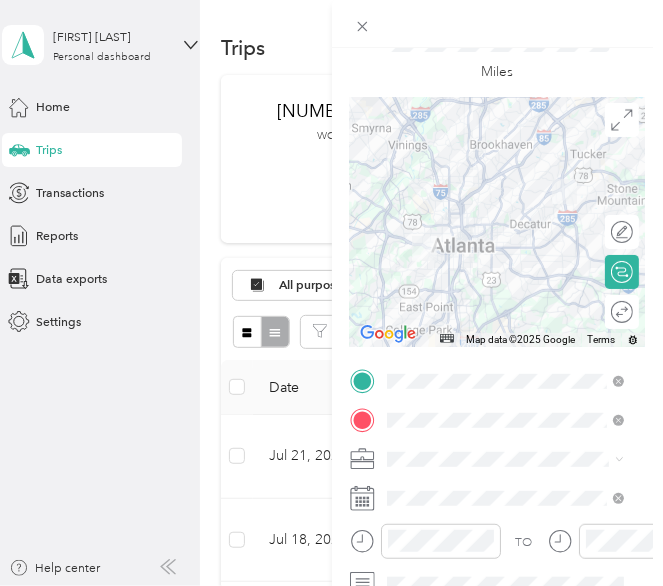 scroll, scrollTop: 0, scrollLeft: 0, axis: both 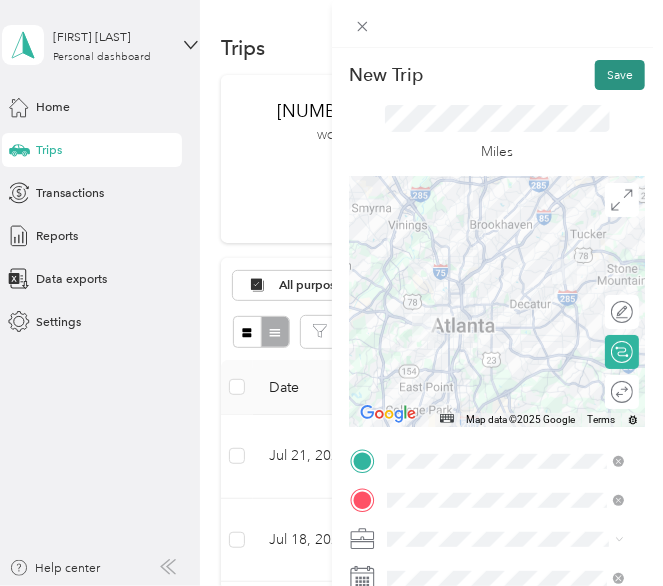 click on "Save" at bounding box center [620, 75] 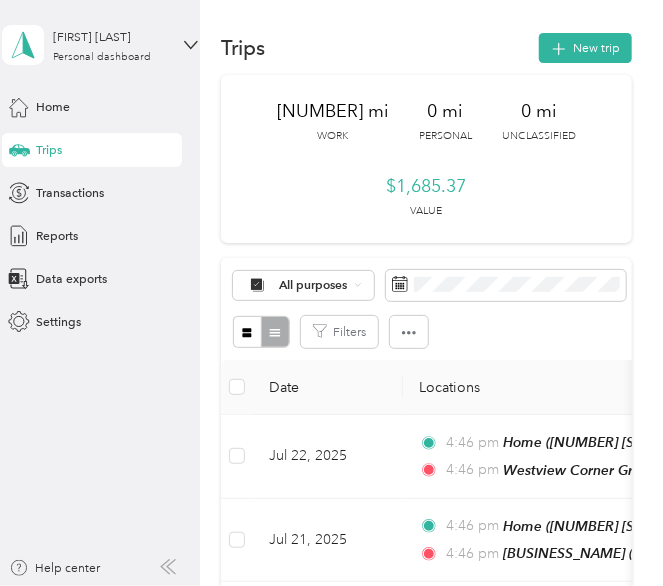click on "Jul [DAY], [YEAR] [TIME] Home ([NUMBER] [STREET], [CITY], [CITY], [STATE]) [TIME] [BUSINESS_NAME] ([NUMBER] [STREET], [CITY], [STATE]) [MILEAGE] [PRICE] [METHOD] Jul [MONTH] - [DAY], [YEAR] Jul [DAY], [YEAR] [TIME] Home ([NUMBER] [STREET], [CITY], [CITY], [STATE]) [TIME] [BUSINESS_NAME] ([NUMBER] [STREET], [CITY], [STATE]) [MILEAGE] [PRICE] [METHOD] Jul [MONTH] - [DAY], [YEAR] Jul [DAY], [YEAR] [TIME] Home ([NUMBER] [STREET], [CITY], [CITY], [STATE]) [TIME] [BUSINESS_NAME] ([NUMBER] [STREET], [CITY], [STATE]) [MILEAGE] [PRICE] [METHOD] Jul [MONTH] - [DAY], [YEAR] Jul [DAY], [YEAR] [TIME] Home ([NUMBER] [STREET], [CITY], [CITY], [STATE]) [TIME] [BUSINESS_NAME] ([NUMBER] [STREET], [CITY], [STATE]) [MILEAGE] [PRICE] [METHOD] Jul [MONTH] - [DAY], [YEAR] Jul [DAY], [YEAR] [TIME] [TIME] [MILEAGE] [PRICE] [METHOD] [TIME] [NUMBER]" at bounding box center (426, 1357) 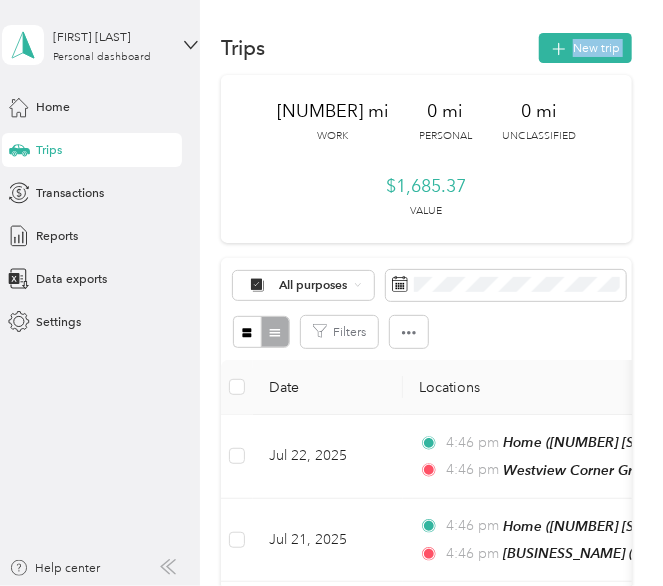 click on "Jul [DAY], [YEAR] [TIME] Home ([NUMBER] [STREET], [CITY], [CITY], [STATE]) [TIME] [BUSINESS_NAME] ([NUMBER] [STREET], [CITY], [STATE]) [MILEAGE] [PRICE] [METHOD] Jul [MONTH] - [DAY], [YEAR] Jul [DAY], [YEAR] [TIME] Home ([NUMBER] [STREET], [CITY], [CITY], [STATE]) [TIME] [BUSINESS_NAME] ([NUMBER] [STREET], [CITY], [STATE]) [MILEAGE] [PRICE] [METHOD] Jul [MONTH] - [DAY], [YEAR] Jul [DAY], [YEAR] [TIME] Home ([NUMBER] [STREET], [CITY], [CITY], [STATE]) [TIME] [BUSINESS_NAME] ([NUMBER] [STREET], [CITY], [STATE]) [MILEAGE] [PRICE] [METHOD] Jul [MONTH] - [DAY], [YEAR] Jul [DAY], [YEAR] [TIME] Home ([NUMBER] [STREET], [CITY], [CITY], [STATE]) [TIME] [BUSINESS_NAME] ([NUMBER] [STREET], [CITY], [STATE]) [MILEAGE] [PRICE] [METHOD] Jul [MONTH] - [DAY], [YEAR] Jul [DAY], [YEAR] [TIME] [TIME] [MILEAGE] [PRICE] [METHOD] [TIME] [NUMBER]" at bounding box center [426, 1357] 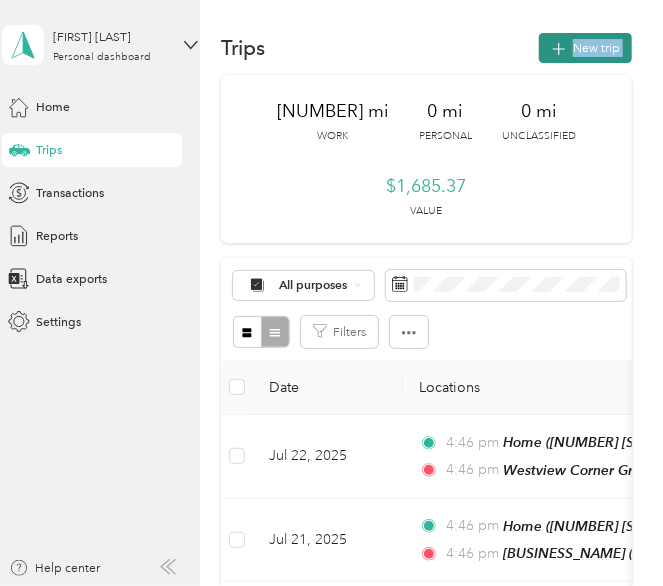 click on "New trip" at bounding box center [585, 48] 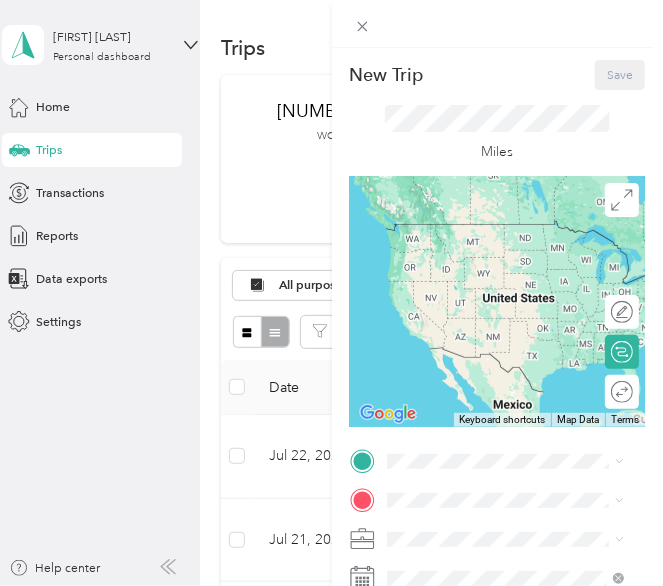 click at bounding box center [498, 302] 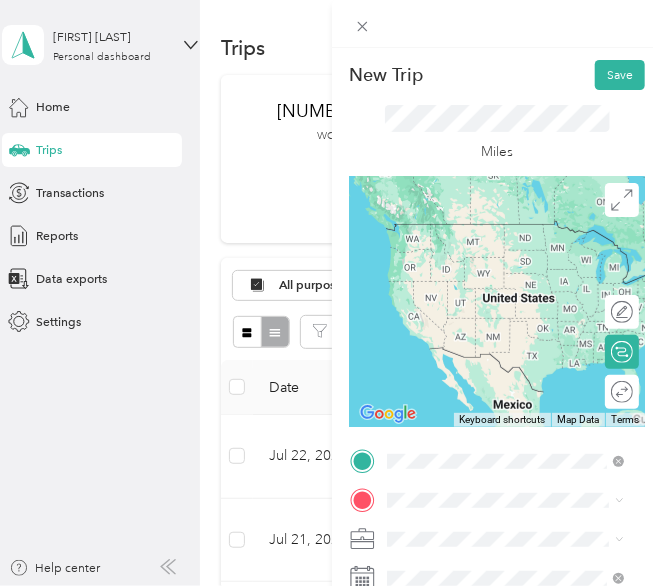 click on "[NUMBER] [STREET], [POSTAL_CODE], [CITY], [STATE], [COUNTRY]" at bounding box center (514, 311) 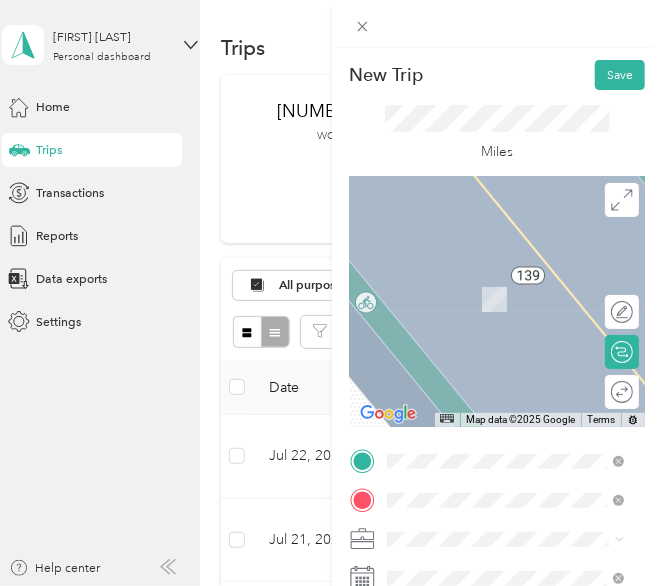 click on "[NUMBER] [STREET] Plz Ste [NUMBER], [POSTAL_CODE], [CITY], [STATE], [COUNTRY]" at bounding box center [502, 446] 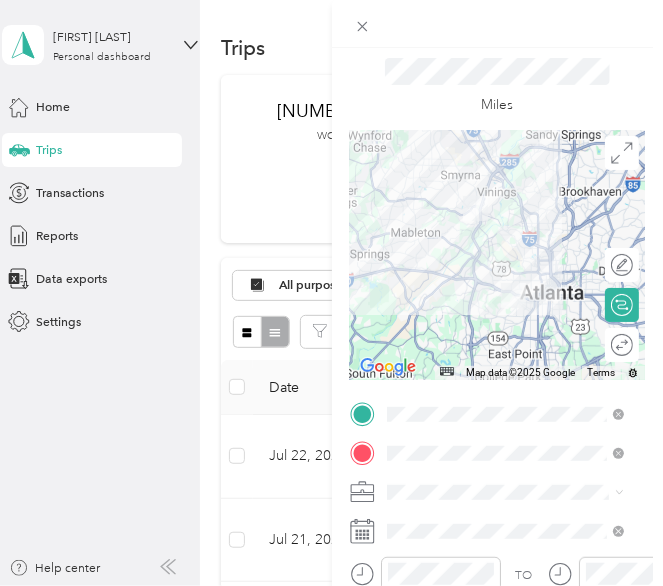 scroll, scrollTop: 48, scrollLeft: 0, axis: vertical 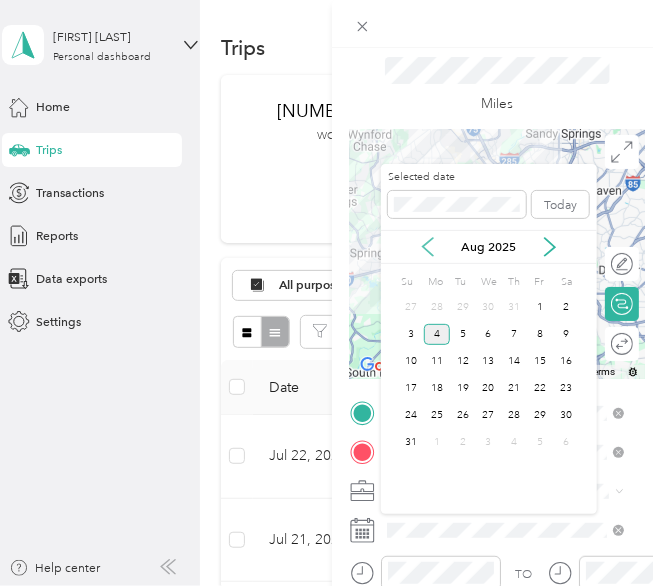 click 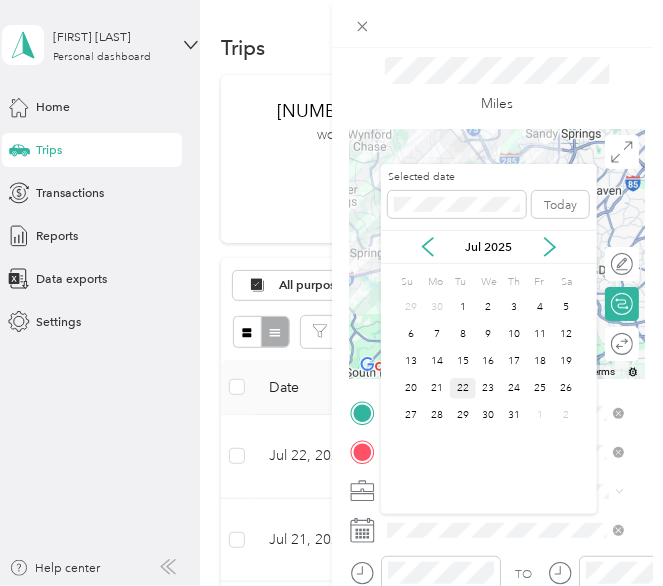 click on "22" at bounding box center (463, 388) 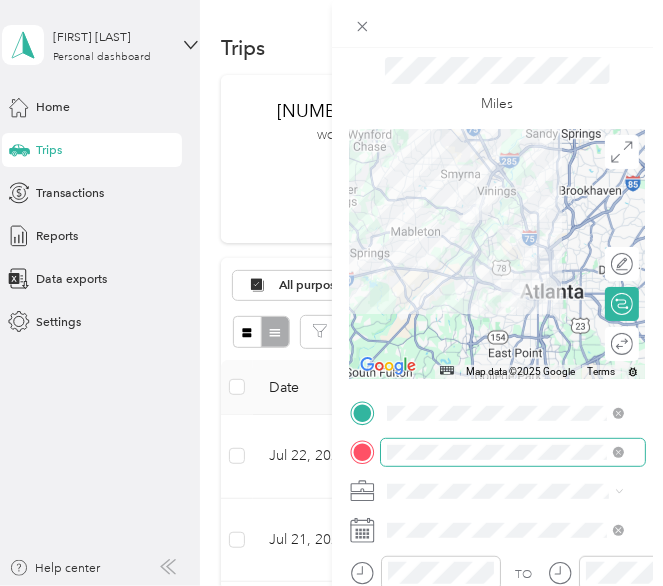 scroll, scrollTop: 0, scrollLeft: 0, axis: both 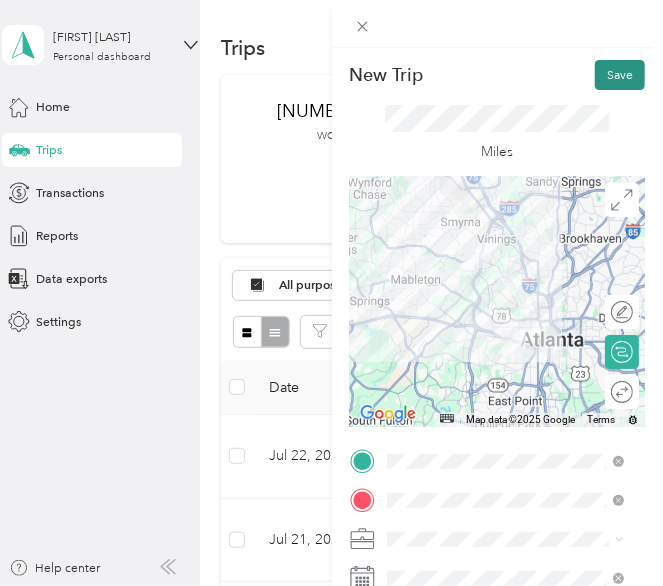 click on "Save" at bounding box center (620, 75) 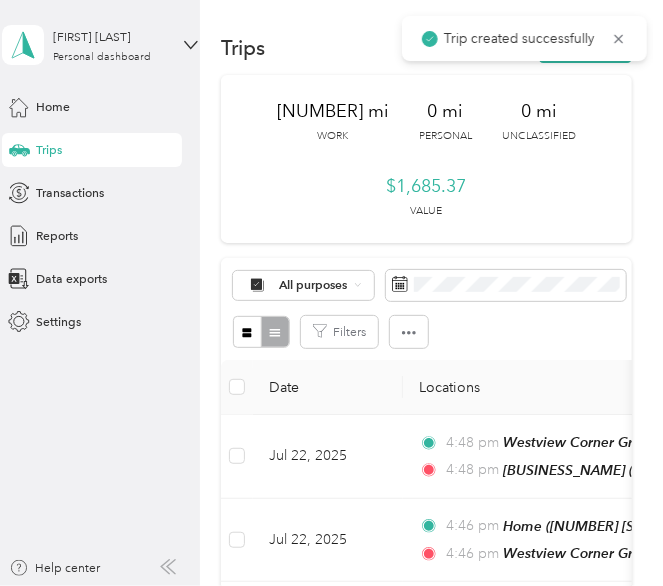 click on "Trips New trip" at bounding box center [426, 48] 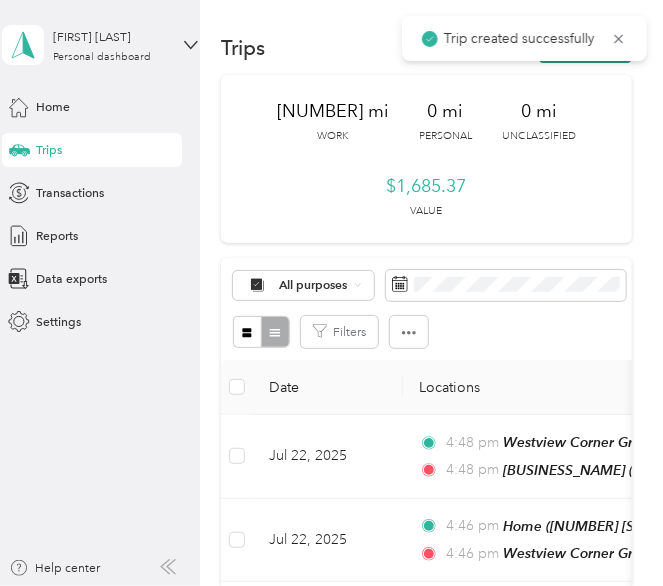 click on "New trip" at bounding box center (585, 48) 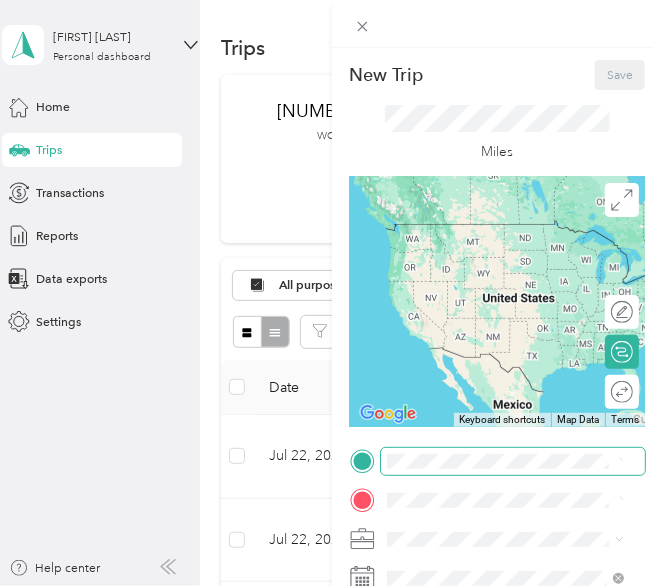 click at bounding box center [513, 461] 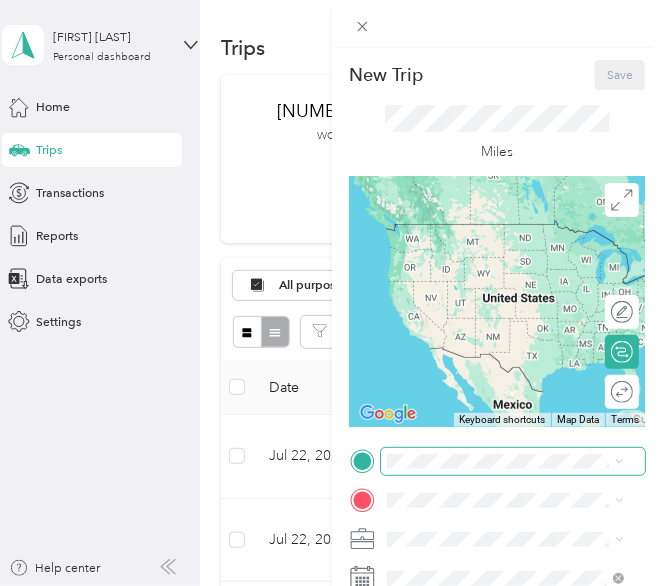 click at bounding box center [513, 461] 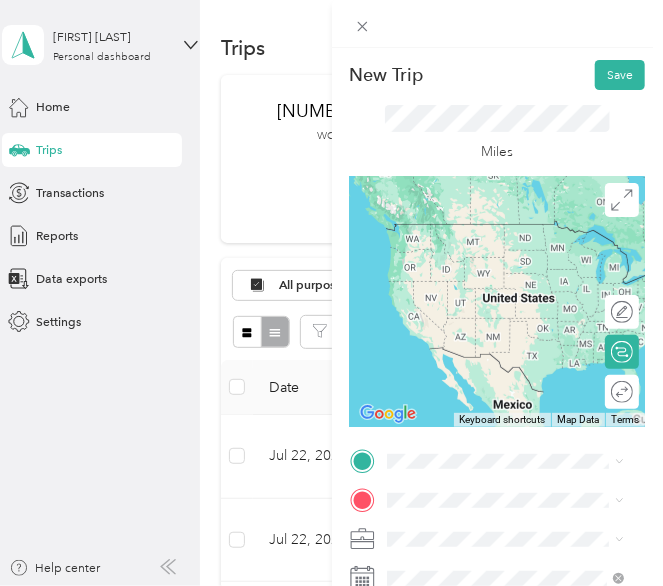click on "TEAM [BUSINESS_NAME] [NUMBER] [STREET] Plz Ste [NUMBER], [POSTAL_CODE], [CITY], [STATE], [COUNTRY]" at bounding box center [520, 387] 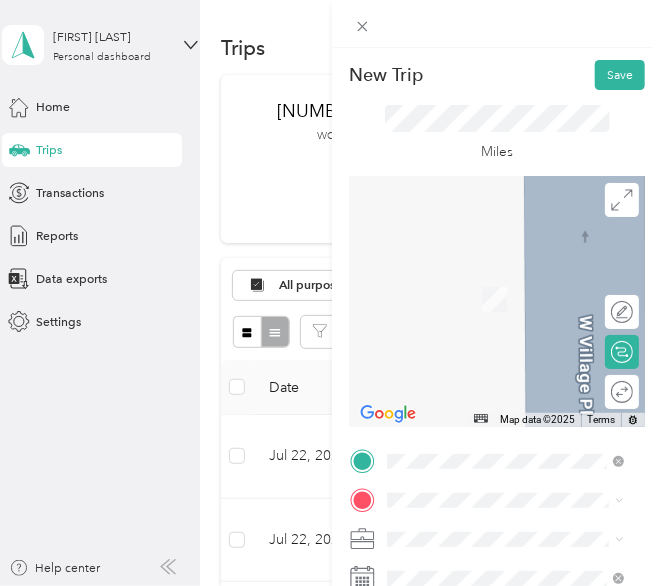 click on "[NUMBER] [STREET], [CITY], [POSTAL_CODE], [CITY], [STATE], [COUNTRY]" at bounding box center (514, 415) 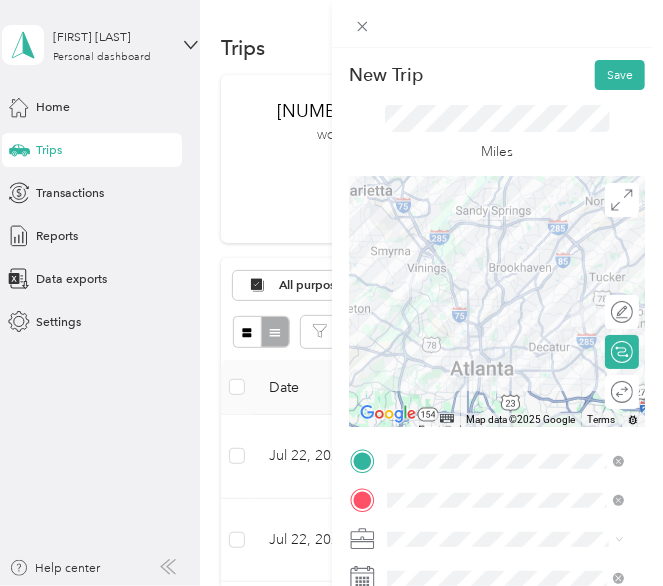 scroll, scrollTop: 70, scrollLeft: 0, axis: vertical 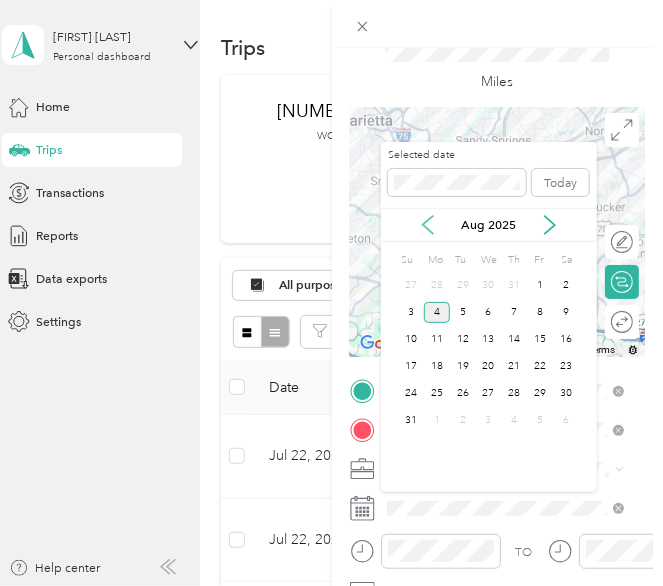 click 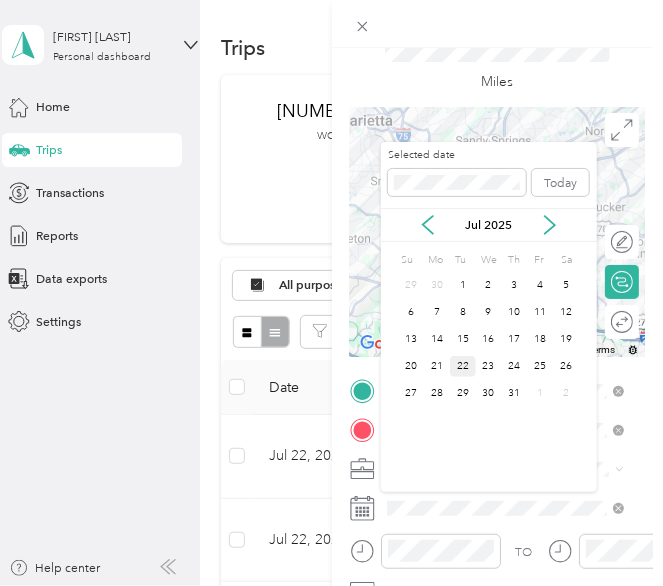 click on "22" at bounding box center (463, 366) 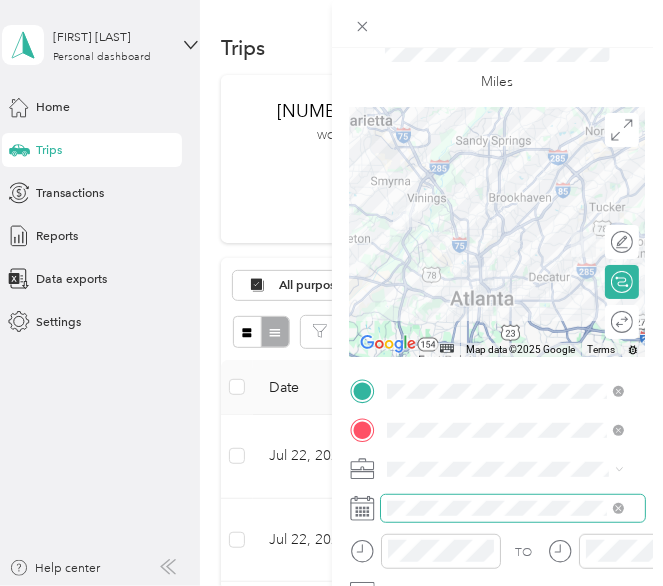 scroll, scrollTop: 0, scrollLeft: 0, axis: both 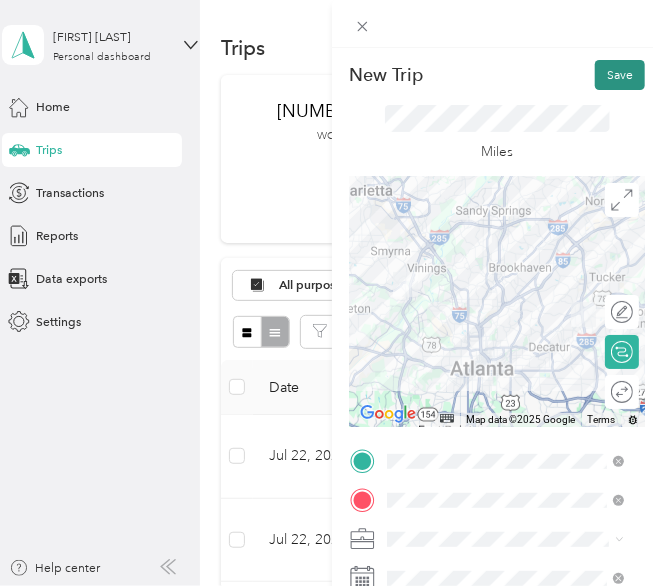 click on "Save" at bounding box center [620, 75] 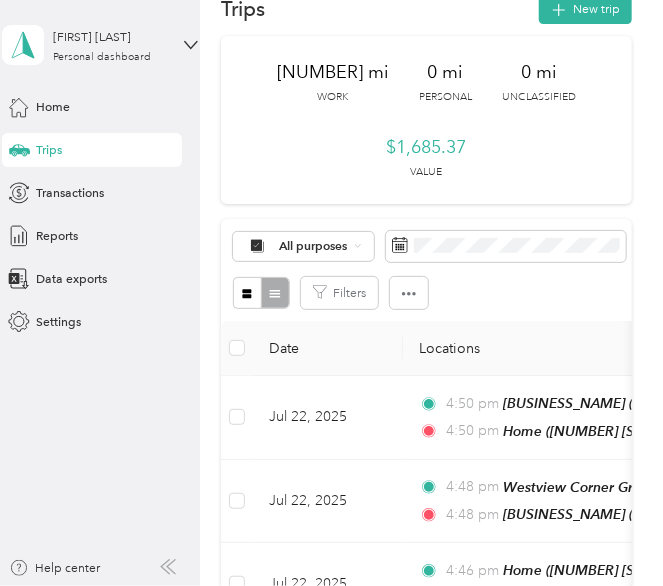 scroll, scrollTop: 0, scrollLeft: 0, axis: both 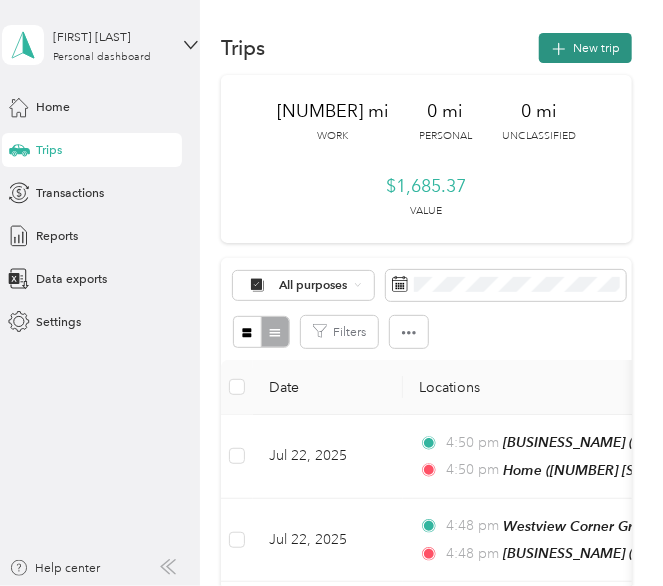 click on "New trip" at bounding box center (585, 48) 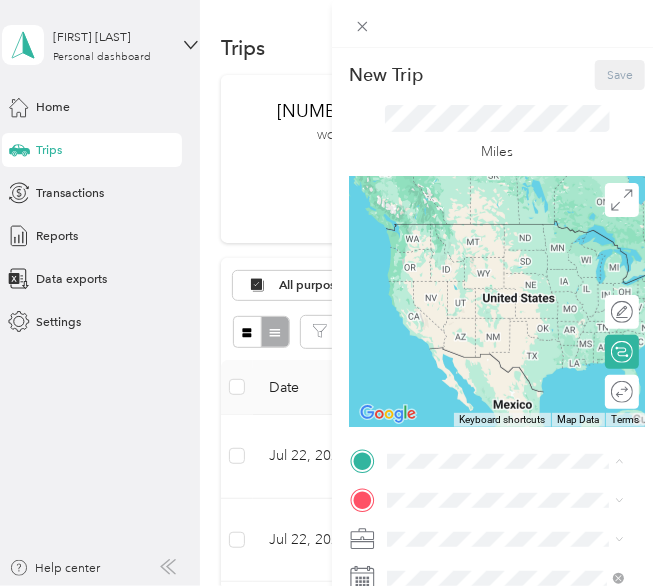 click on "[NUMBER] [STREET], [CITY], [POSTAL_CODE], [CITY], [STATE], [COUNTRY]" at bounding box center [514, 386] 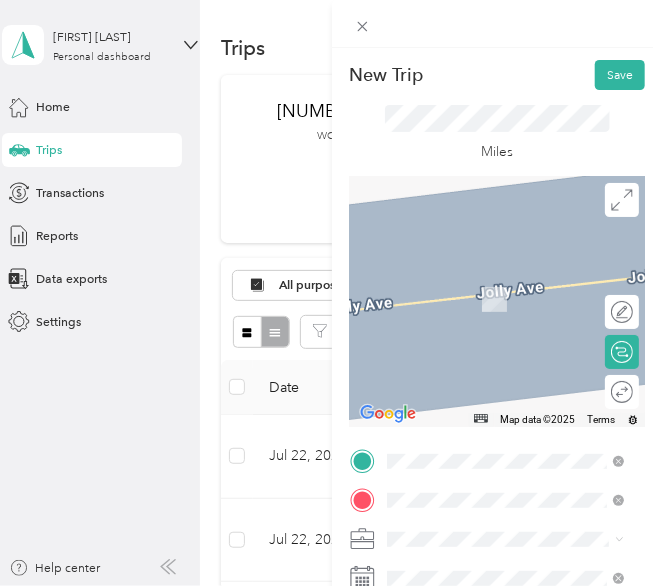click on "TEAM [LAST] Market [NUMBER] [STREET], [POSTAL_CODE], [CITY], [STATE], [COUNTRY]" at bounding box center (505, 330) 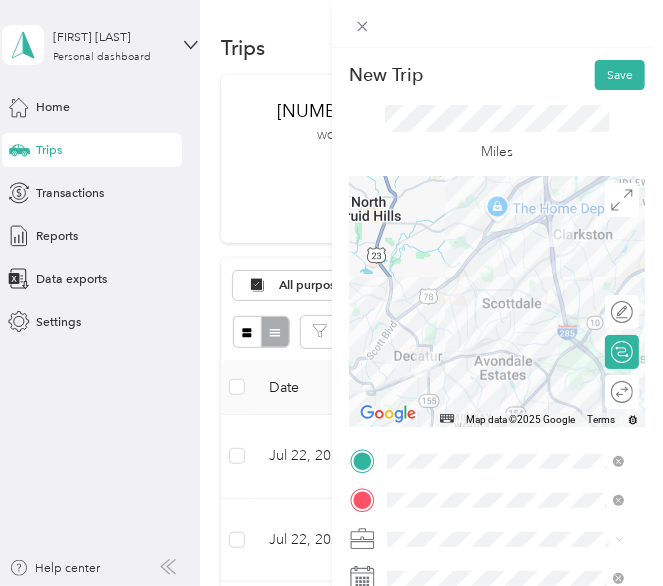click on "Round trip" at bounding box center [622, 392] 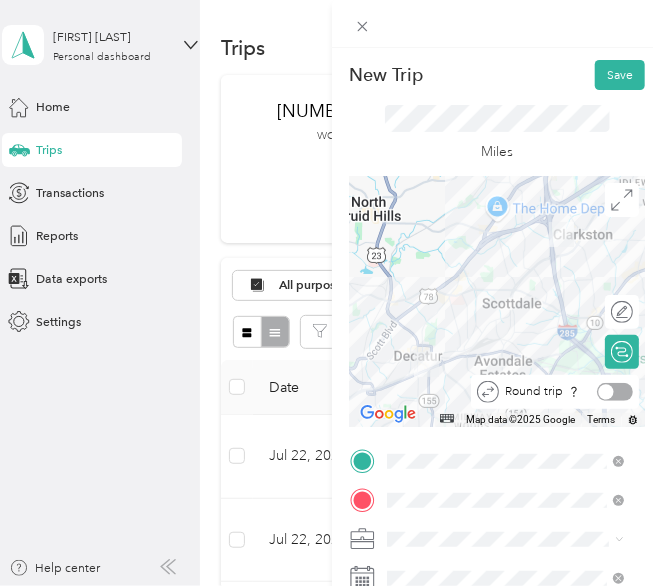 click at bounding box center [605, 391] 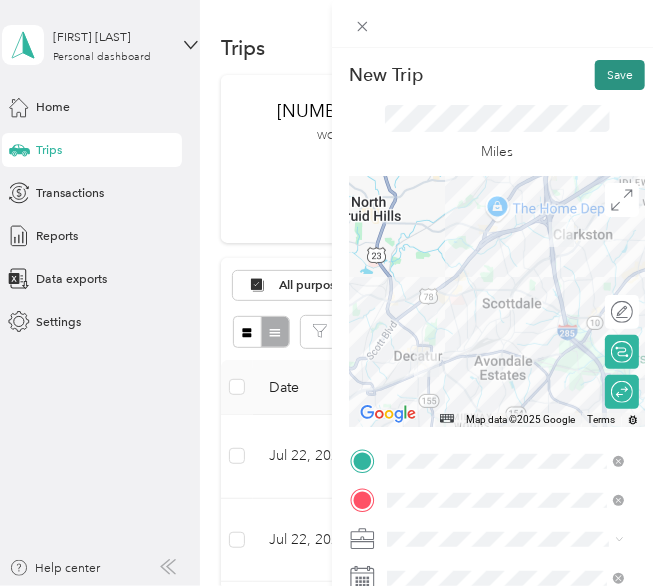 click on "Save" at bounding box center (620, 75) 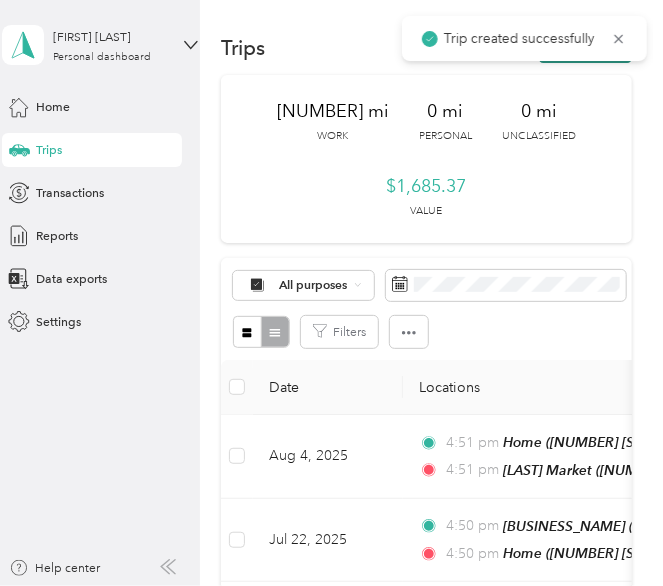 click on "New trip" at bounding box center (585, 48) 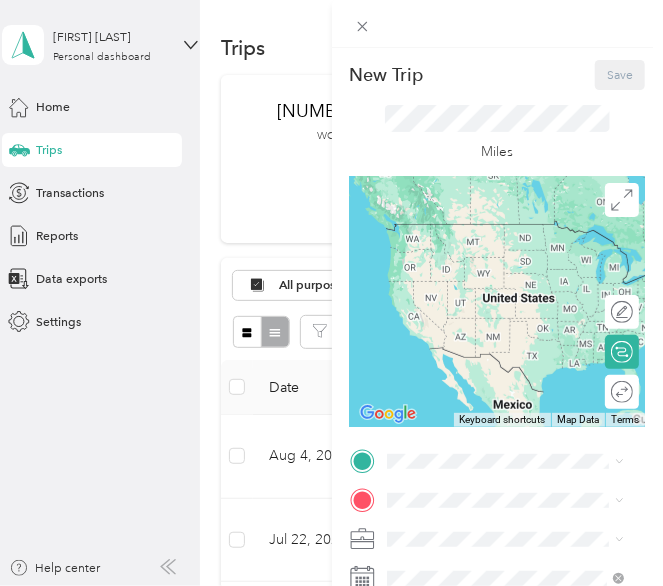 click on "New Trip Save This trip cannot be edited because it is either under review, approved, or paid. Contact your Team Manager to edit it. Miles ← Move left → Move right ↑ Move up ↓ Move down + Zoom in - Zoom out Home Jump left by 75% End Jump right by 75% Page Up Jump up by 75% Page Down Jump down by 75% Keyboard shortcuts Map Data Map data ©2025 Google, INEGI Map data ©2025 Google, INEGI 1000 km  Click to toggle between metric and imperial units Terms Report a map error Edit route Calculate route Round trip TO Add photo" at bounding box center (331, 293) 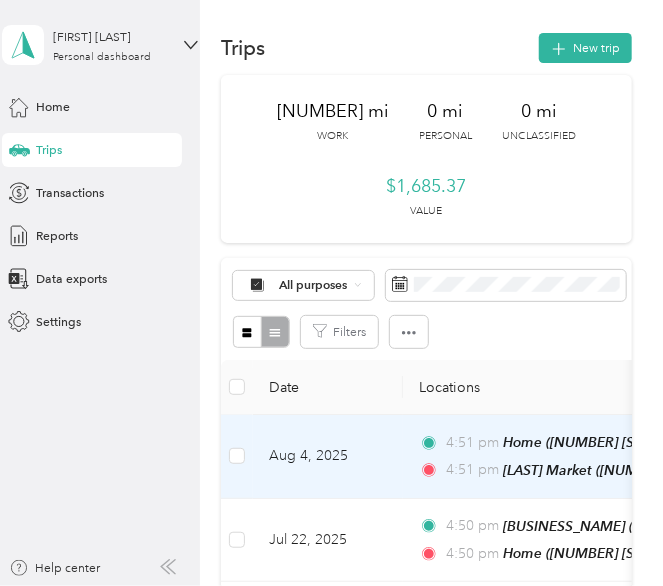 click on "Aug 4, 2025" at bounding box center (328, 457) 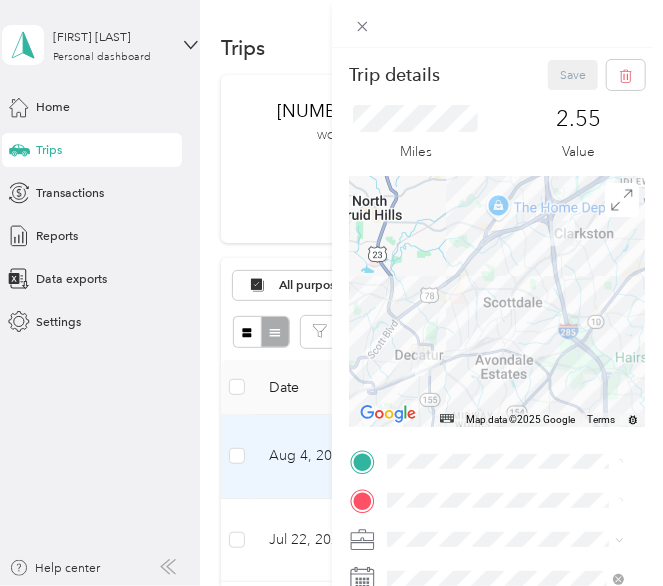 scroll, scrollTop: 224, scrollLeft: 0, axis: vertical 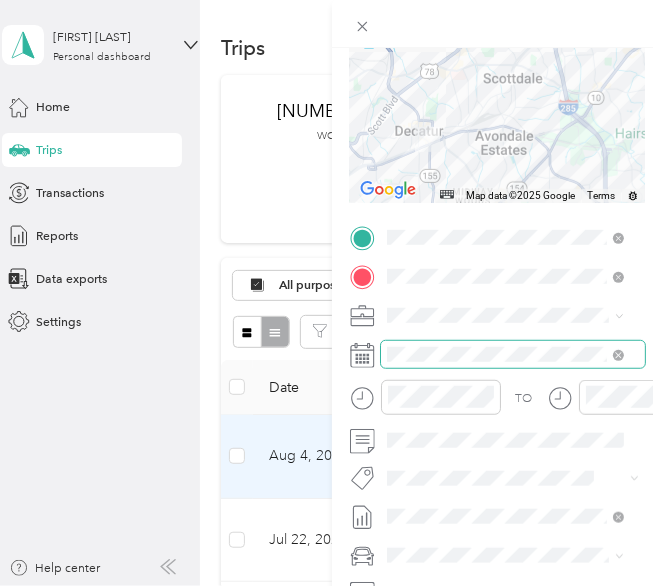 click at bounding box center (513, 354) 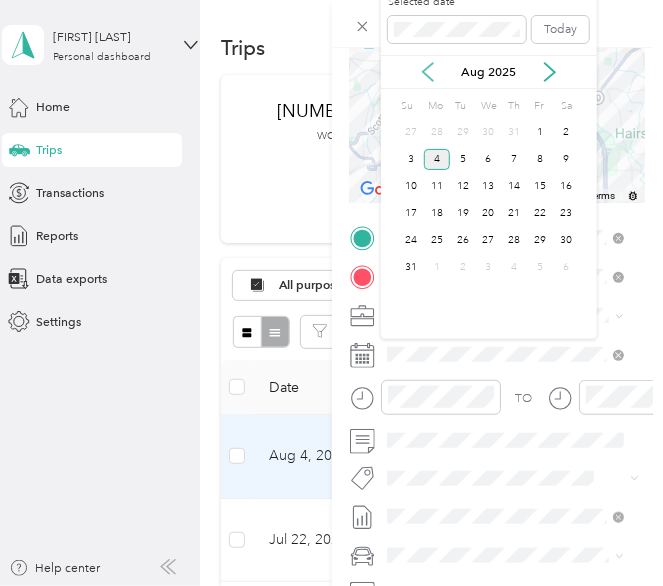 click 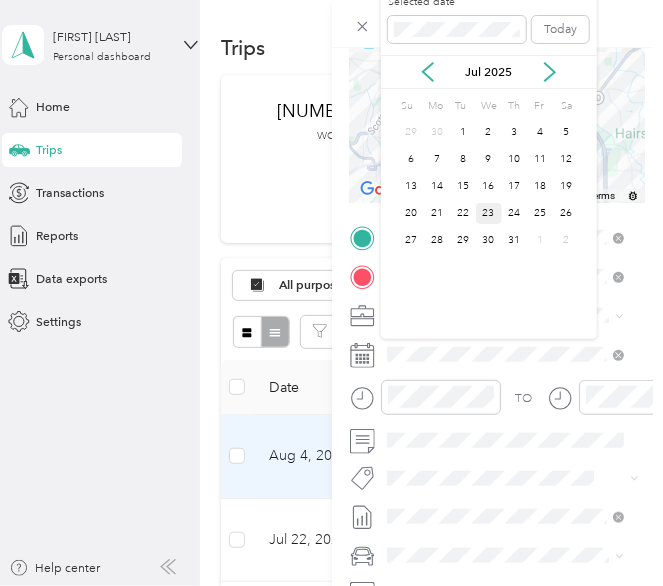 click on "23" at bounding box center [489, 213] 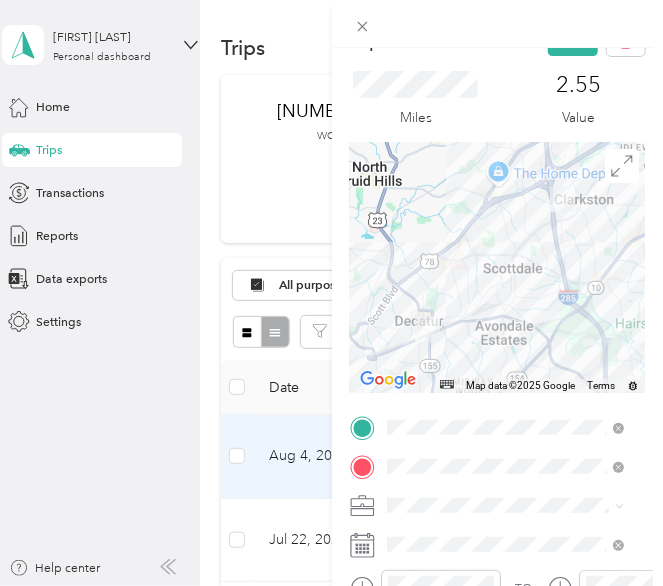 scroll, scrollTop: 0, scrollLeft: 0, axis: both 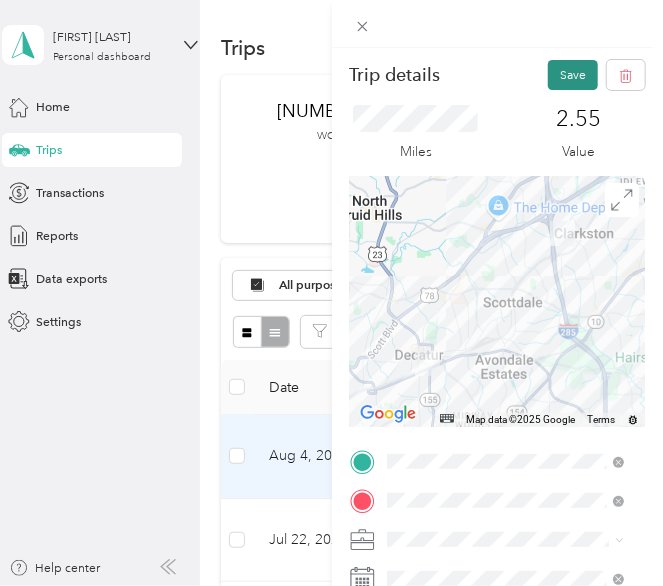 click on "Save" at bounding box center [573, 75] 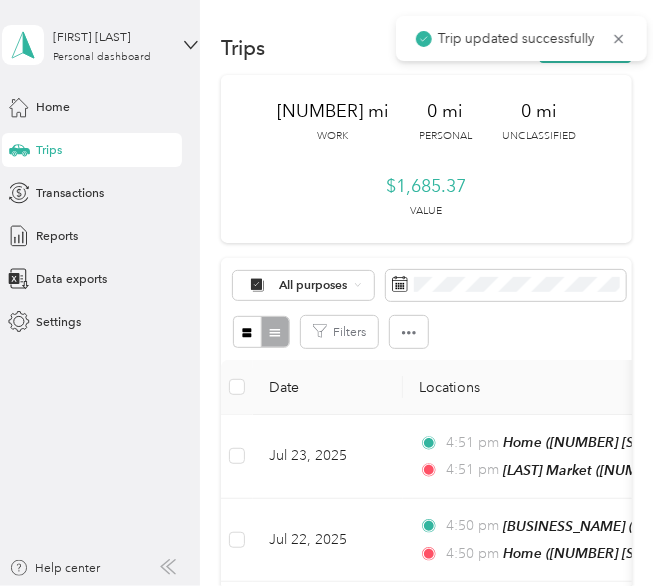 click on "Trips New trip" at bounding box center (426, 48) 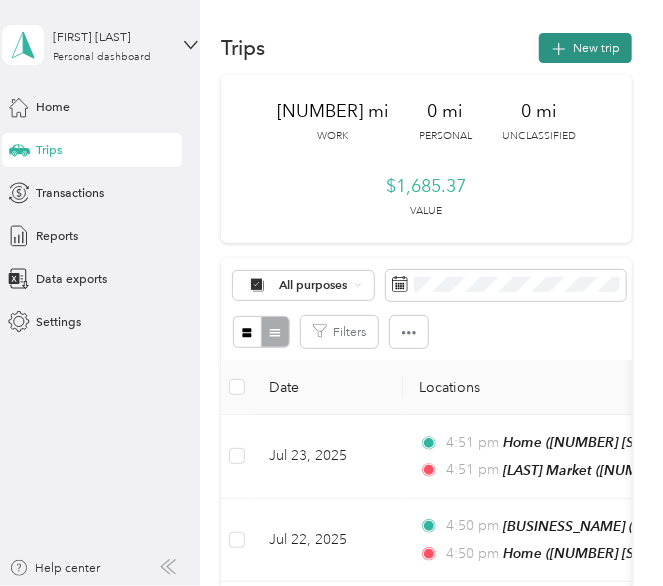 click on "New trip" at bounding box center (585, 48) 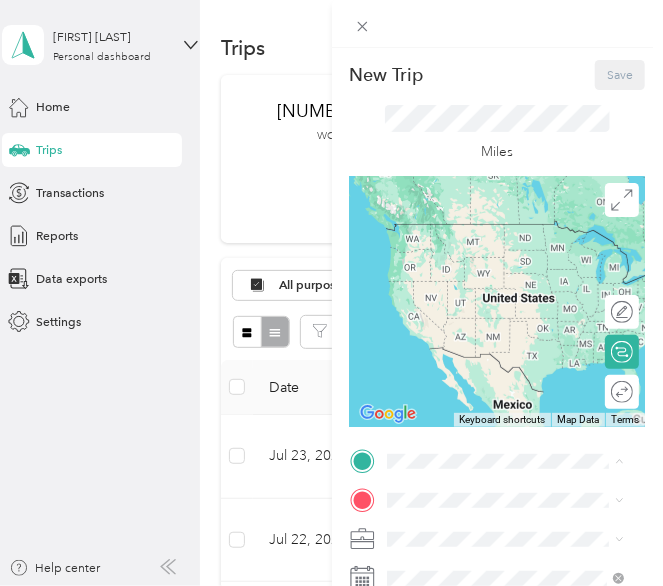click on "Home [NUMBER] [STREET], [CITY], [POSTAL_CODE], [CITY], [CITY], [STATE], [COUNTRY]" at bounding box center (520, 378) 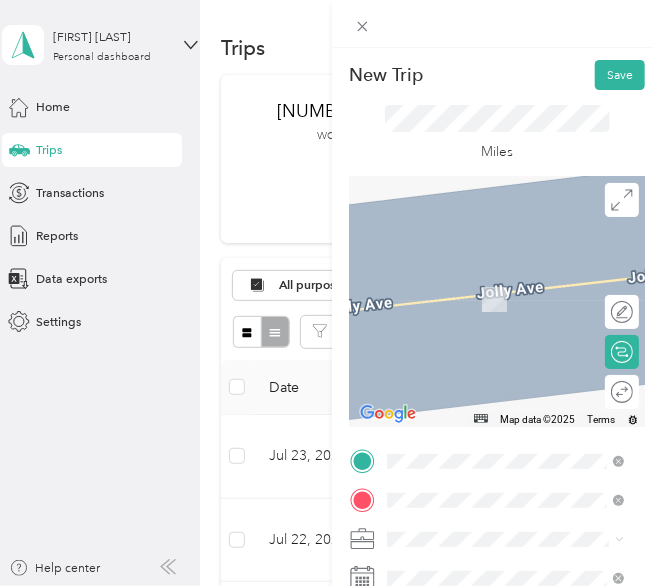 click on "TEAM [BUSINESS_NAME] [NUMBER] [STREET], [POSTAL_CODE], [CITY], [STATE], [COUNTRY]" at bounding box center [520, 426] 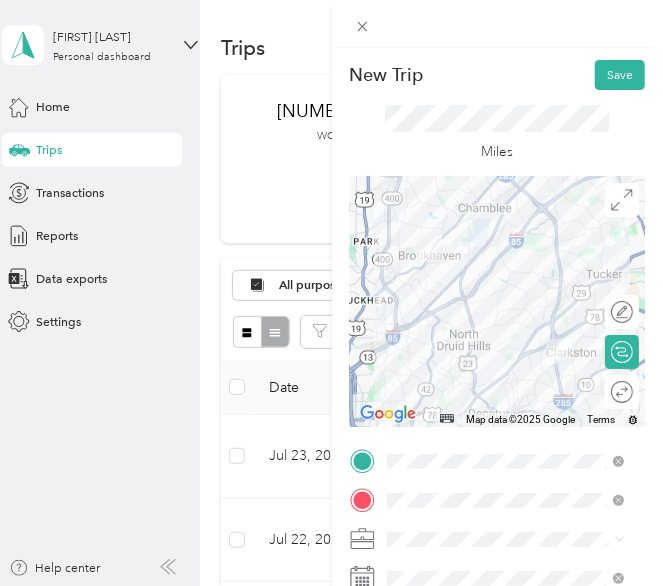 scroll, scrollTop: 78, scrollLeft: 0, axis: vertical 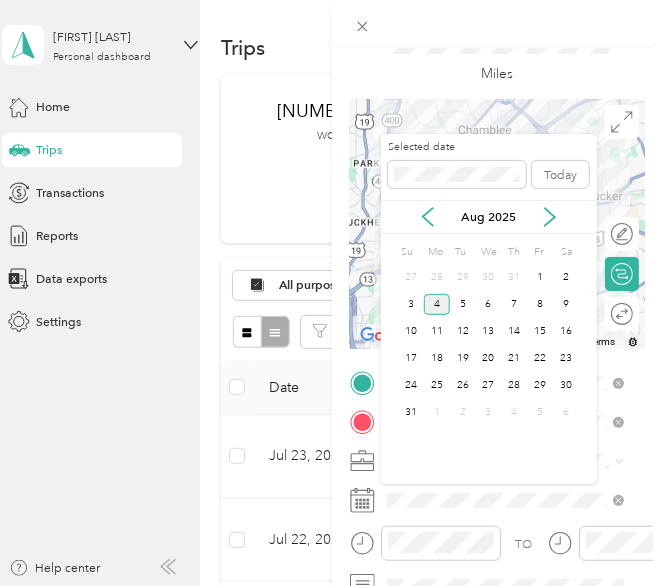 click on "Aug 2025" at bounding box center [489, 217] 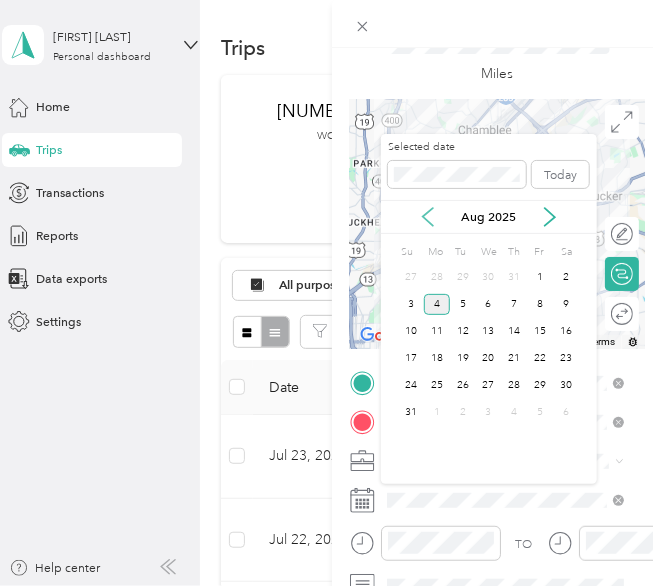 click 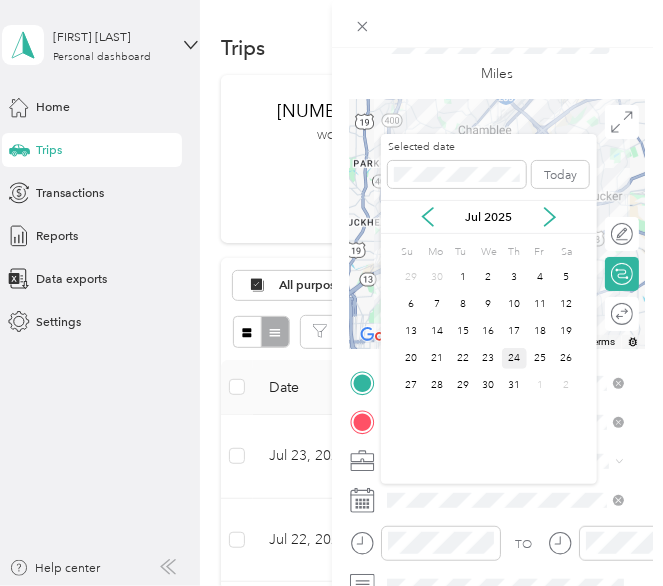 click on "24" at bounding box center [515, 358] 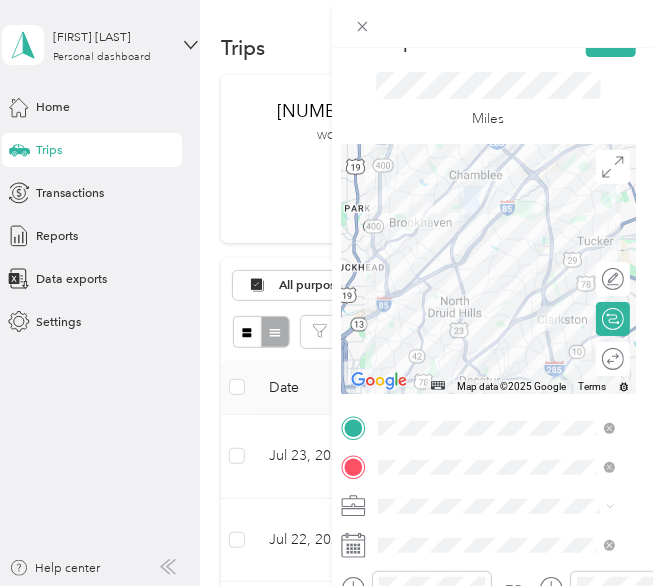 scroll, scrollTop: 32, scrollLeft: 9, axis: both 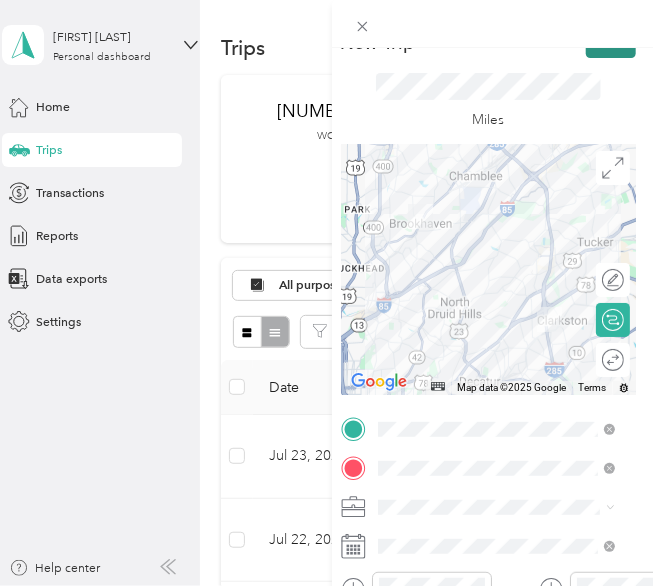 click on "Save" at bounding box center [611, 43] 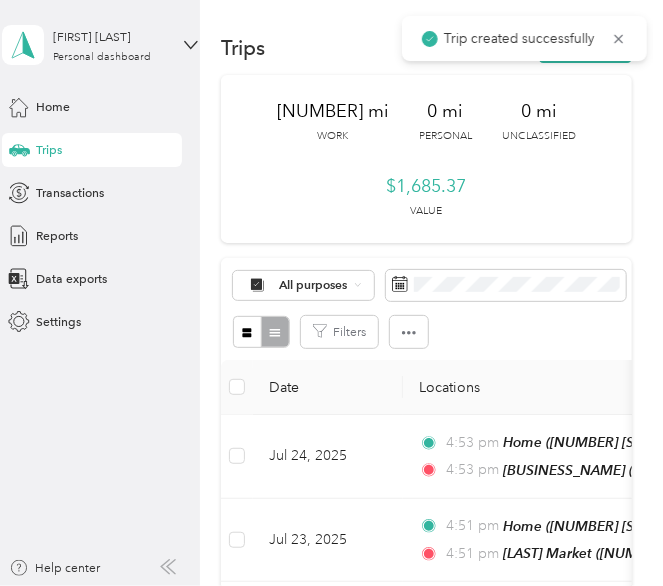 click on "Trips New trip" at bounding box center (426, 48) 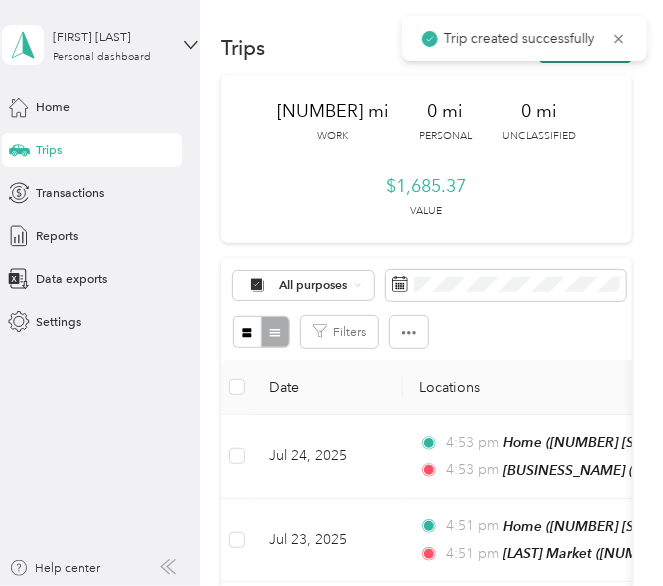 click on "New trip" at bounding box center (585, 48) 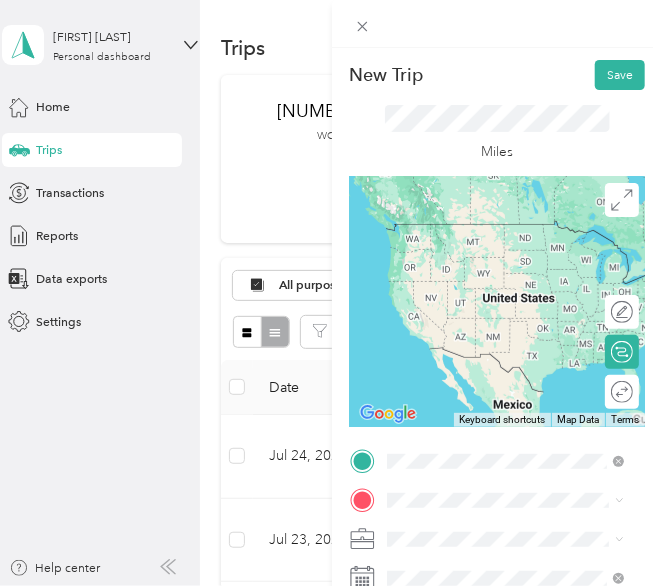 click on "[NUMBER] [STREET] [NAME], [POSTAL_CODE], [CITY], [STATE], [COUNTRY]" at bounding box center (514, 398) 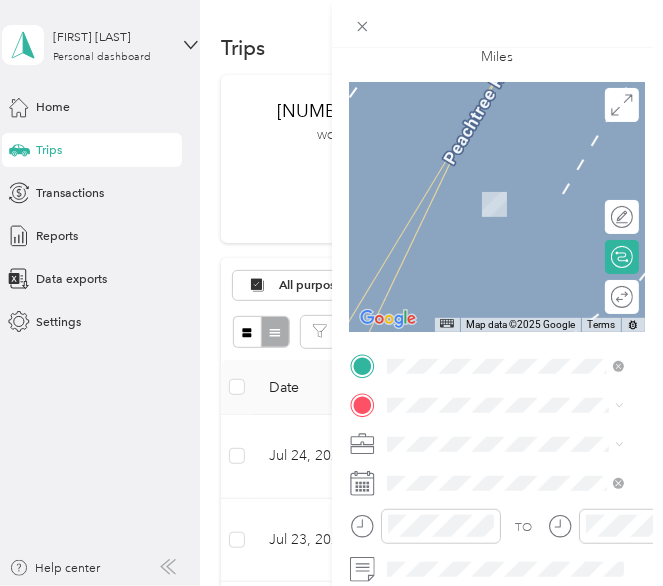 scroll, scrollTop: 96, scrollLeft: 0, axis: vertical 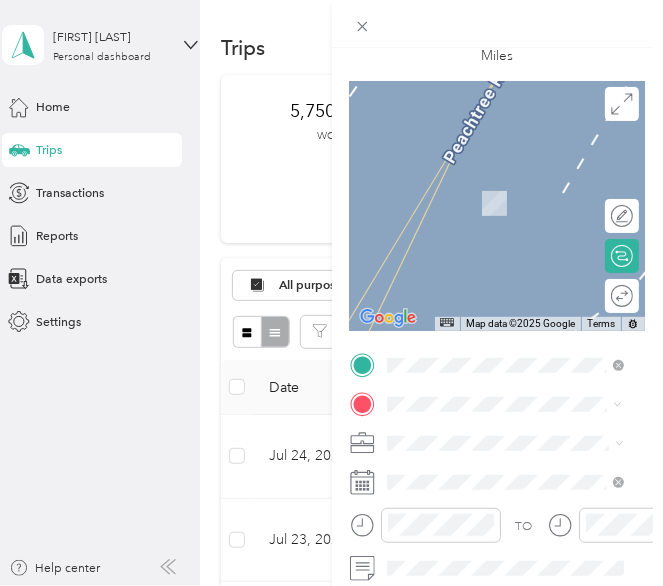 click on "[NUMBER] [STREET] [SUITE], [POSTAL_CODE], [CITY], [STATE], [COUNTRY]" at bounding box center (514, 341) 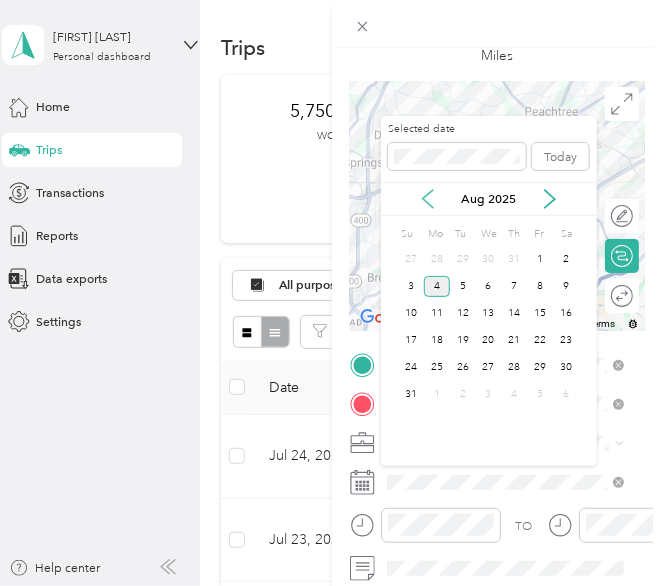 click 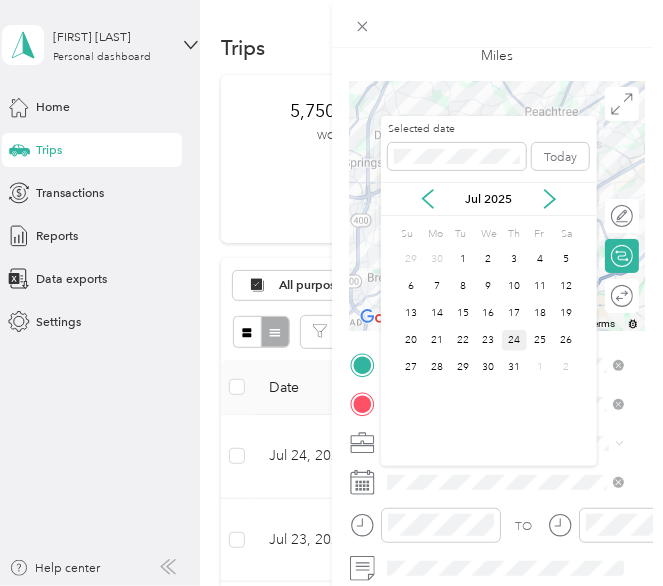 click on "24" at bounding box center (515, 340) 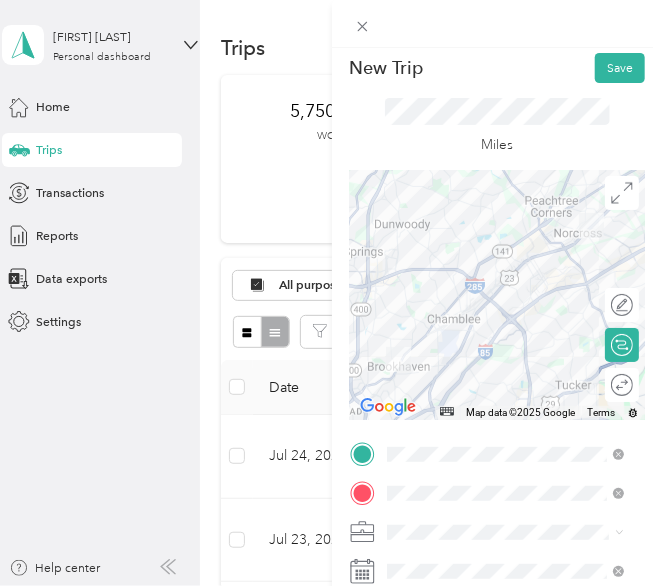 scroll, scrollTop: 6, scrollLeft: 0, axis: vertical 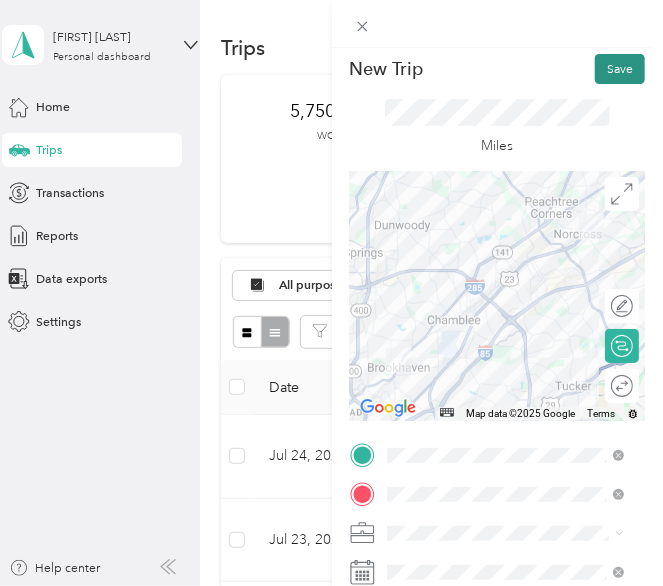 click on "Save" at bounding box center [620, 69] 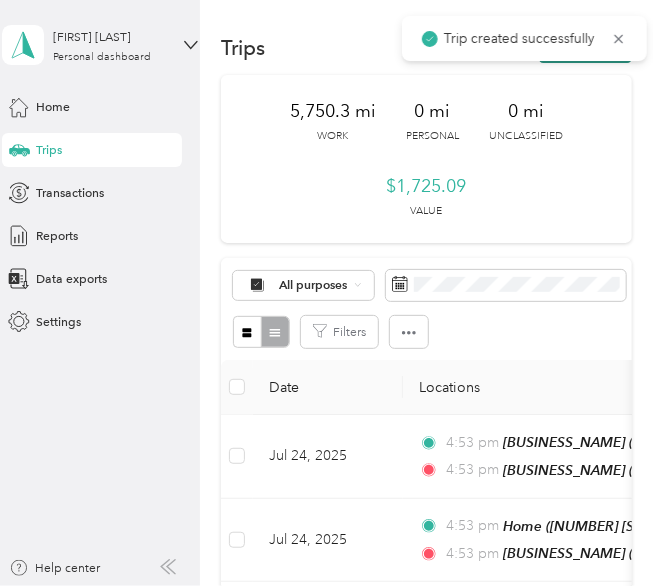 click on "New trip" at bounding box center [585, 48] 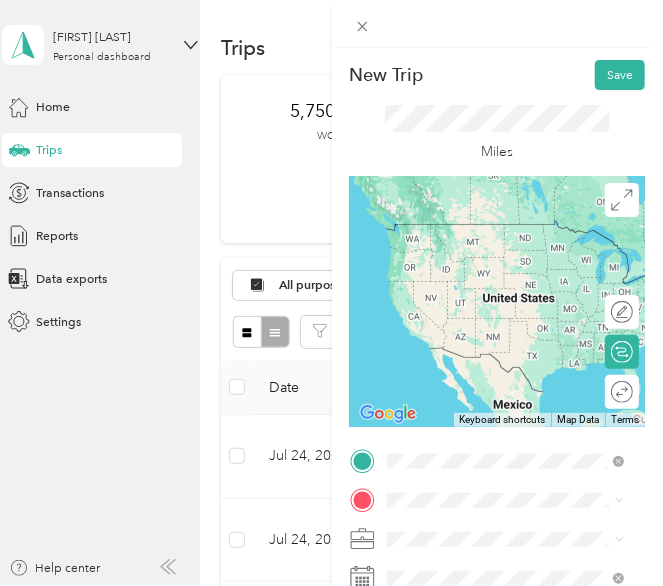 click on "[NUMBER] [STREET] [SUITE], [POSTAL_CODE], [CITY], [STATE], [COUNTRY]" at bounding box center [514, 398] 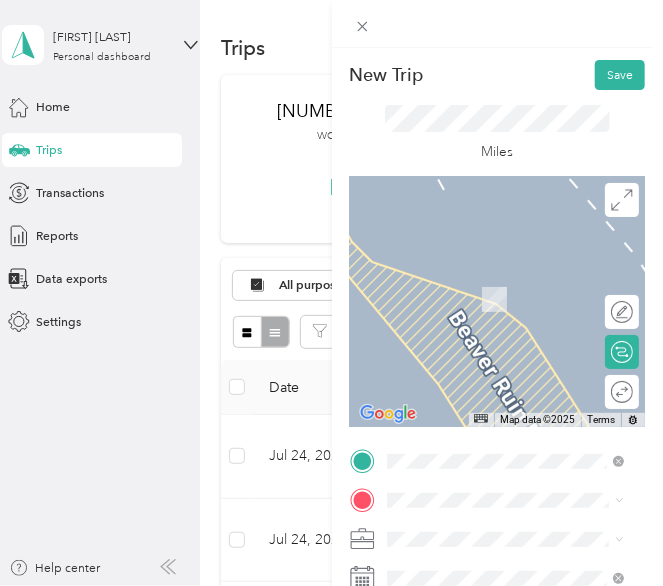 click on "[NUMBER] [STREET], [CITY], [POSTAL_CODE], [CITY], [STATE], [COUNTRY]" at bounding box center [514, 423] 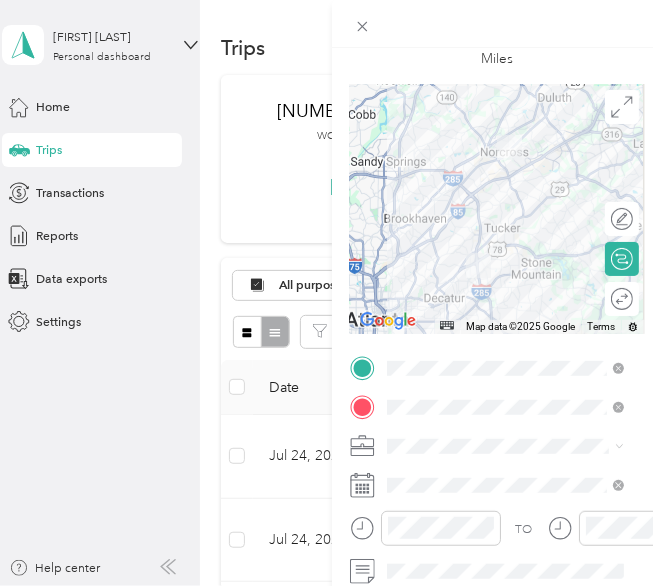 scroll, scrollTop: 94, scrollLeft: 0, axis: vertical 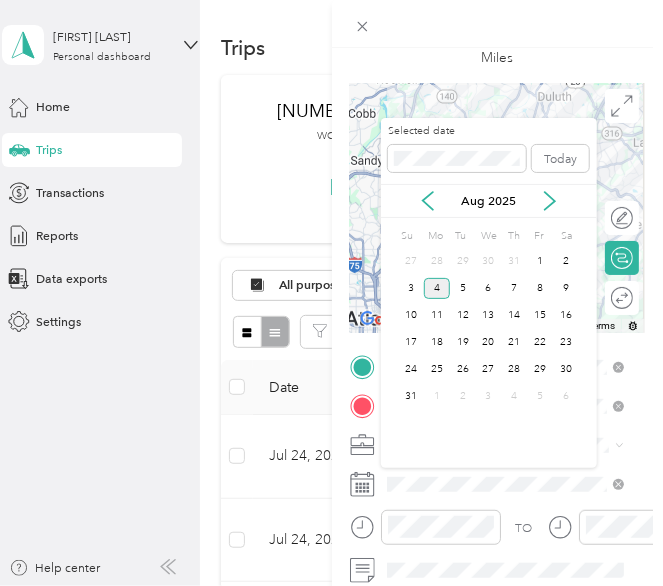 click 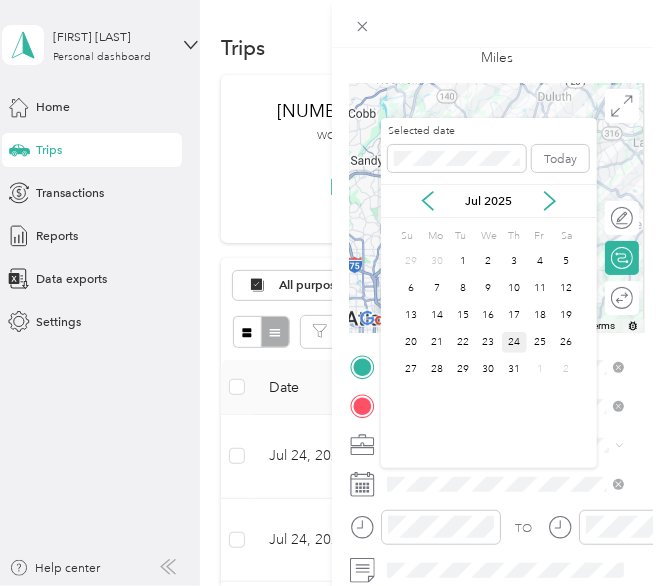click on "24" at bounding box center (515, 342) 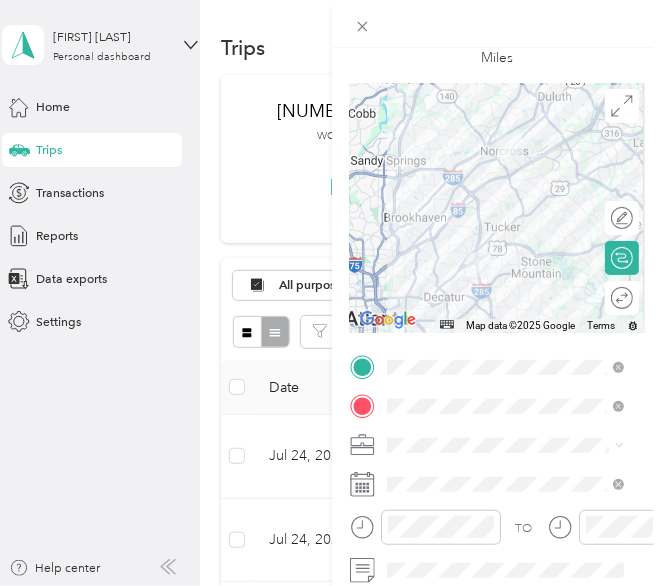 scroll, scrollTop: 0, scrollLeft: 0, axis: both 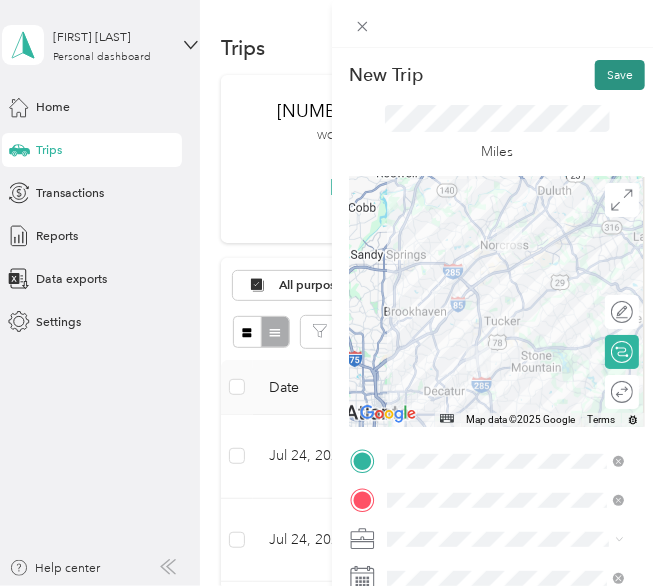 click on "Save" at bounding box center [620, 75] 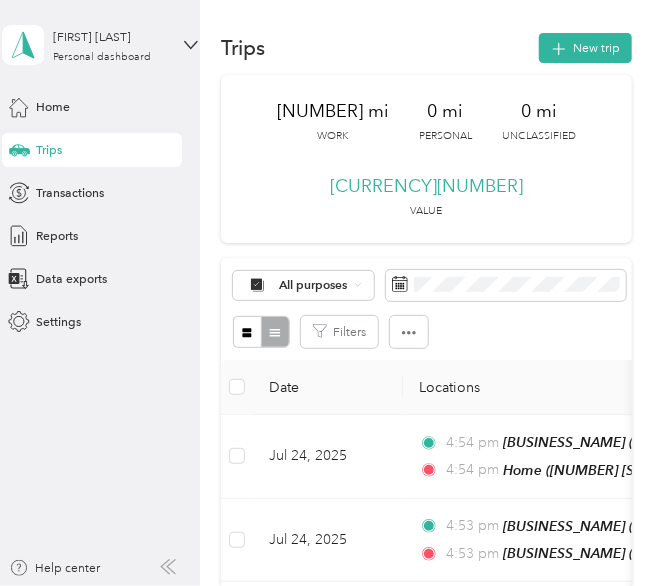 click on "[NUMBER]   mi Work [NUMBER]   mi Personal [NUMBER]   mi Unclassified [CURRENCY][NUMBER] Value" at bounding box center [426, 159] 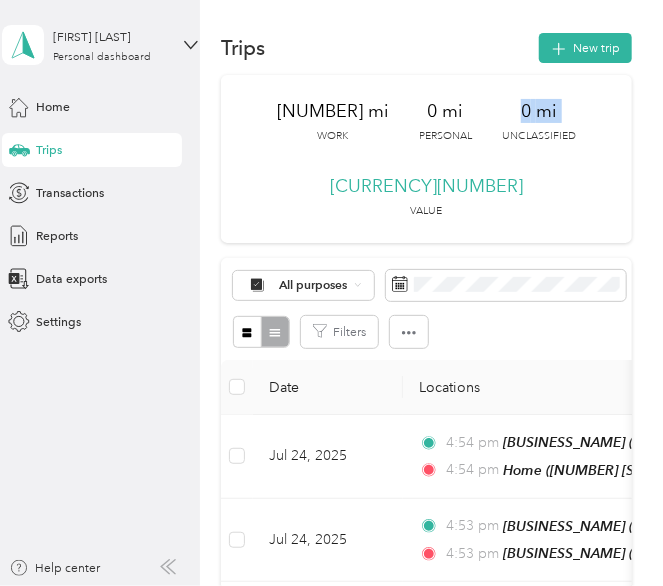 click on "[NUMBER]   mi Work [NUMBER]   mi Personal [NUMBER]   mi Unclassified [CURRENCY][NUMBER] Value" at bounding box center (426, 159) 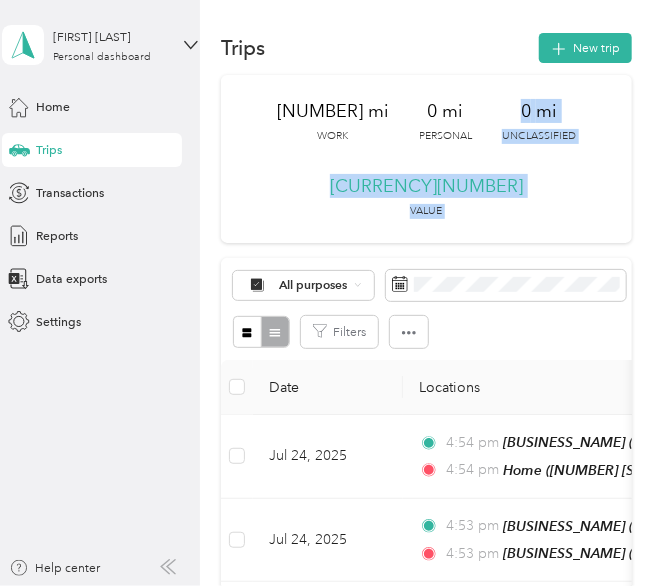 drag, startPoint x: 610, startPoint y: 76, endPoint x: 632, endPoint y: 273, distance: 198.22462 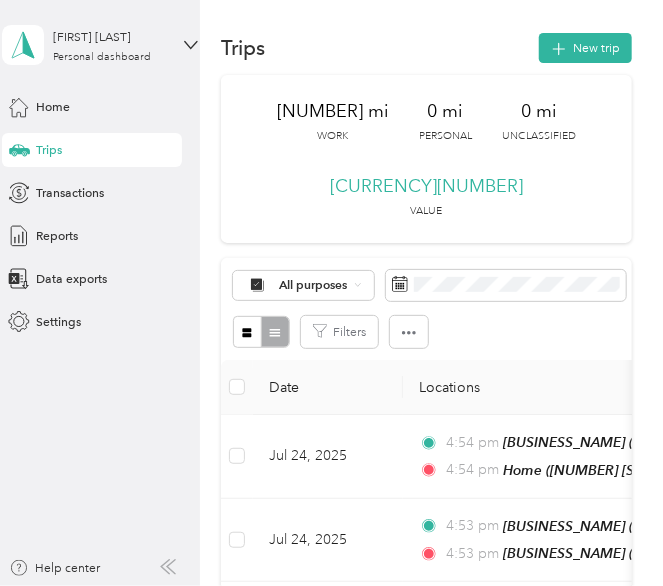 click on "Filters" at bounding box center (426, 332) 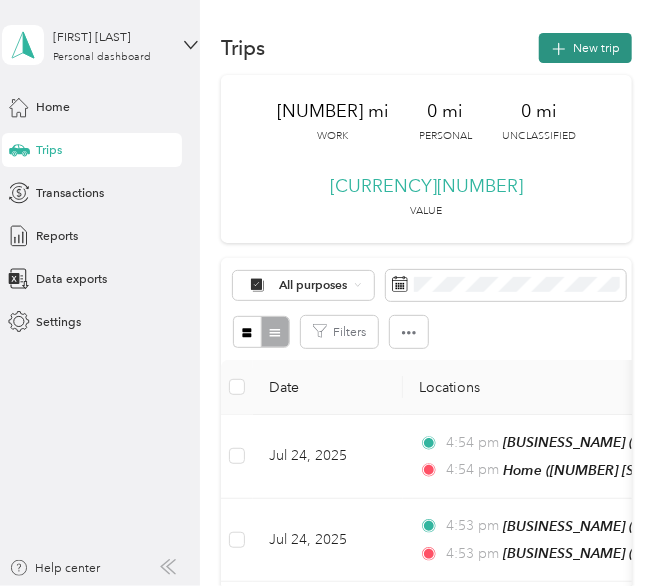 click on "New trip" at bounding box center [585, 48] 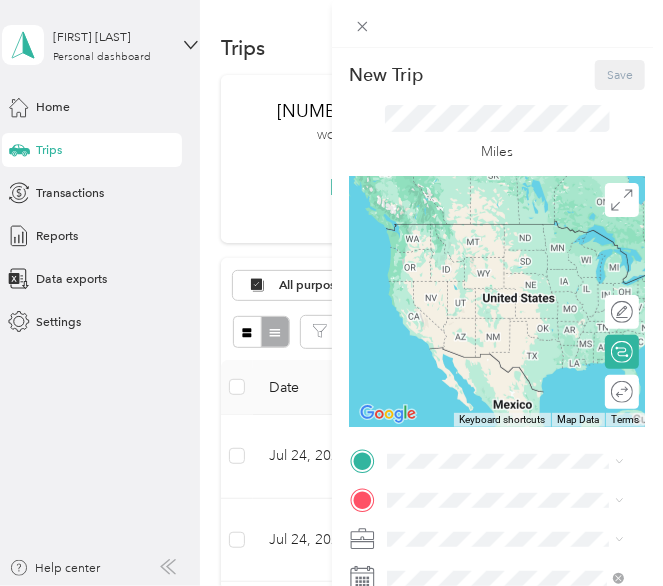 click on "TO Add photo" at bounding box center [498, 659] 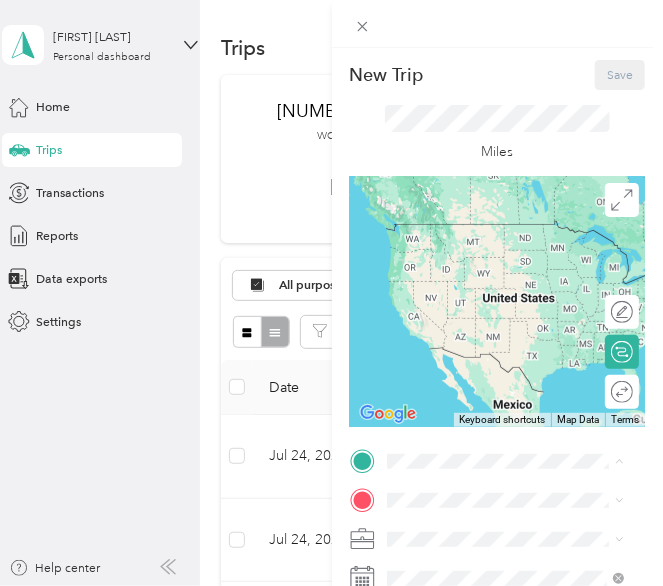click on "Home [NUMBER] [STREET], [CITY], [POSTAL_CODE], [CITY], [CITY], [STATE], [COUNTRY]" at bounding box center (520, 378) 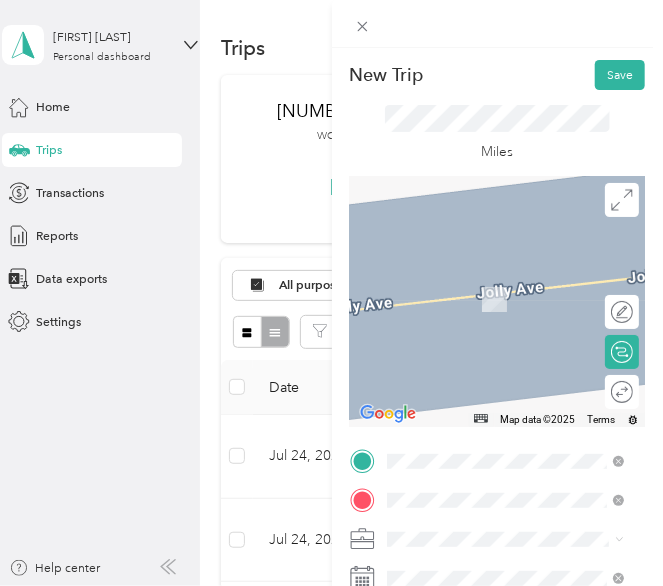 click on "[NUMBER] [STREET], [POSTAL_CODE], [CITY], [STATE], [COUNTRY]" at bounding box center (514, 465) 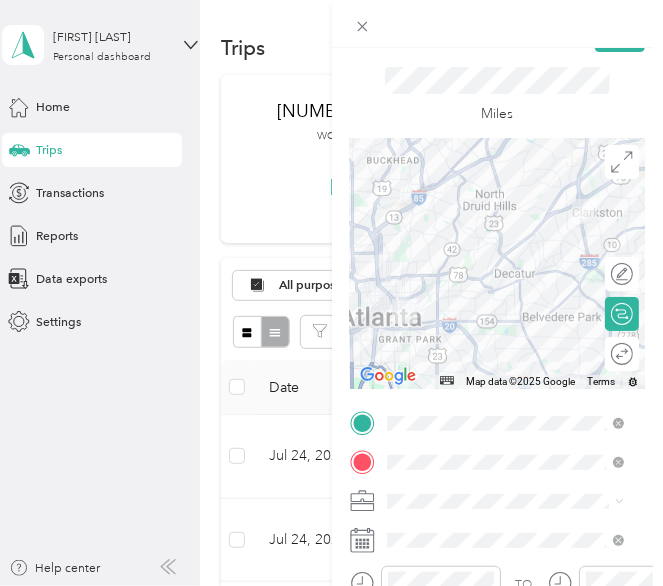 scroll, scrollTop: 40, scrollLeft: 0, axis: vertical 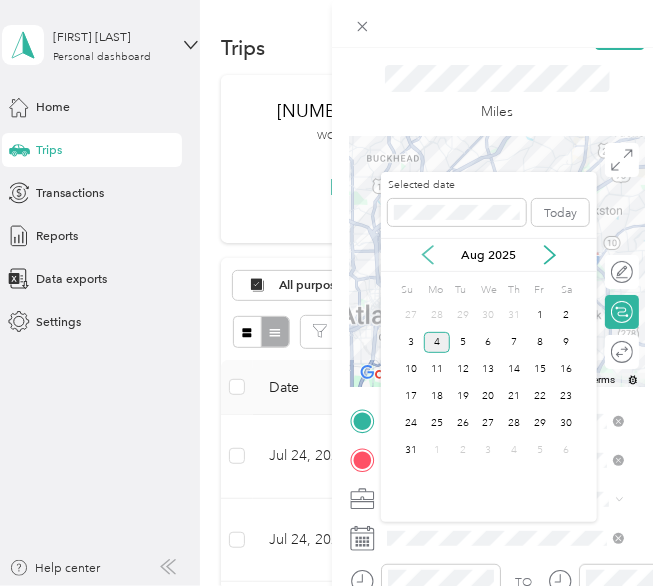 click 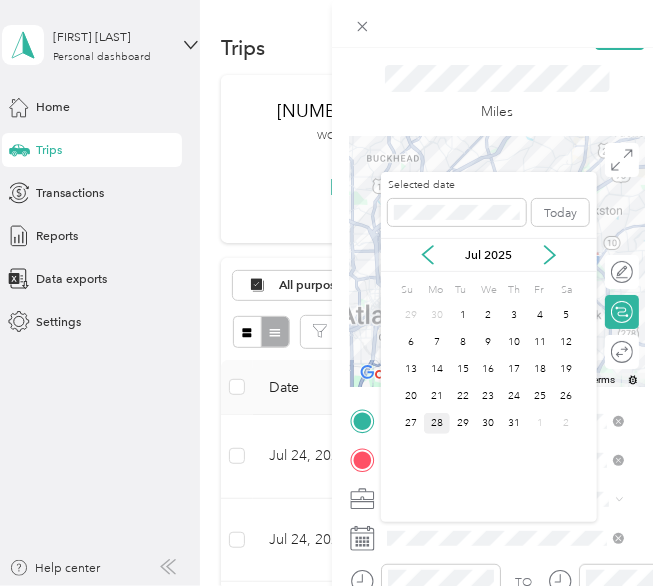 click on "28" at bounding box center (437, 423) 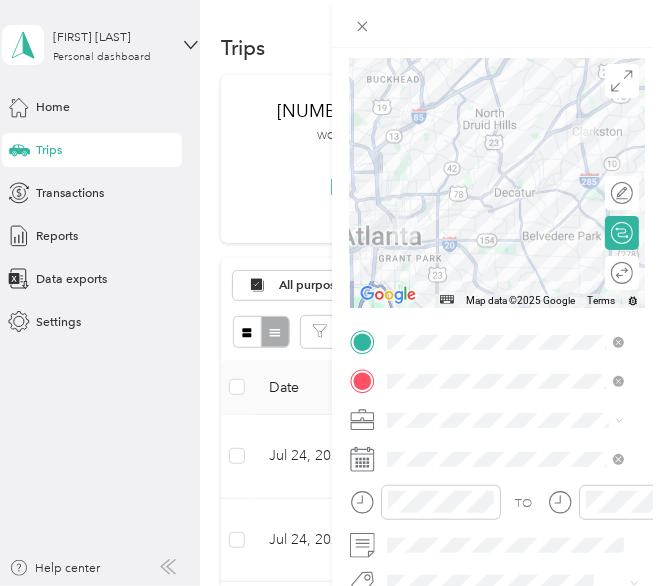 scroll, scrollTop: 0, scrollLeft: 0, axis: both 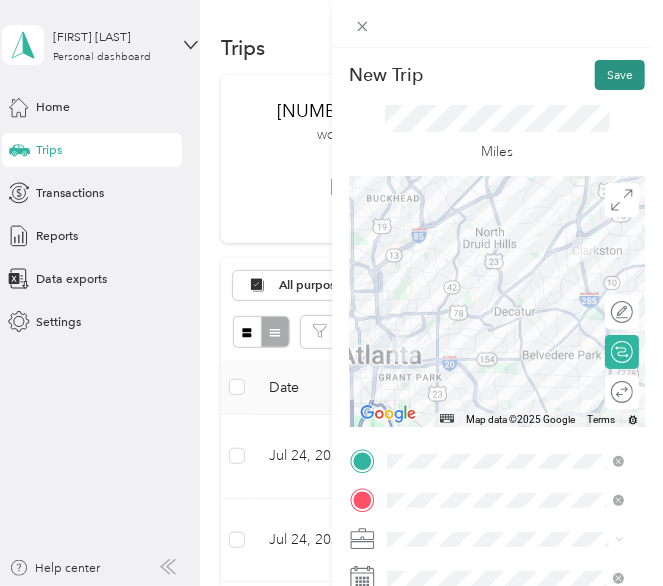 click on "Save" at bounding box center (620, 75) 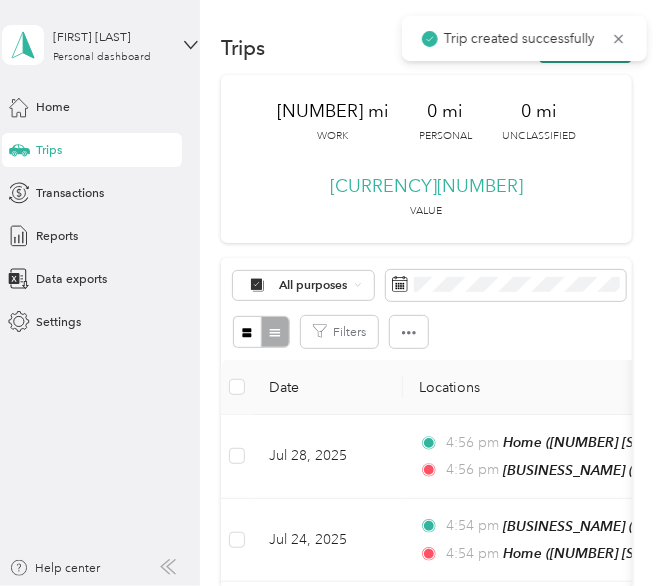 click on "New trip" at bounding box center (585, 48) 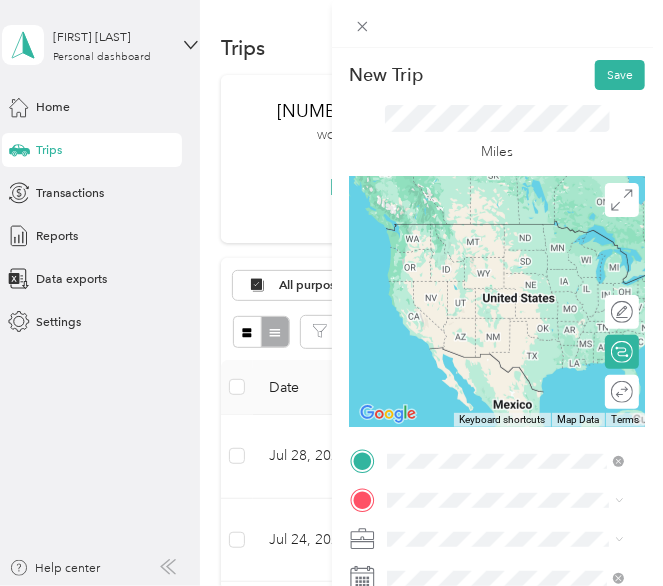 click on "[NUMBER] [STREET], [POSTAL_CODE], [CITY], [STATE], [COUNTRY]" at bounding box center (514, 426) 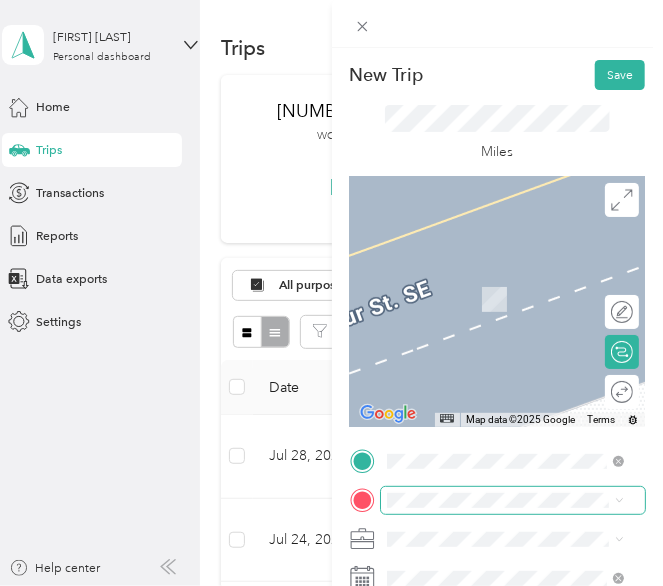 click at bounding box center (513, 500) 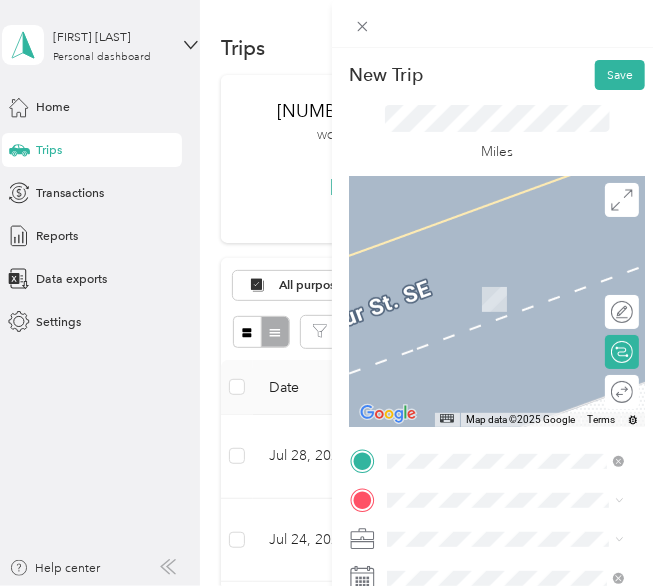 click on "[NUMBER] [STREET], [POSTAL_CODE], [CITY], [STATE], [COUNTRY]" at bounding box center [514, 340] 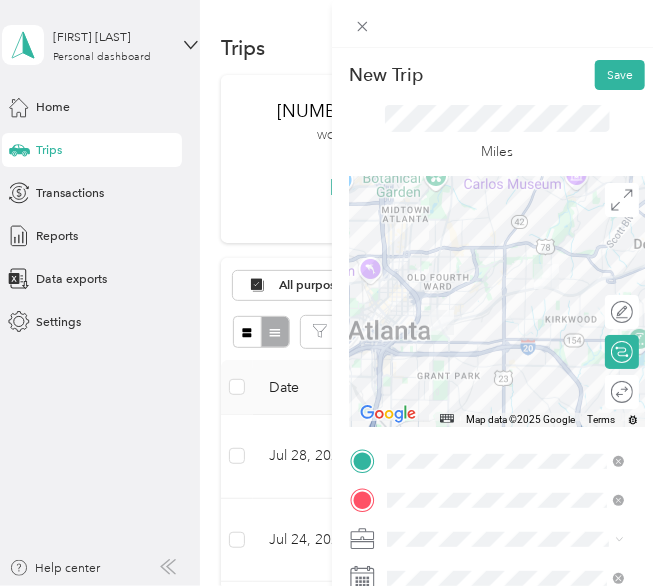 scroll, scrollTop: 73, scrollLeft: 0, axis: vertical 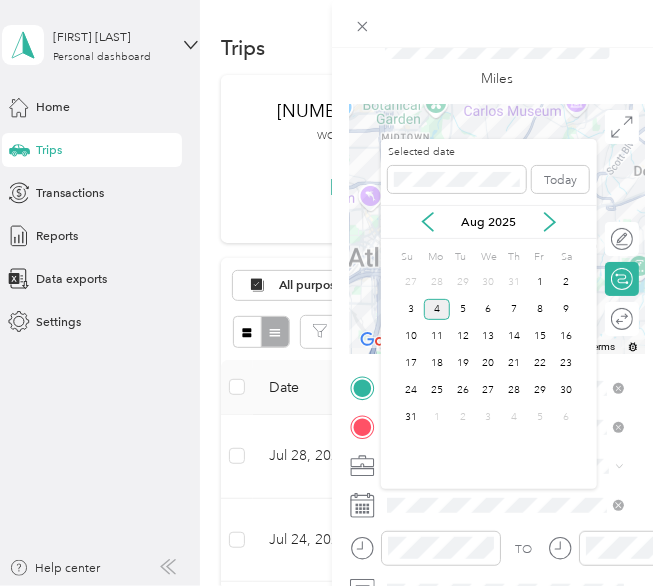 click on "Aug 2025" at bounding box center [489, 222] 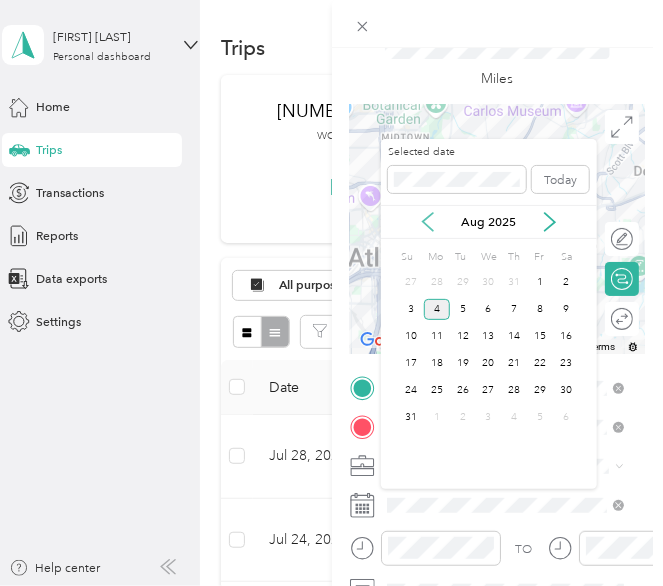 click 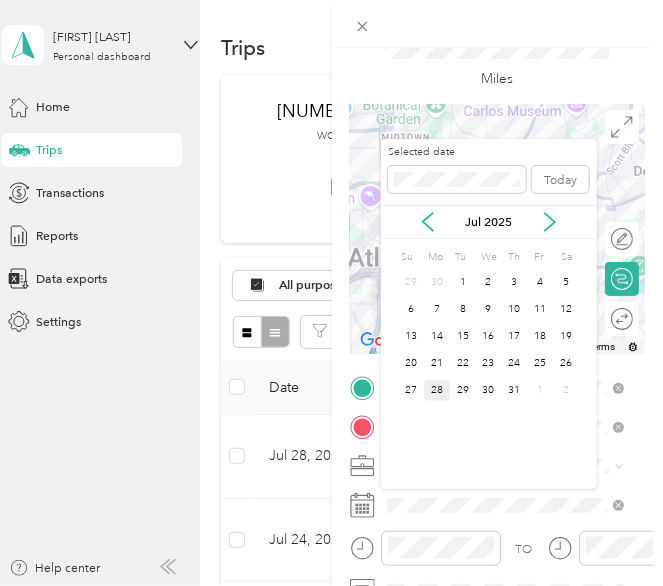 click on "28" at bounding box center [437, 390] 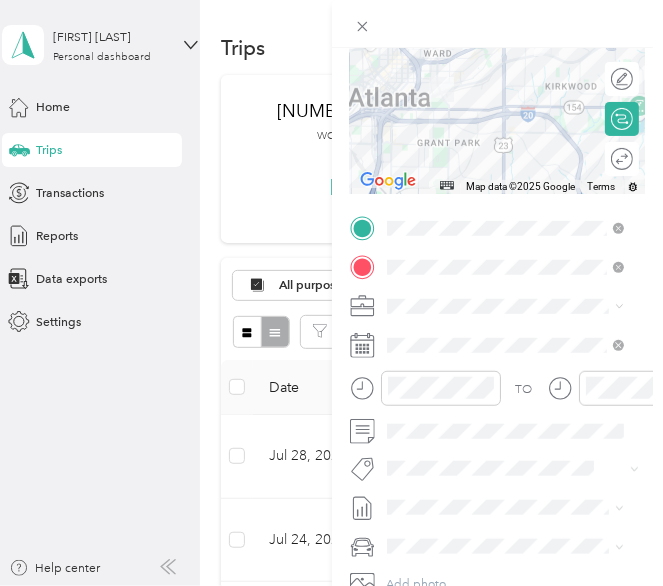 scroll, scrollTop: 0, scrollLeft: 0, axis: both 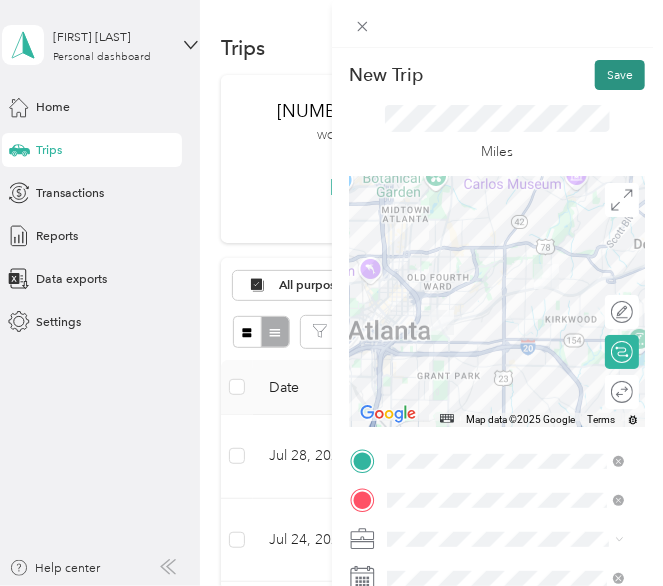 click on "Save" at bounding box center (620, 75) 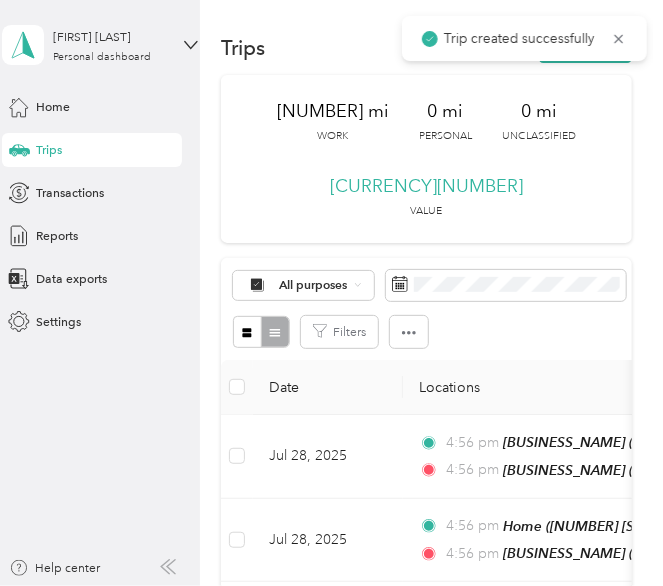 click on "Trip created successfully" at bounding box center [524, 38] 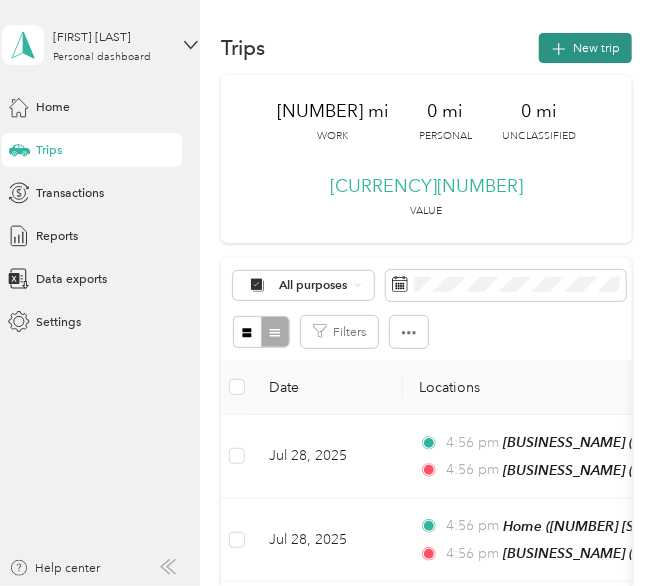 click on "New trip" at bounding box center (585, 48) 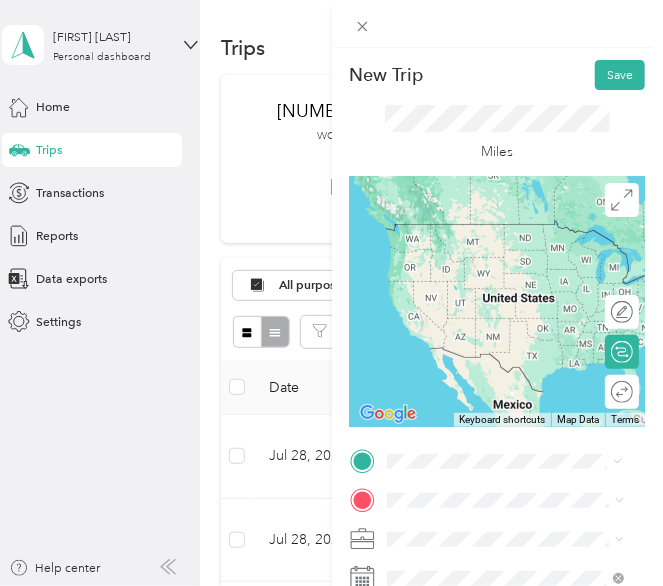 click on "TEAM [BUSINESS_NAME] [NUMBER] [STREET] NE, [NUMBER], [CITY], [STATE], [COUNTRY]" at bounding box center (520, 291) 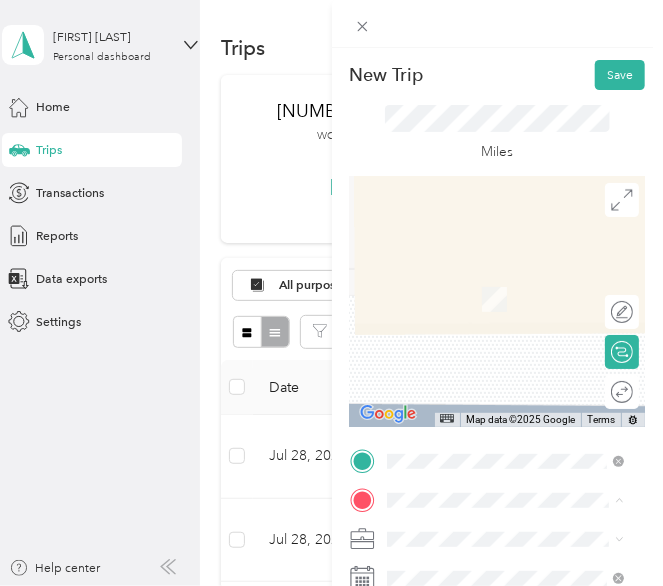 click on "[NUMBER] [STREET], [CITY], [POSTAL_CODE], [CITY], [STATE], [COUNTRY]" at bounding box center (514, 425) 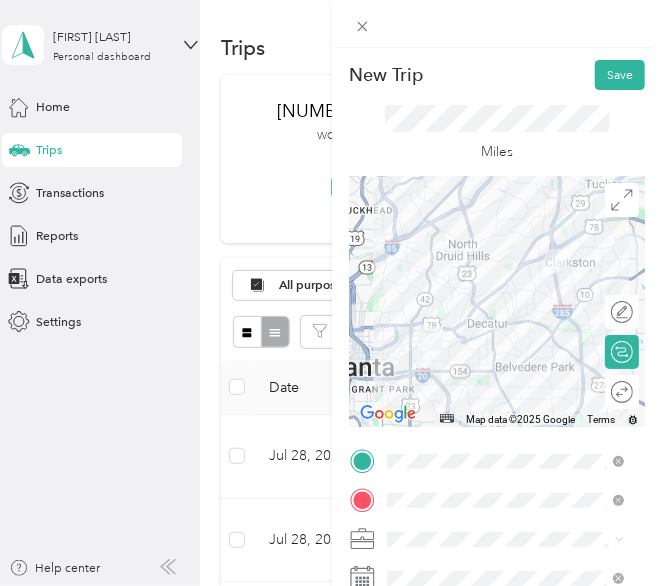 scroll, scrollTop: 72, scrollLeft: 0, axis: vertical 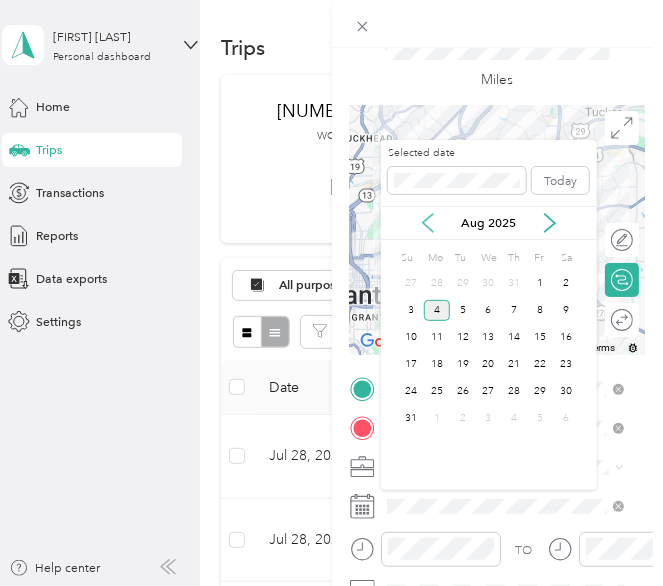 click 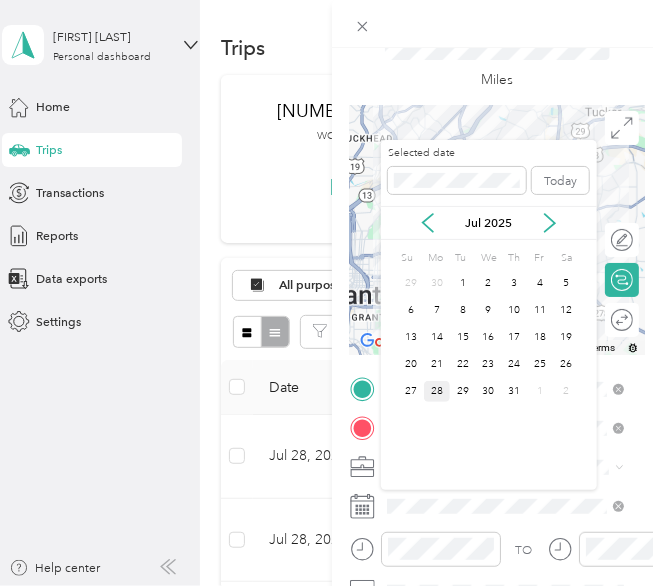 click on "28" at bounding box center [437, 391] 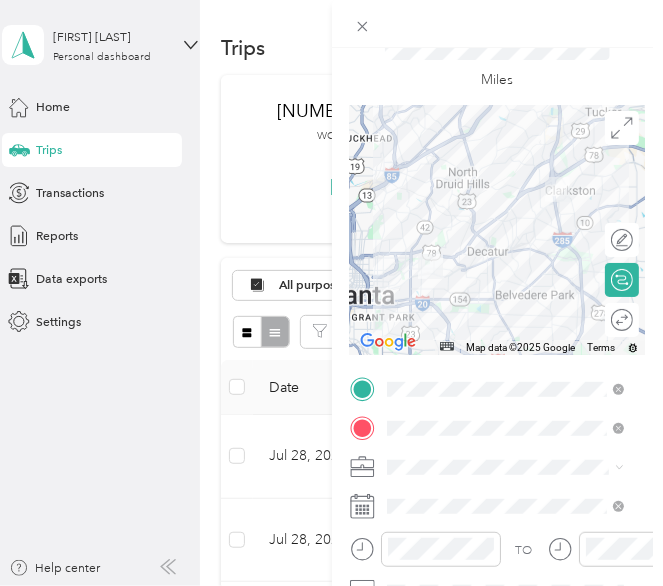 scroll, scrollTop: 0, scrollLeft: 0, axis: both 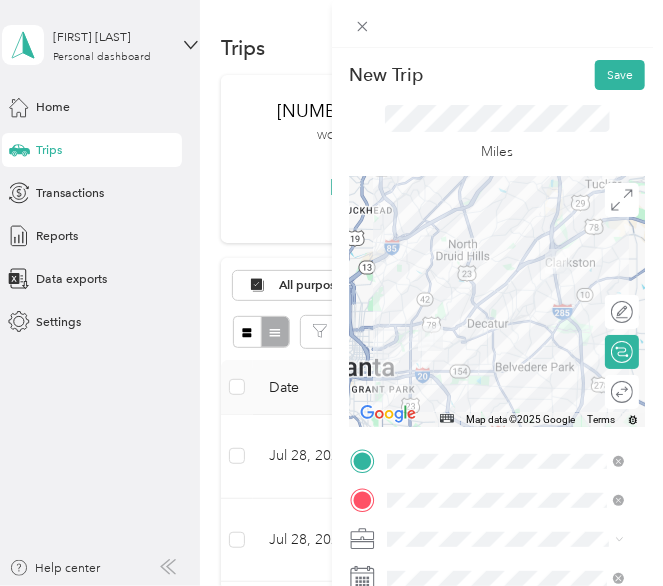 click on "Miles" at bounding box center (498, 133) 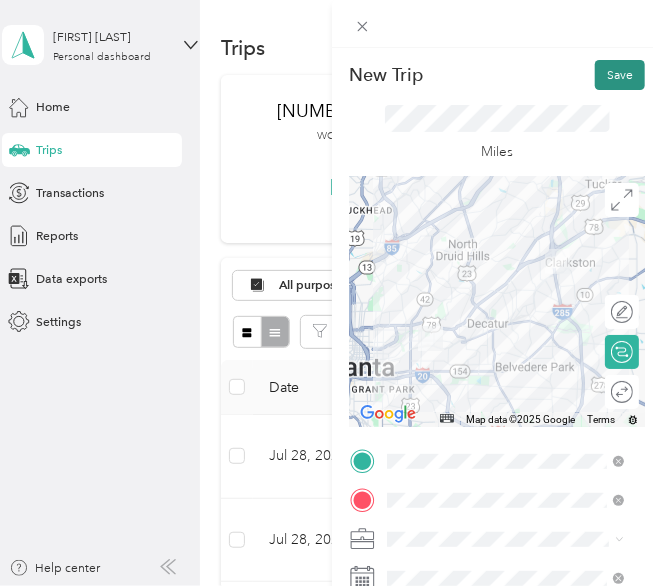 click on "Save" at bounding box center [620, 75] 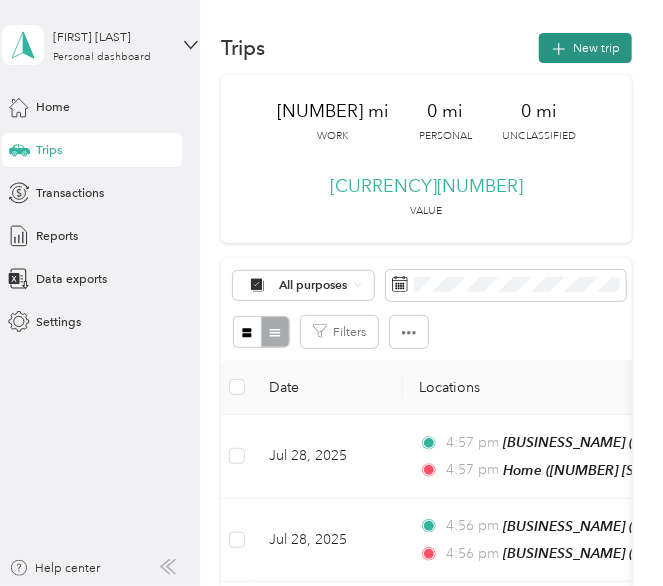 click on "New trip" at bounding box center [585, 48] 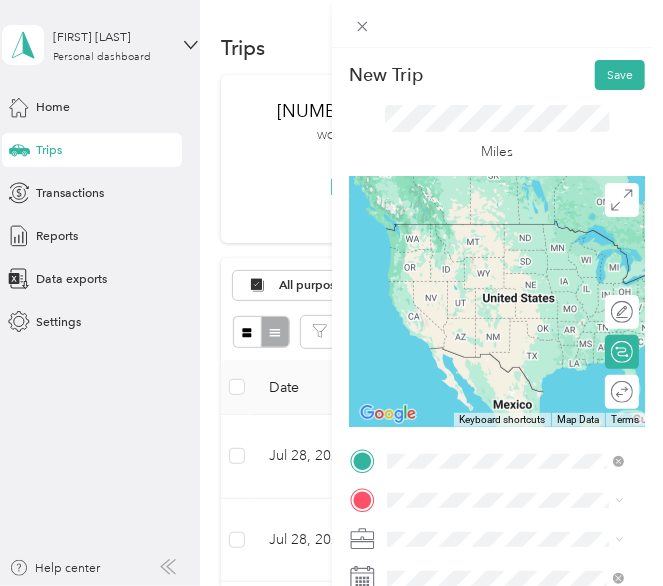 click on "[NUMBER] [STREET] [NAME], [POSTAL_CODE], [CITY], [STATE], [COUNTRY]" at bounding box center (514, 398) 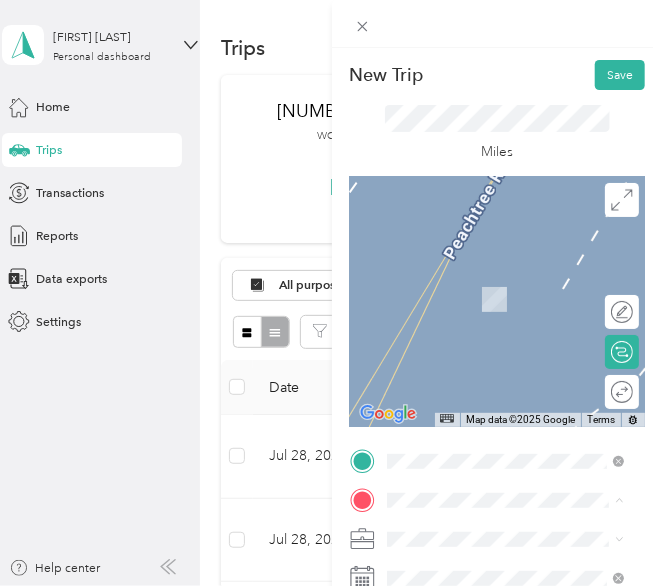 click on "Miles" at bounding box center [497, 133] 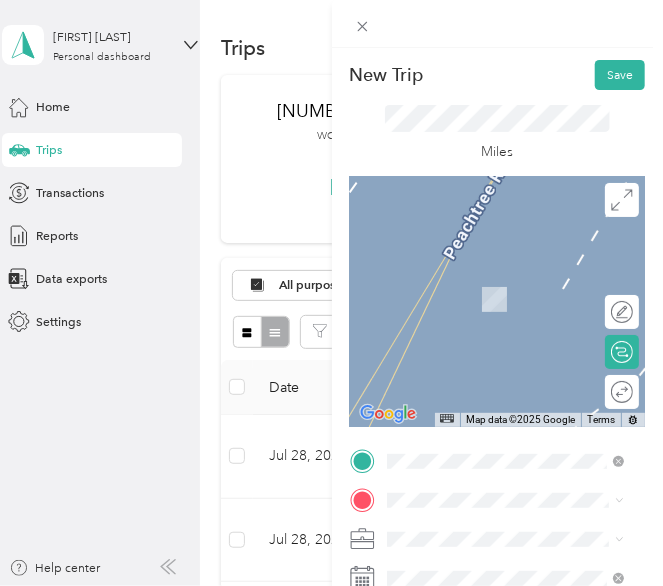click on "New trip [NUMBER]   mi Work [NUMBER]   mi Personal [NUMBER]   mi Unclassified [CURRENCY][NUMBER] Value All purposes Filters Date Locations Mileage (mi) Map Mileage value Purpose Track Method Report                     [DATE] [TIME] [BUSINESS_NAME] ([NUMBER] [STREET], [CITY], [STATE]) [TIME] [BUSINESS_NAME] ([NUMBER] [STREET], [CITY], [STATE]) [NUMBER] [CURRENCY][NUMBER] [COMPANY_NAME] [DATE] [TIME] [BUSINESS_NAME] ([NUMBER] [STREET], [CITY], [STATE]) [TIME] [BUSINESS_NAME] ([NUMBER] [STREET], [CITY], [STATE]) [NUMBER] [CURRENCY][NUMBER] [COMPANY_NAME] [DATE] [TIME] [BUSINESS_NAME] ([NUMBER] [STREET], [CITY], [STATE]) [TIME] [BUSINESS_NAME] ([NUMBER] [STREET], [CITY], [STATE]) [NUMBER] [CURRENCY][NUMBER] [COMPANY_NAME] [DATE] [TIME] [BUSINESS_NAME] ([NUMBER] [STREET], [CITY], [STATE]) [TIME] [BUSINESS_NAME] ([NUMBER] [STREET], [CITY], [STATE]) [NUMBER] [CURRENCY][NUMBER]" at bounding box center [498, 465] 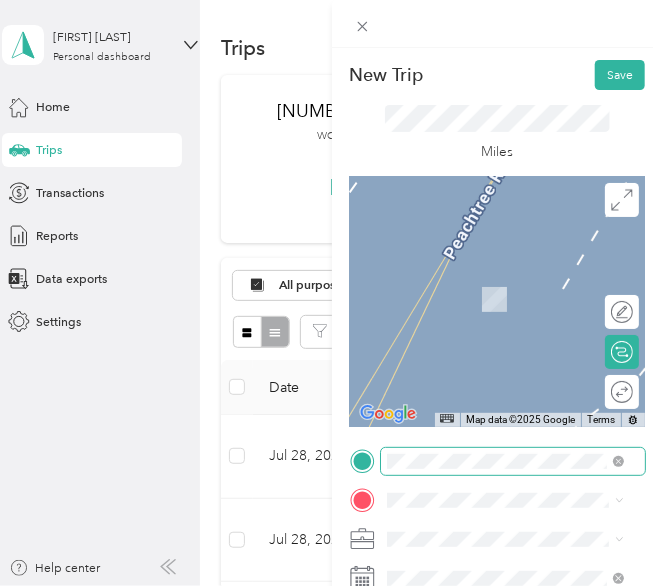 click at bounding box center (615, 462) 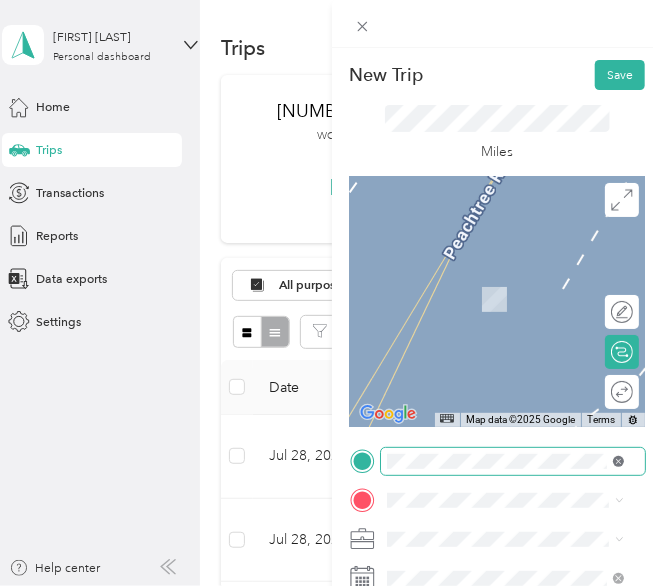 click 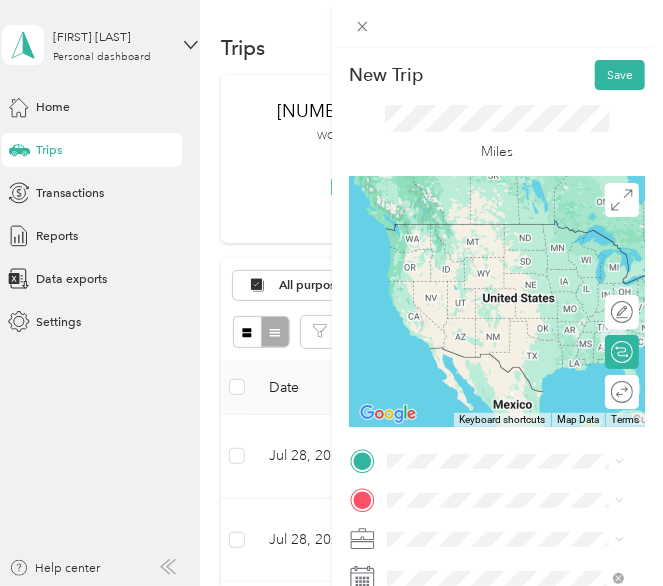 click on "Home [NUMBER] [STREET], [CITY], [POSTAL_CODE], [CITY], [CITY], [STATE], [COUNTRY]" at bounding box center (520, 374) 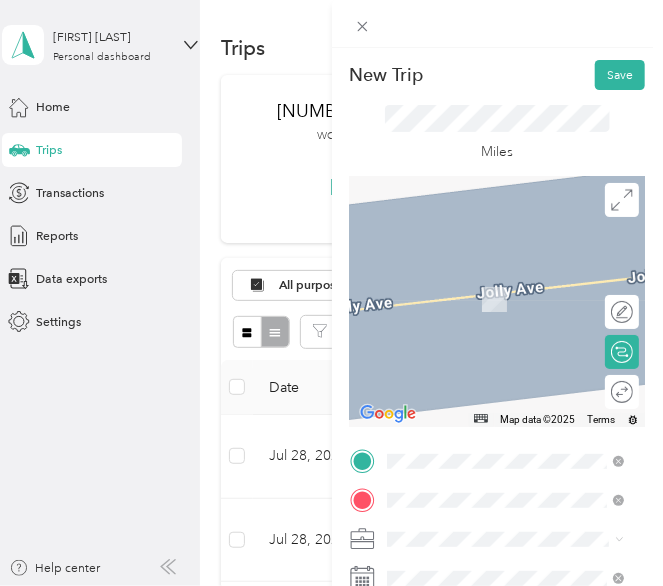 click on "TEAM [BUSINESS_NAME] [NUMBER] [STREET], [POSTAL_CODE], [CITY], [STATE], [COUNTRY]" at bounding box center [520, 426] 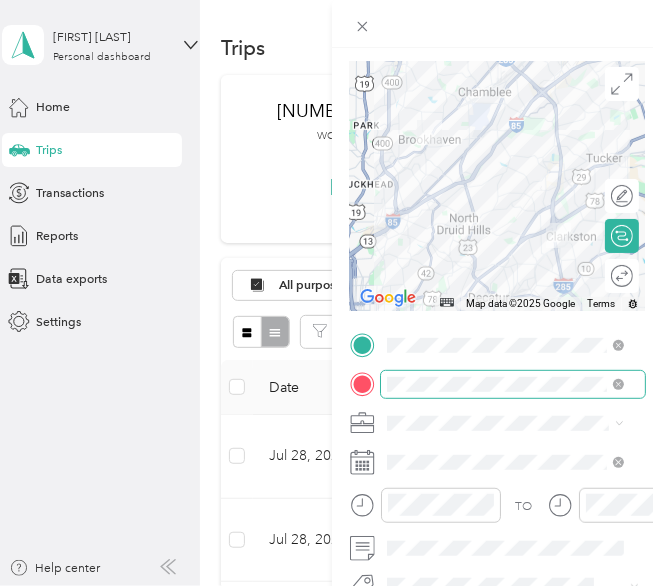 scroll, scrollTop: 124, scrollLeft: 0, axis: vertical 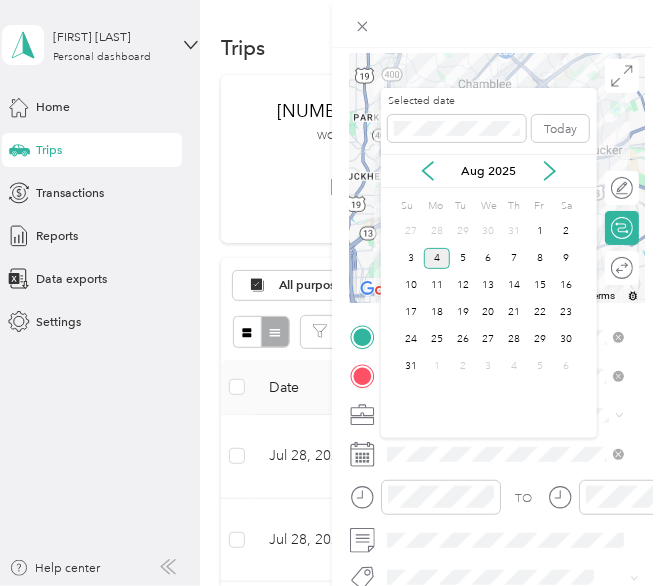 click on "Aug 2025" at bounding box center [489, 171] 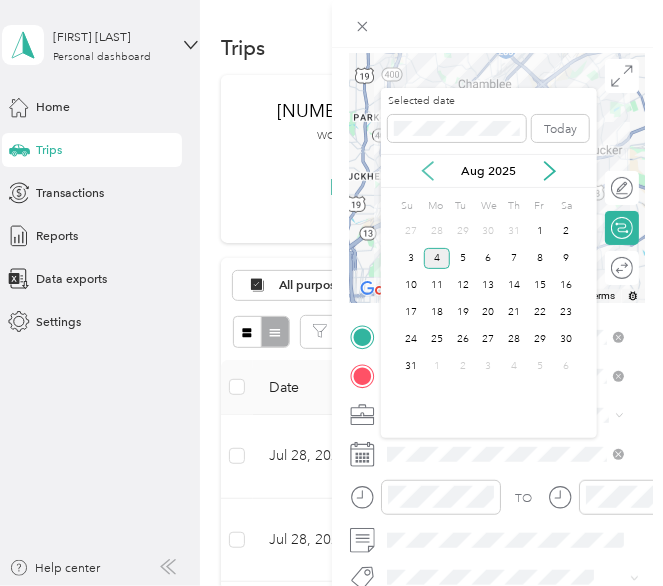 click 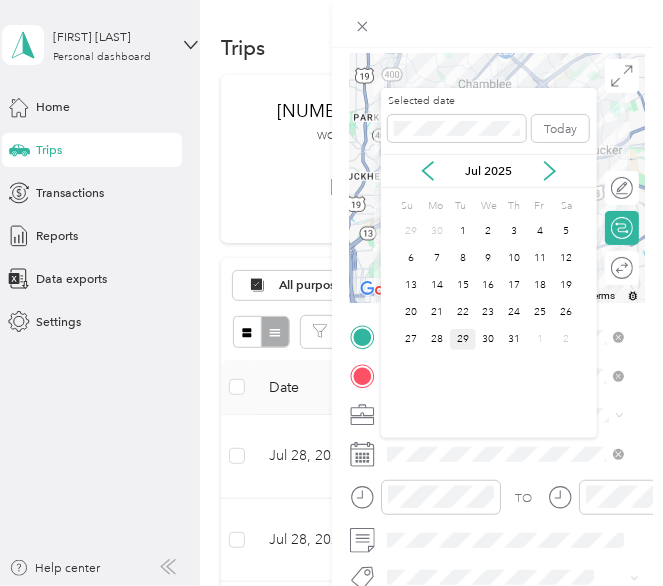click on "29" at bounding box center (463, 339) 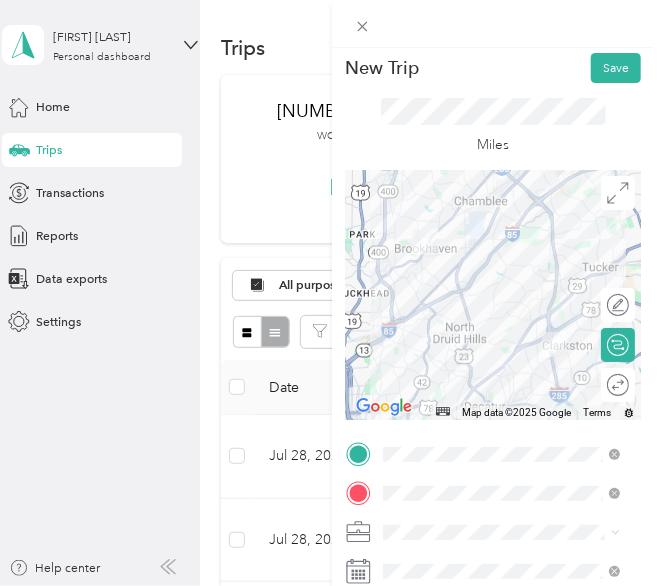 scroll, scrollTop: 0, scrollLeft: 0, axis: both 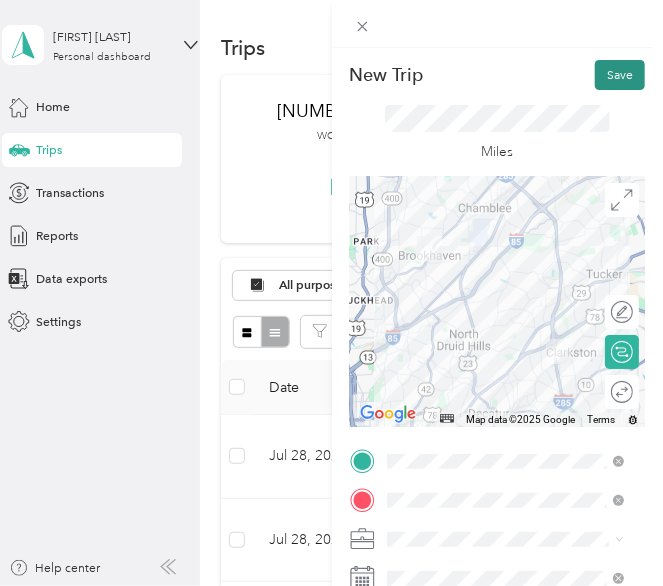 click on "Save" at bounding box center [620, 75] 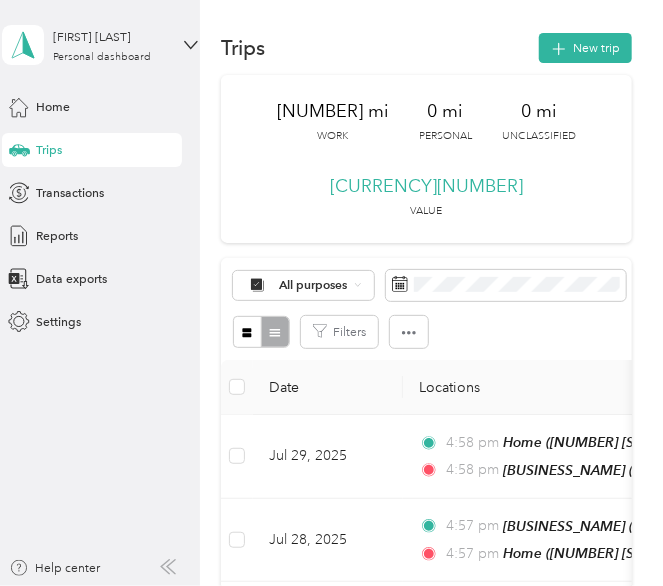 click on "Trips [NUMBER] mi Work [NUMBER] mi Personal [NUMBER] mi Unclassified [CURRENCY] Value All purposes Filters Date Locations Mileage (mi) Map Mileage value Purpose Track Method Report                     [DATE] [TIME] Home ([NUMBER] [STREET], [CITY], [CITY], [STATE]) [TIME] [BUSINESS_NAME] ([NUMBER] [STREET], [CITY], [STATE]) [DISTANCE] [CURRENCY] [BUSINESS_NAME] [DATE] [DATE] [DATE] [TIME] [BUSINESS_NAME] ([NUMBER] [STREET], [CITY], [STATE]) [TIME] Home ([NUMBER] [STREET], [CITY], [CITY], [STATE]) [DISTANCE] [CURRENCY] [BUSINESS_NAME] [DATE] [DATE] [DATE] [TIME] [BUSINESS_NAME] ([NUMBER] [STREET], [CITY], [STATE]) [TIME] [BUSINESS_NAME] ([NUMBER] [STREET], [CITY], [STATE]) [DISTANCE] [CURRENCY] [BUSINESS_NAME] [DATE] [DATE] [DATE] [TIME] [BUSINESS_NAME] ([NUMBER] [STREET], [CITY], [STATE]) [TIME] [BUSINESS_NAME] ([NUMBER] [STREET], [CITY], [STATE]) [DISTANCE] [CURRENCY]" at bounding box center (426, 1326) 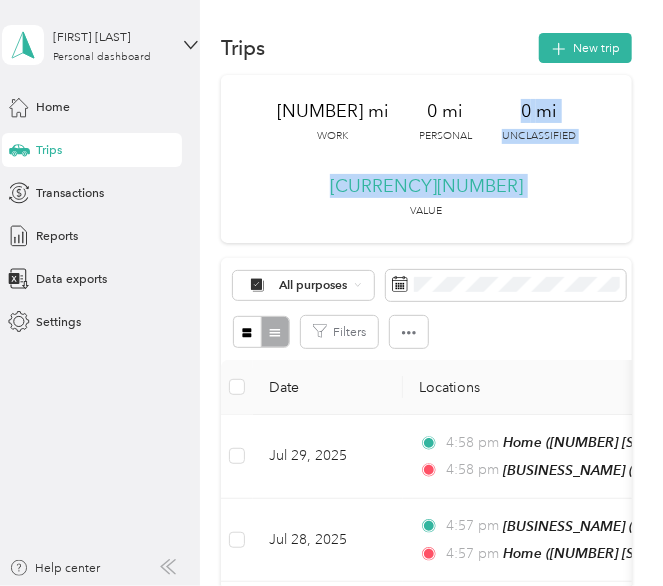 drag, startPoint x: 592, startPoint y: 70, endPoint x: 467, endPoint y: 176, distance: 163.89326 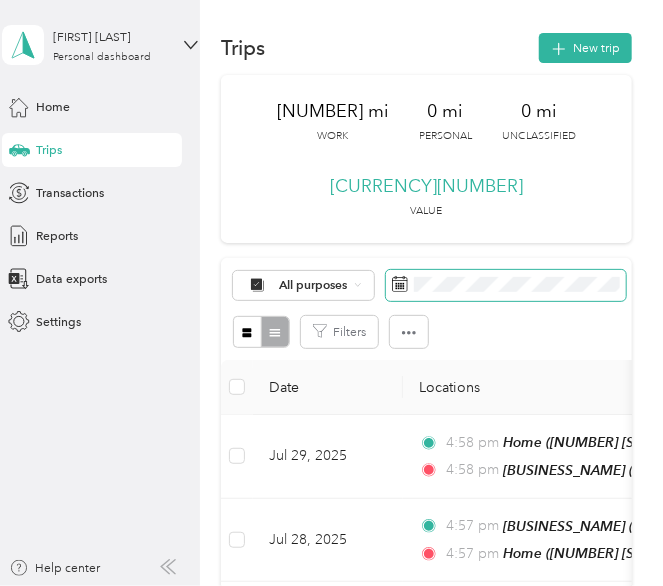 drag, startPoint x: 467, startPoint y: 176, endPoint x: 505, endPoint y: 293, distance: 123.01626 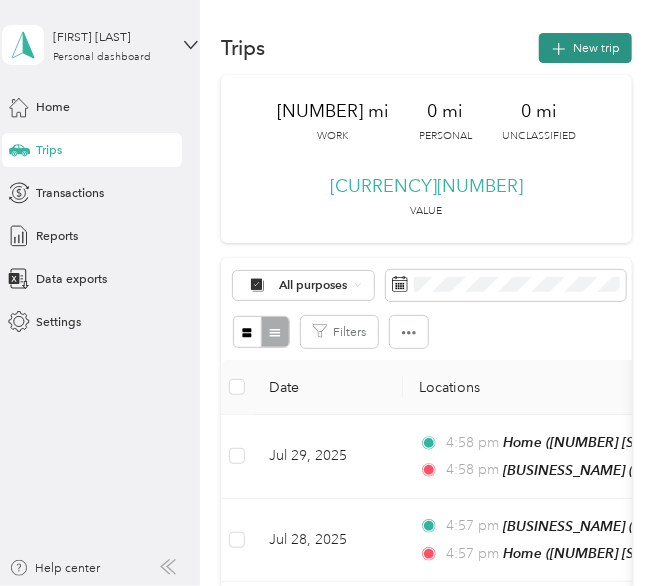 click on "New trip" at bounding box center (585, 48) 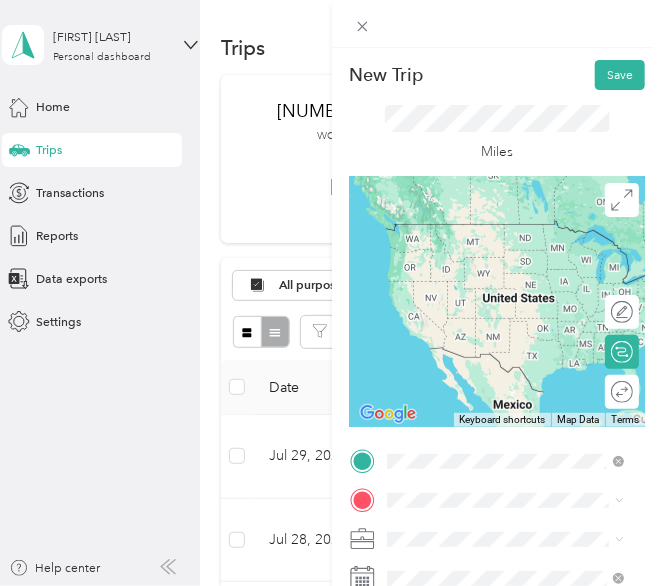 click on "[NUMBER] [STREET] [NAME], [POSTAL_CODE], [CITY], [STATE], [COUNTRY]" at bounding box center (514, 398) 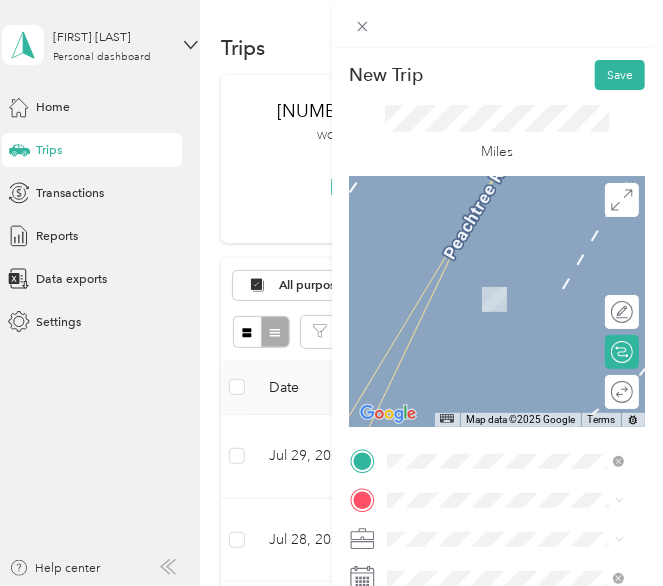 click on "[NUMBER] [STREET] [SUITE], [POSTAL_CODE], [CITY], [STATE], [COUNTRY]" at bounding box center (514, 433) 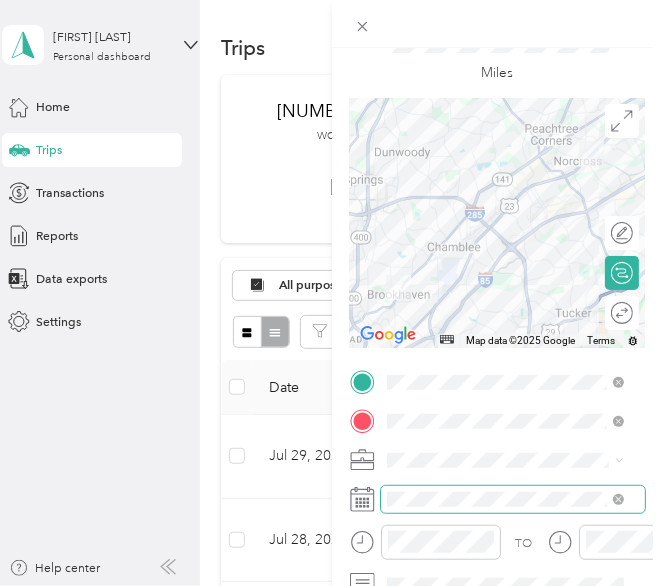 scroll, scrollTop: 80, scrollLeft: 0, axis: vertical 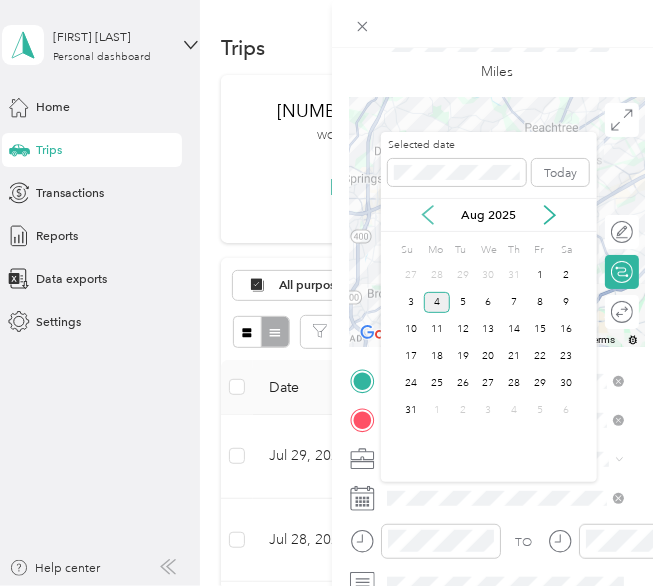 click 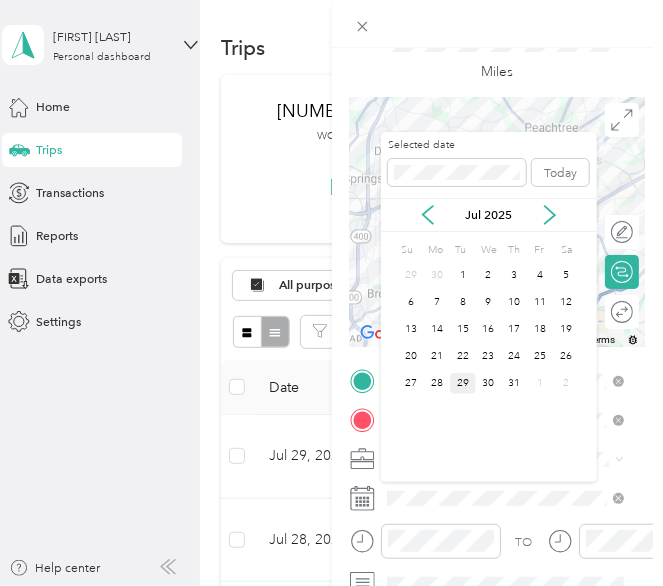 click on "29" at bounding box center [463, 383] 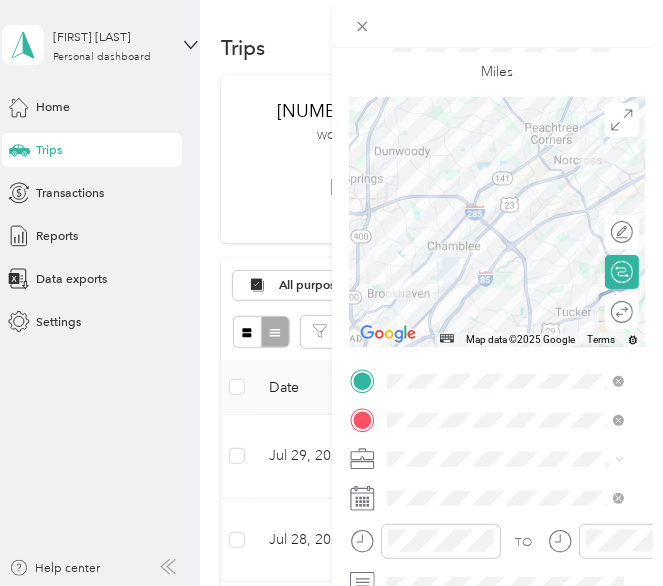 scroll, scrollTop: 0, scrollLeft: 0, axis: both 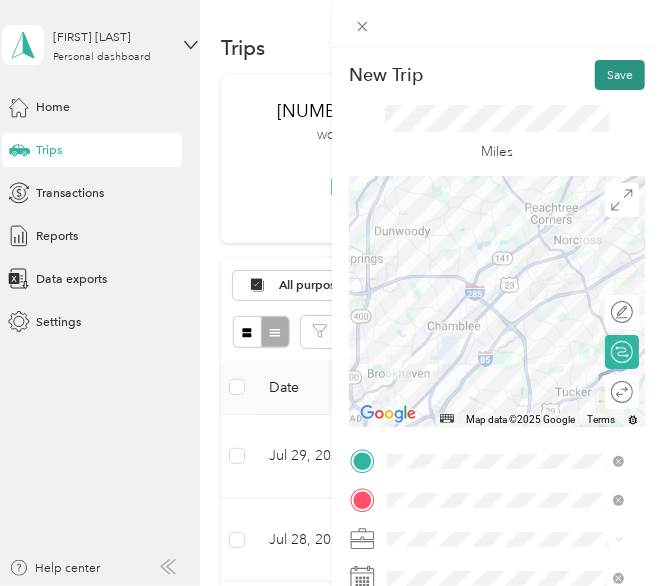 click on "Save" at bounding box center (620, 75) 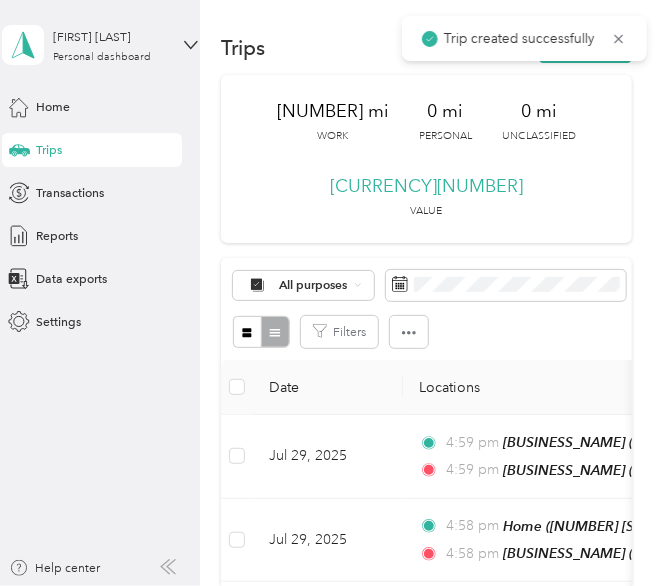 click on "Trip created successfully" at bounding box center [524, 38] 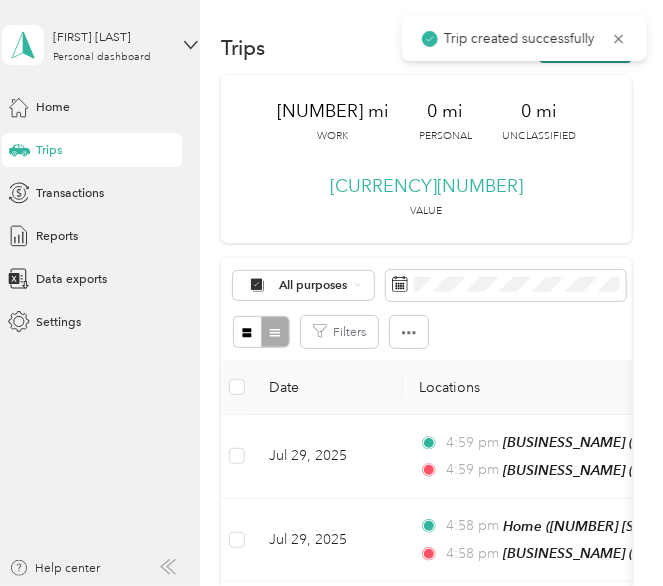 click on "New trip" at bounding box center (585, 48) 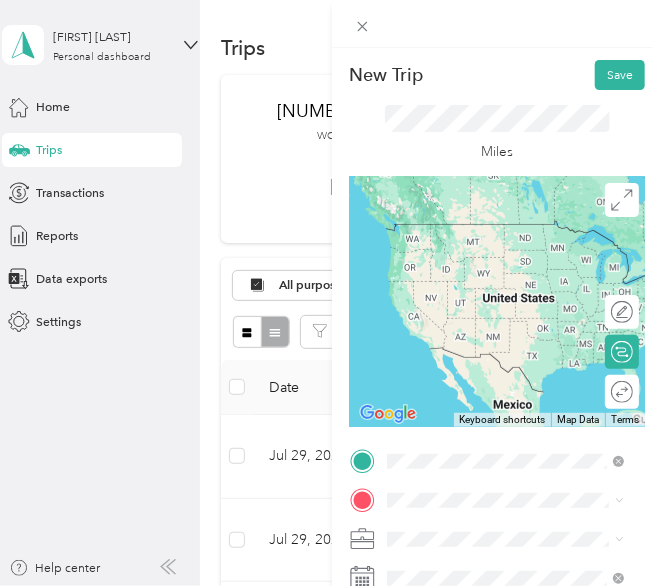 click on "[NUMBER] [STREET] [SUITE], [POSTAL_CODE], [CITY], [STATE], [COUNTRY]" at bounding box center (514, 398) 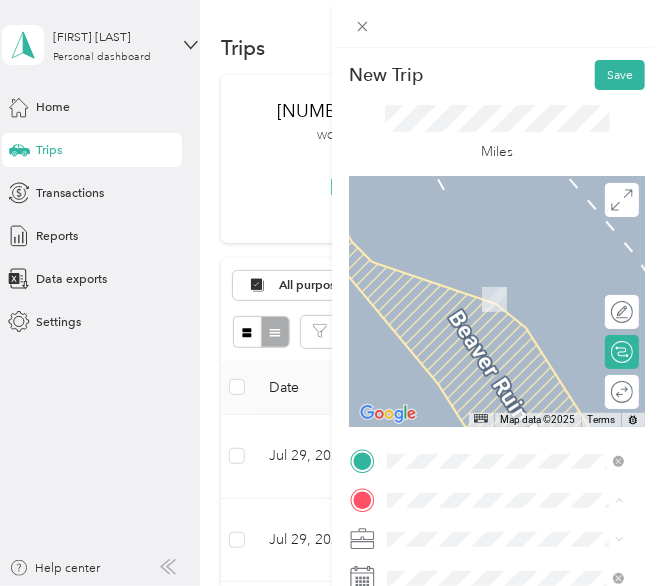 click on "[NUMBER] [STREET], [CITY], [POSTAL_CODE], [CITY], [STATE], [COUNTRY]" at bounding box center [514, 425] 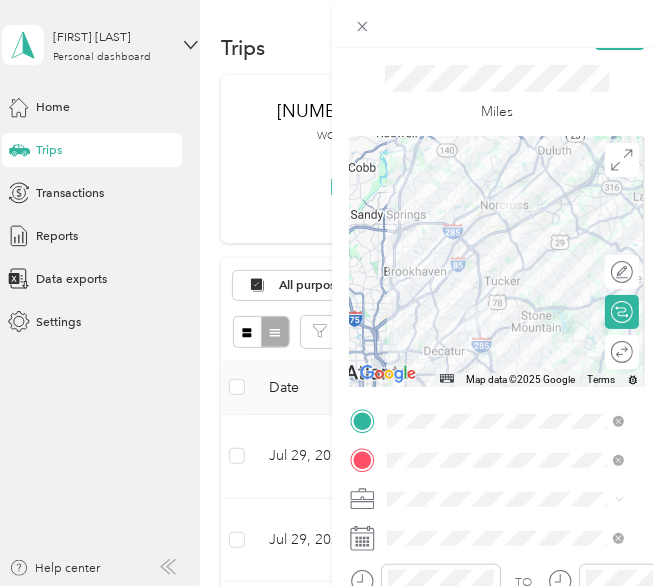 scroll, scrollTop: 41, scrollLeft: 0, axis: vertical 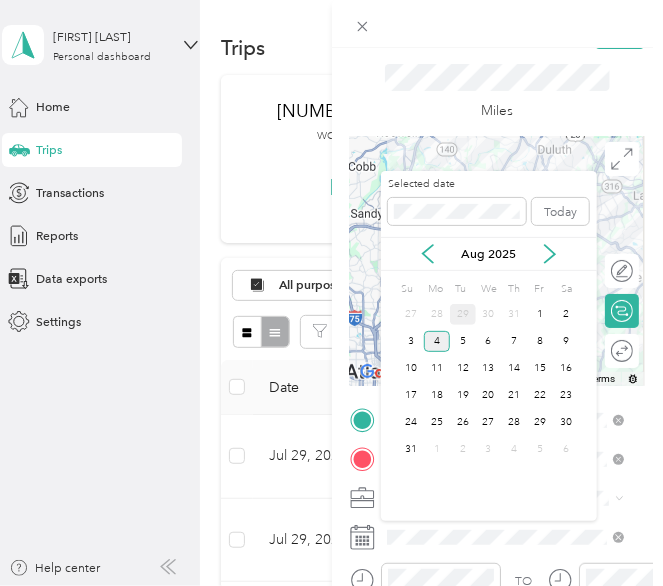 click on "29" at bounding box center [463, 314] 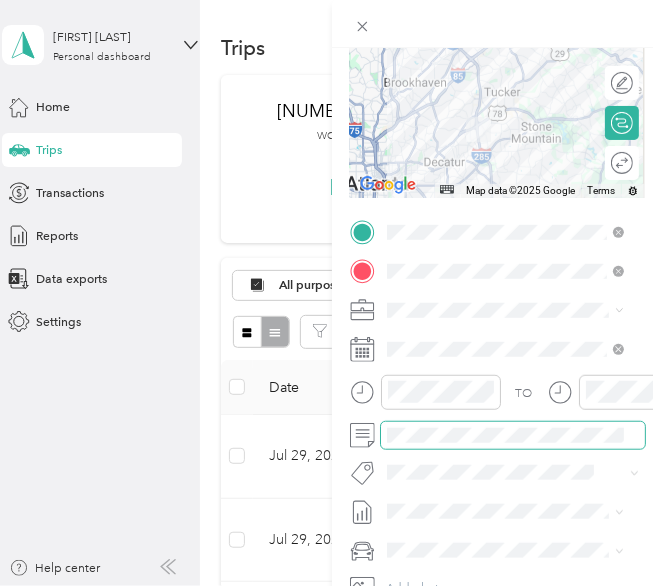 scroll, scrollTop: 0, scrollLeft: 0, axis: both 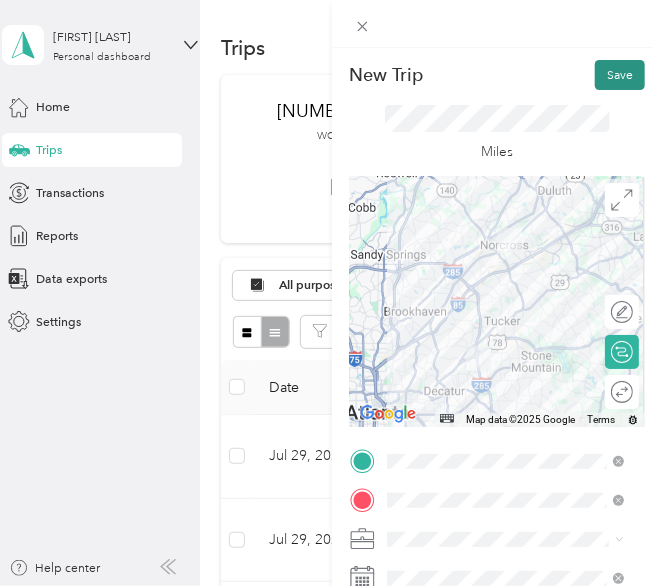 click on "Save" at bounding box center (620, 75) 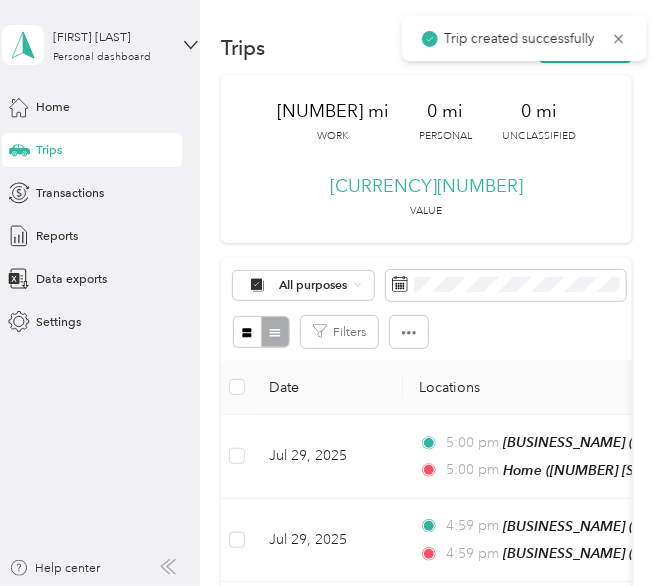 click on "Trip created successfully" at bounding box center [524, 38] 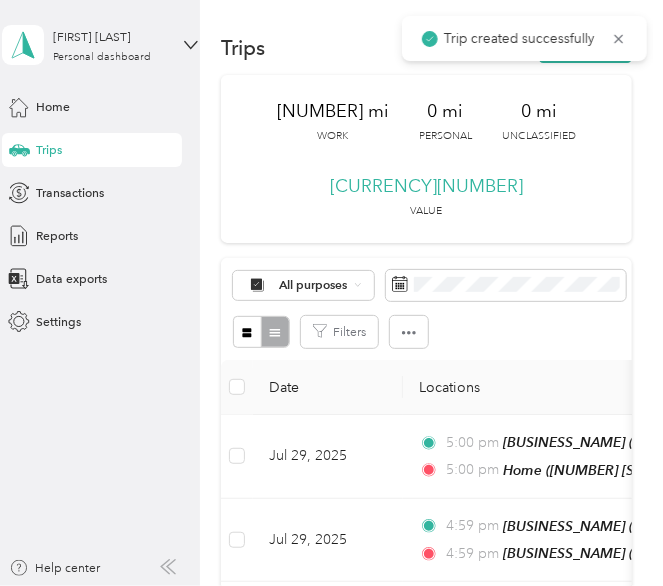 click on "Trip created successfully" at bounding box center [524, 38] 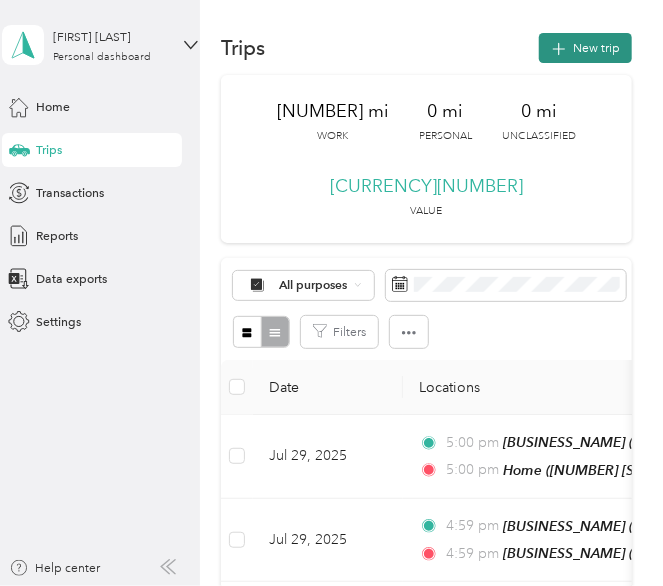 click on "New trip" at bounding box center (585, 48) 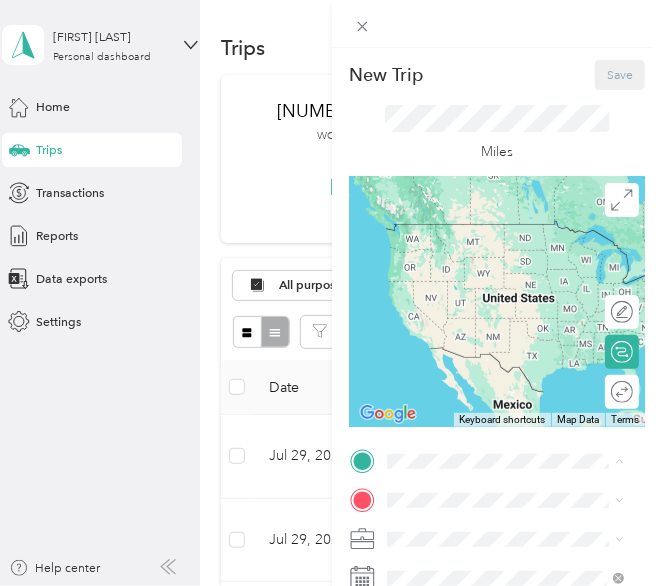 click on "[NUMBER] [STREET], [CITY], [POSTAL_CODE], [CITY], [STATE], [COUNTRY]" at bounding box center (514, 386) 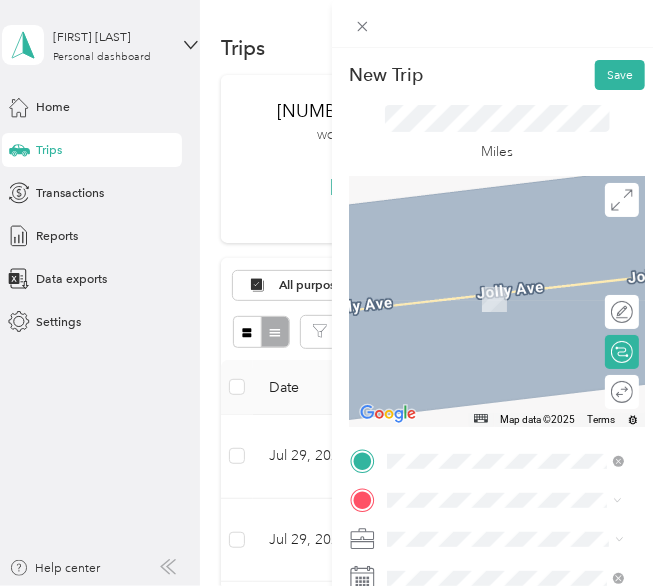 click on "[NUMBER] [STREET], [POSTAL_CODE], [CITY], [STATE], [COUNTRY]" at bounding box center [514, 341] 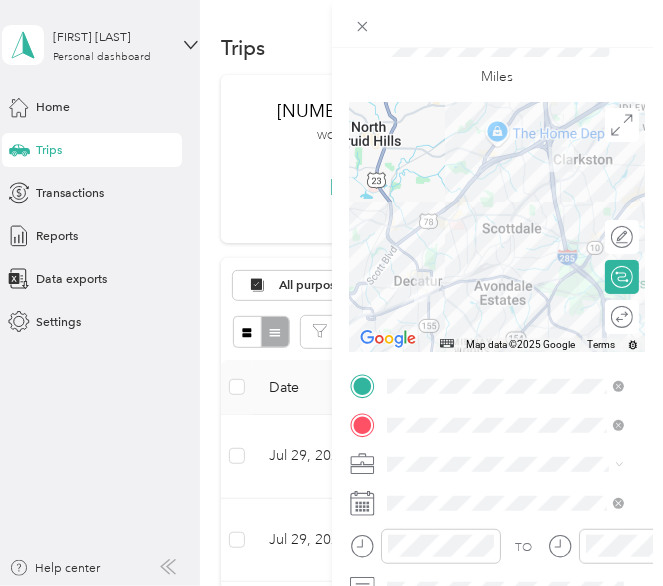 scroll, scrollTop: 76, scrollLeft: 0, axis: vertical 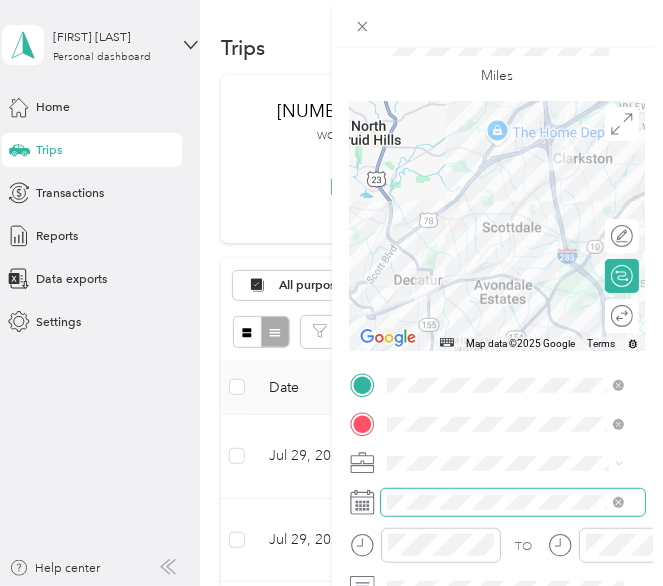 click at bounding box center (513, 502) 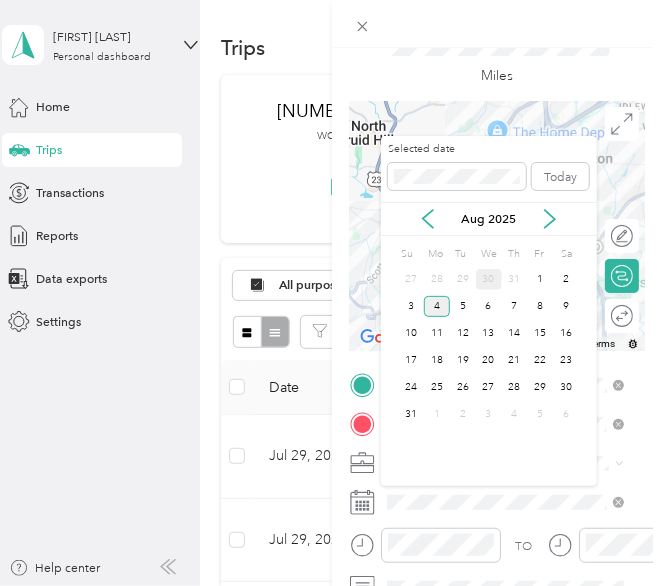 click on "30" at bounding box center (489, 279) 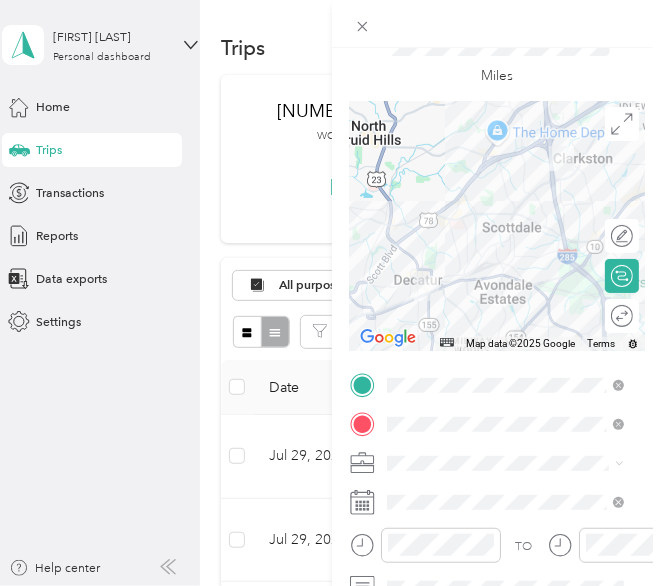 scroll, scrollTop: 0, scrollLeft: 0, axis: both 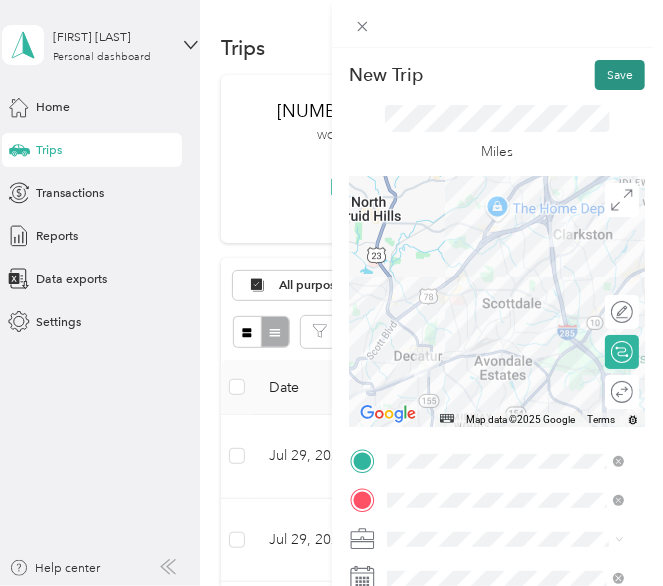 click on "Save" at bounding box center [620, 75] 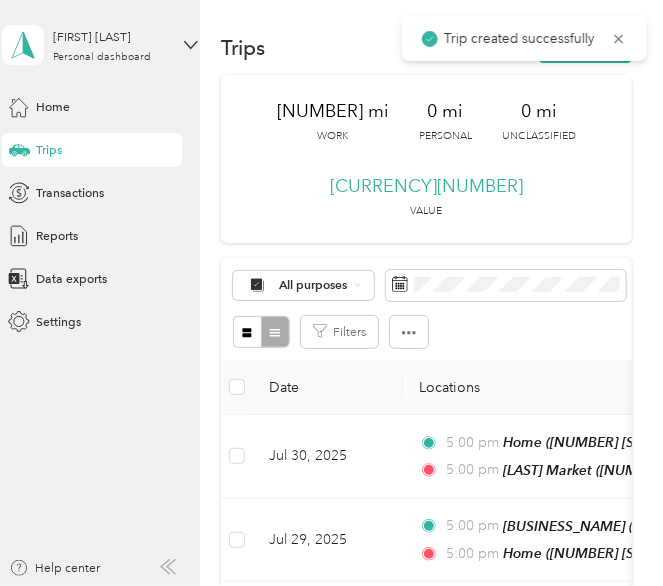 click on "Trip created successfully" at bounding box center [524, 38] 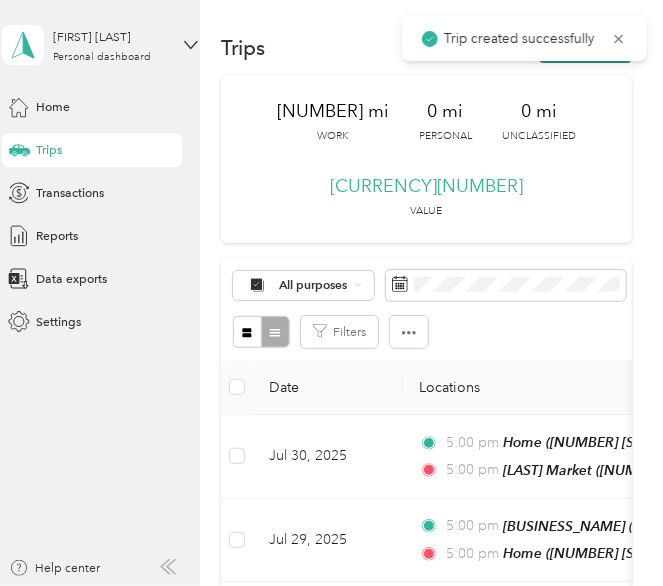 click on "New trip" at bounding box center [585, 48] 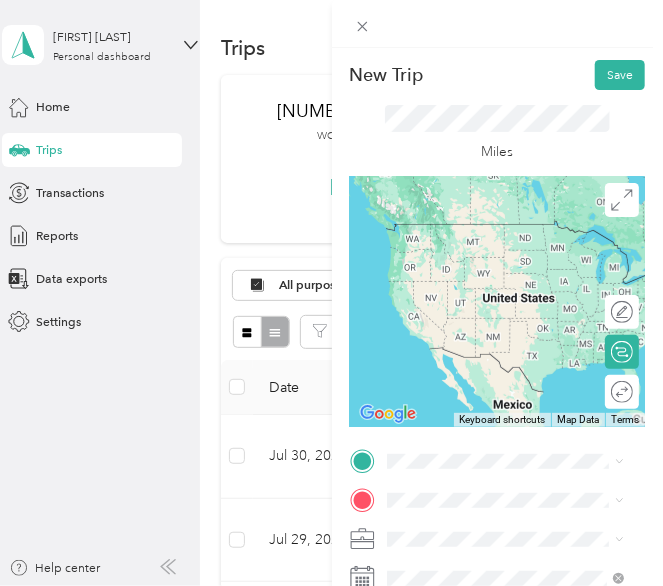 click on "TEAM [LAST] Market [NUMBER] [STREET], [POSTAL_CODE], [CITY], [STATE], [COUNTRY]" at bounding box center [520, 286] 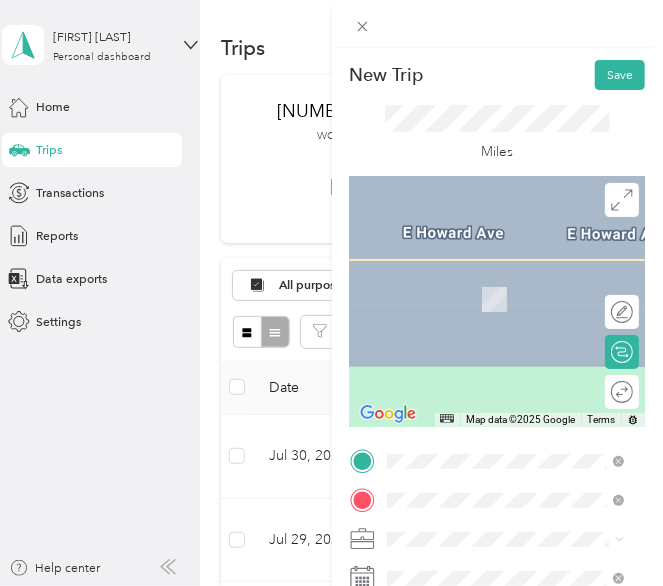 click on "TEAM [BUSINESS_NAME] [NUMBER] [STREET], [POSTAL_CODE], [CITY], [STATE], [COUNTRY]" at bounding box center (520, 334) 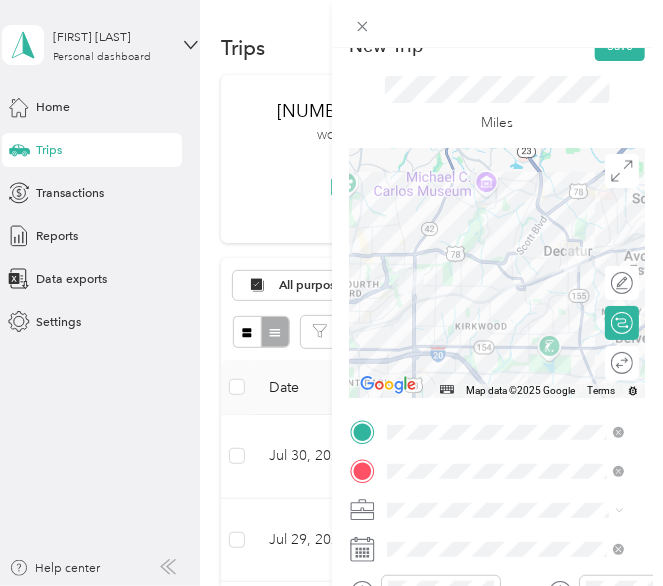 scroll, scrollTop: 30, scrollLeft: 0, axis: vertical 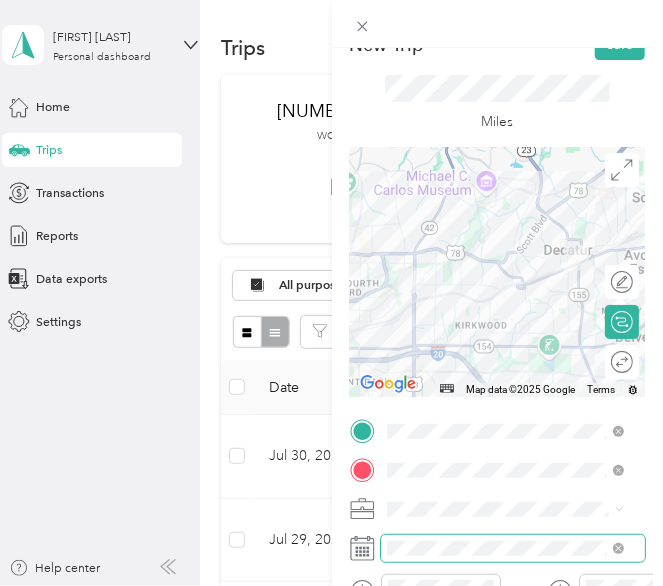 click at bounding box center [513, 548] 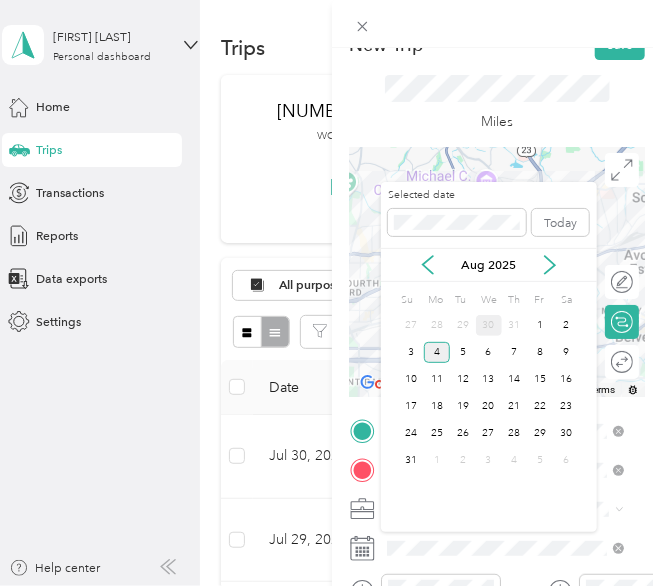 click on "30" at bounding box center (489, 325) 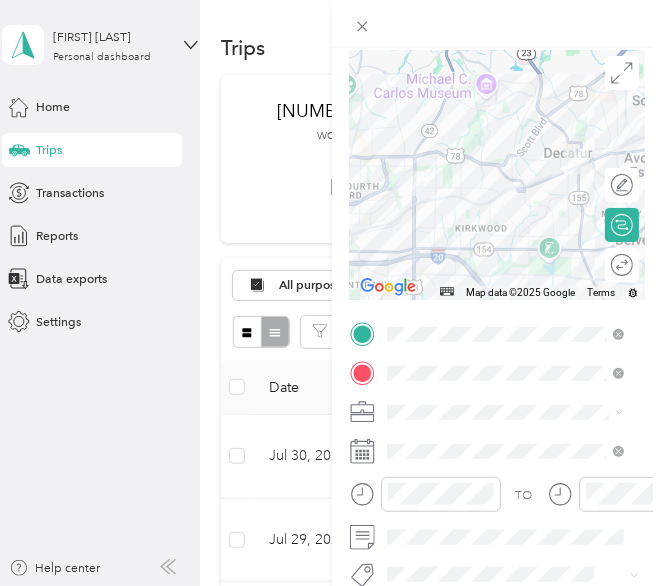 scroll, scrollTop: 0, scrollLeft: 0, axis: both 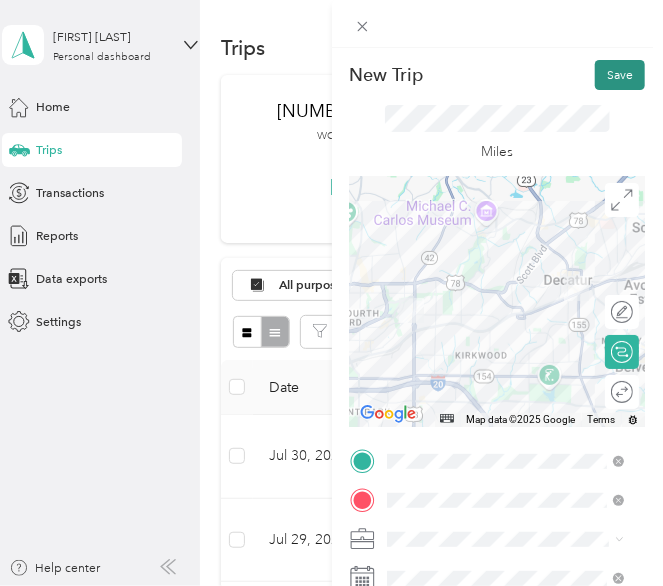 click on "Save" at bounding box center (620, 75) 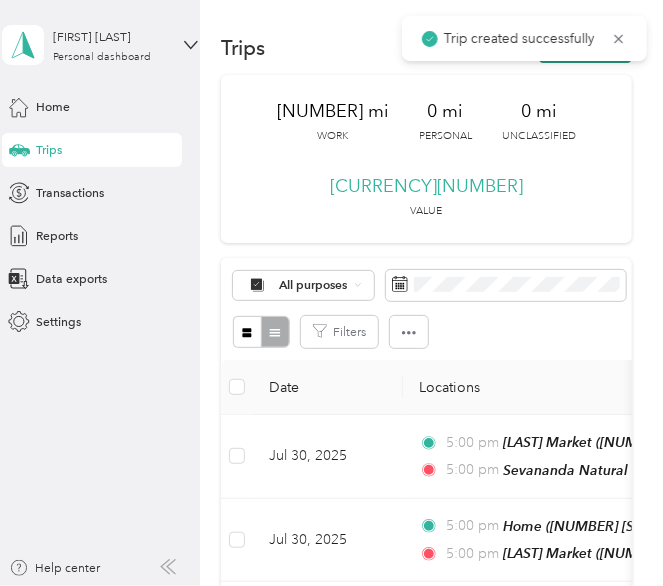 click on "New trip" at bounding box center [585, 48] 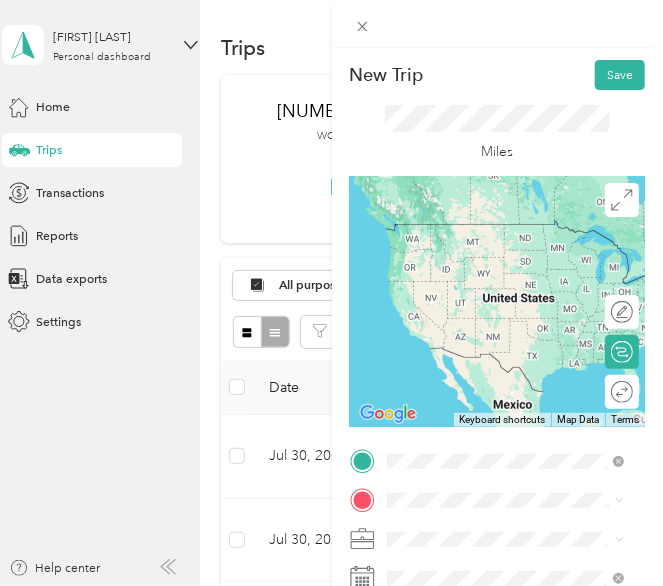 click on "TEAM [BUSINESS_NAME] [NUMBER] [STREET], [POSTAL_CODE], [CITY], [STATE], [COUNTRY]" at bounding box center [520, 295] 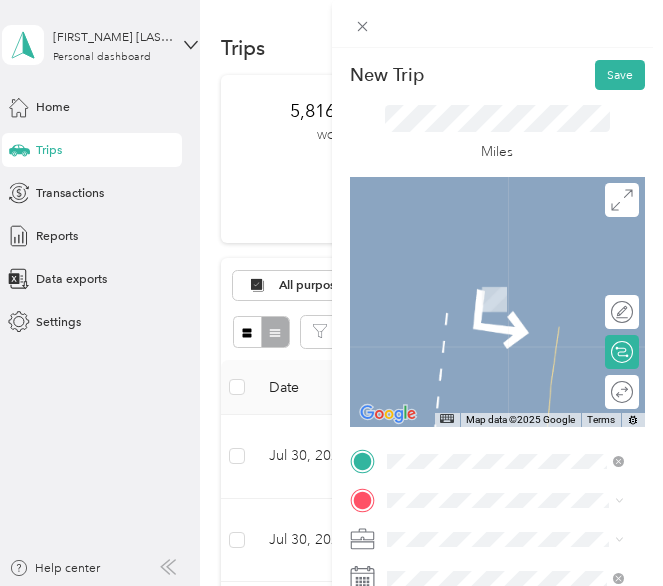 scroll, scrollTop: 0, scrollLeft: 0, axis: both 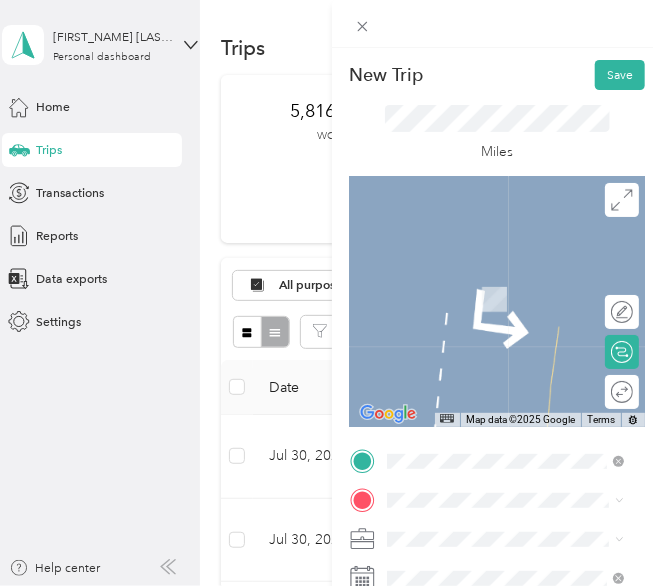 click on "[HOME] [NUMBER] [STREET], [CITY], [POSTAL_CODE], [CITY], [STATE], [COUNTRY]" at bounding box center (520, 413) 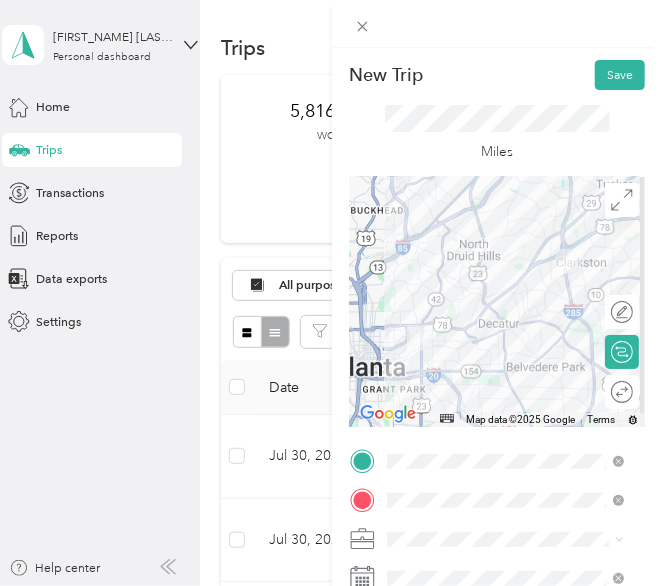 scroll, scrollTop: 49, scrollLeft: 0, axis: vertical 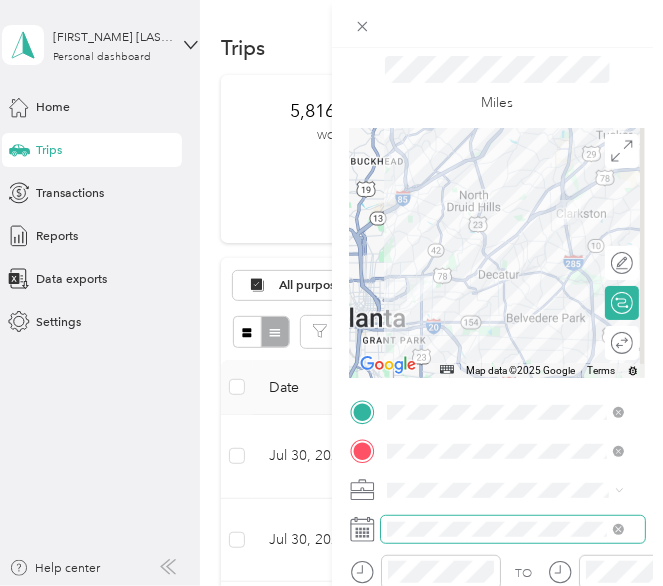 click at bounding box center (513, 529) 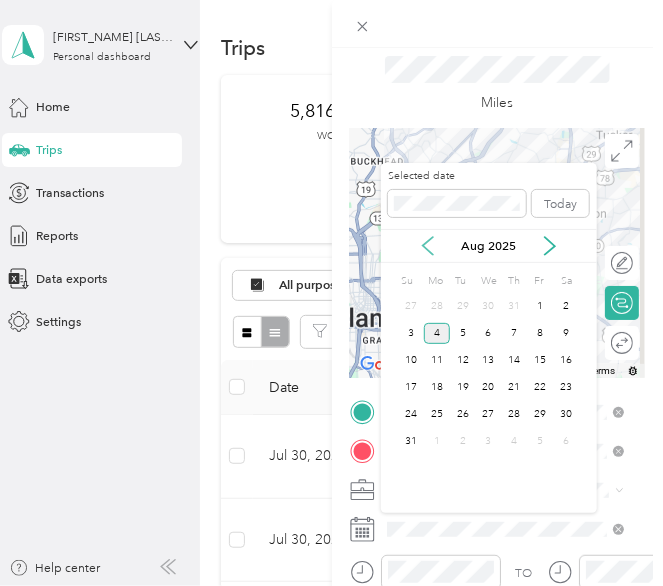 click 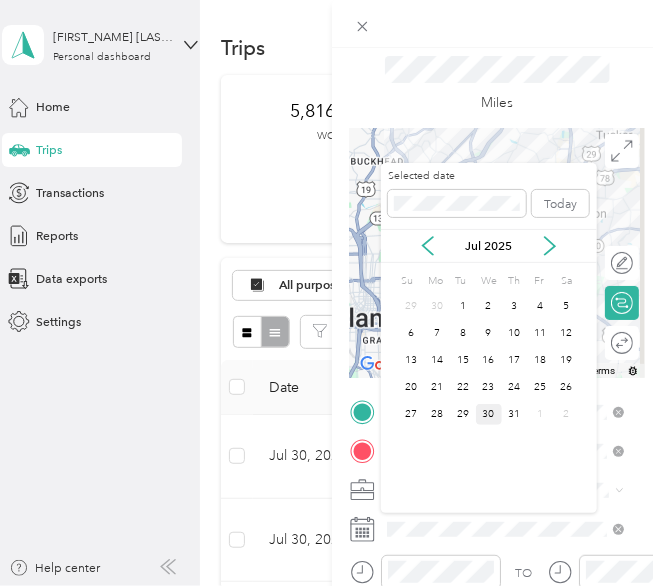 click on "30" at bounding box center (489, 414) 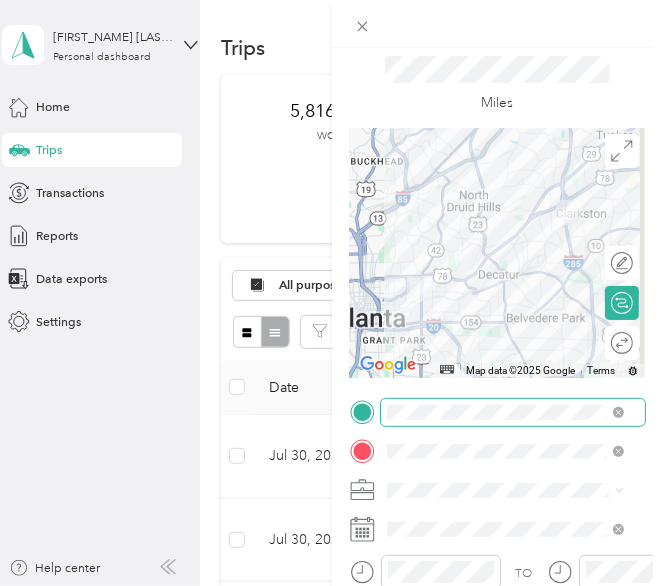 scroll, scrollTop: 0, scrollLeft: 0, axis: both 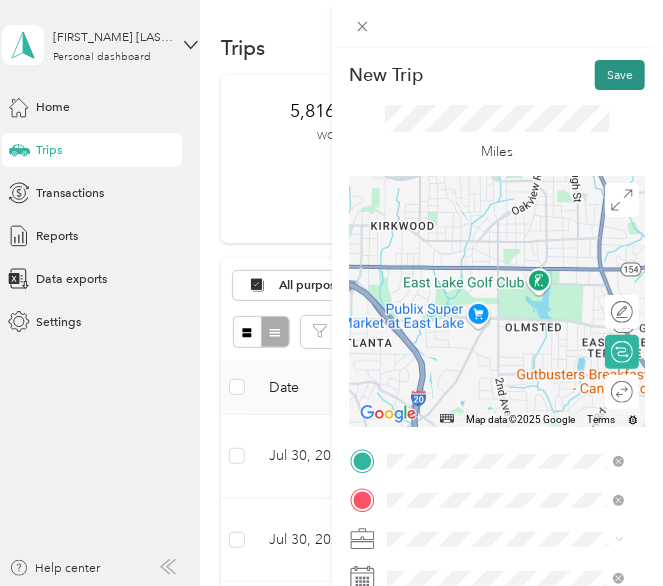 click on "Save" at bounding box center (620, 75) 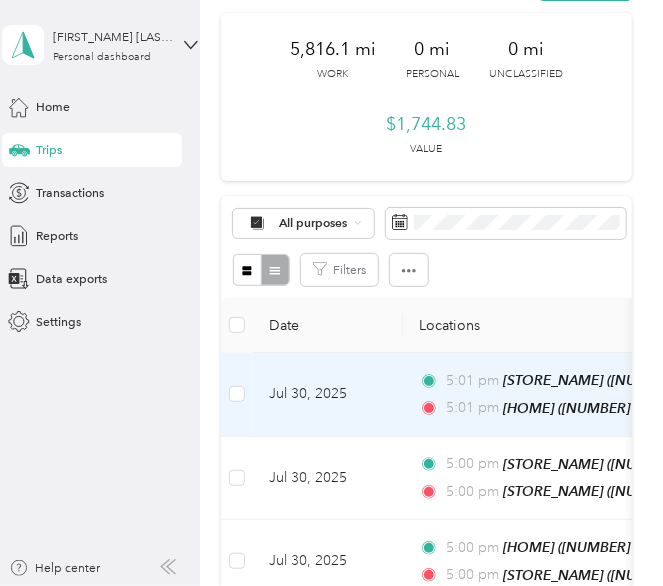 scroll, scrollTop: 0, scrollLeft: 0, axis: both 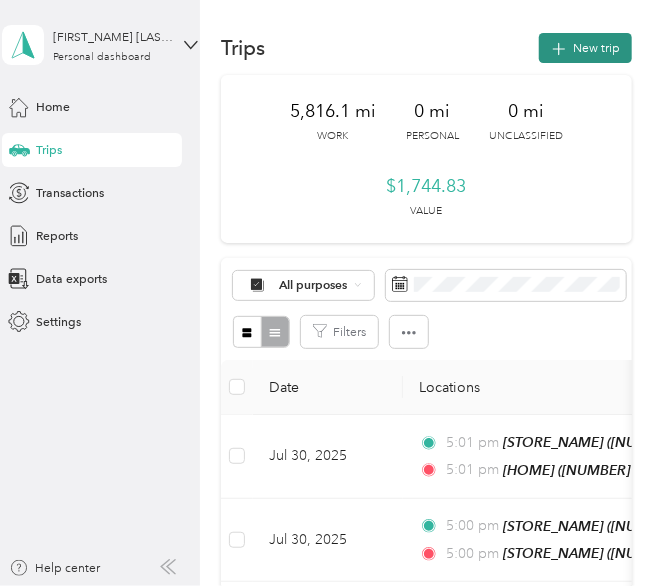 click on "New trip" at bounding box center [585, 48] 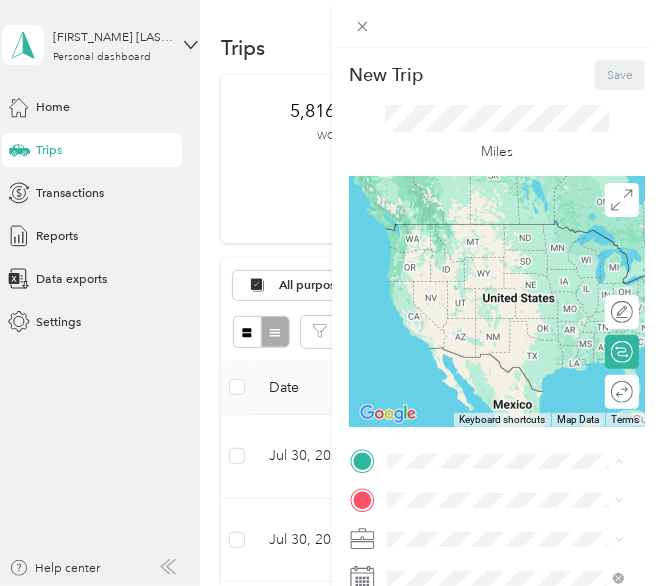 click on "[NUMBER] [STREET], [CITY], [POSTAL_CODE], [CITY], [STATE], [COUNTRY]" at bounding box center [514, 386] 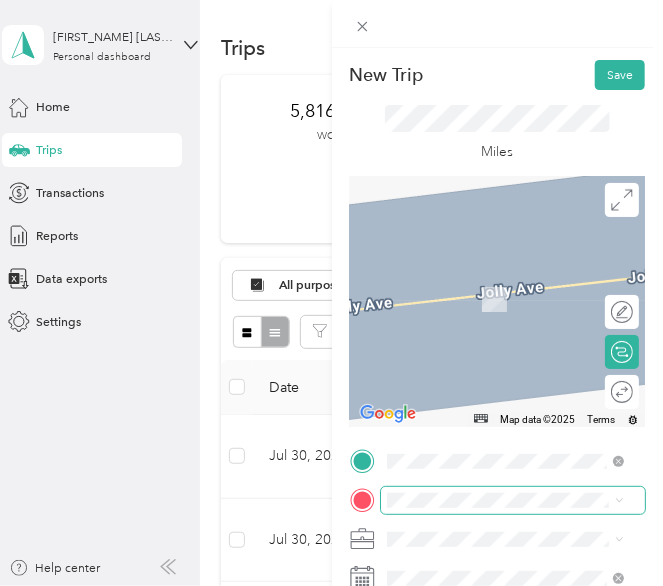 click at bounding box center [513, 500] 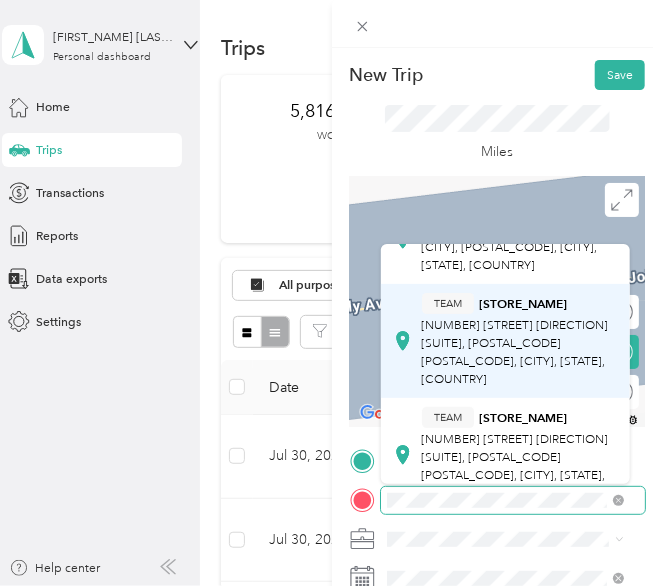 scroll, scrollTop: 94, scrollLeft: 0, axis: vertical 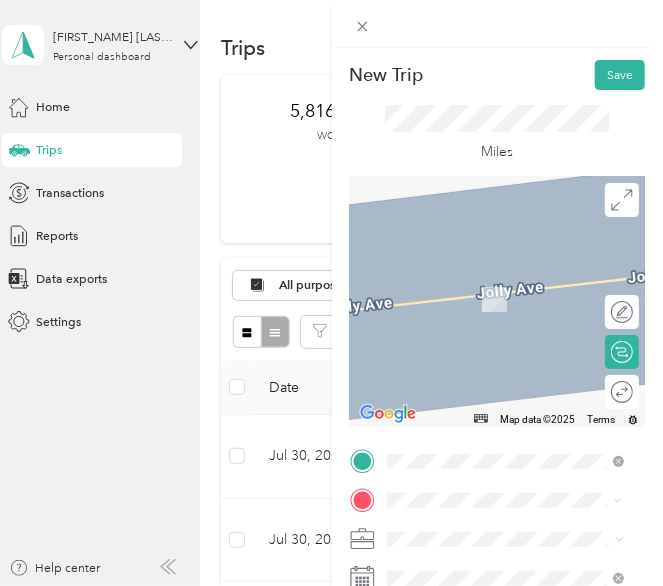 click on "TEAM Natures Corner Market 200 Parkbrooke Dr Ste 15, 301896331, Woodstock, GA, USA" at bounding box center [520, 449] 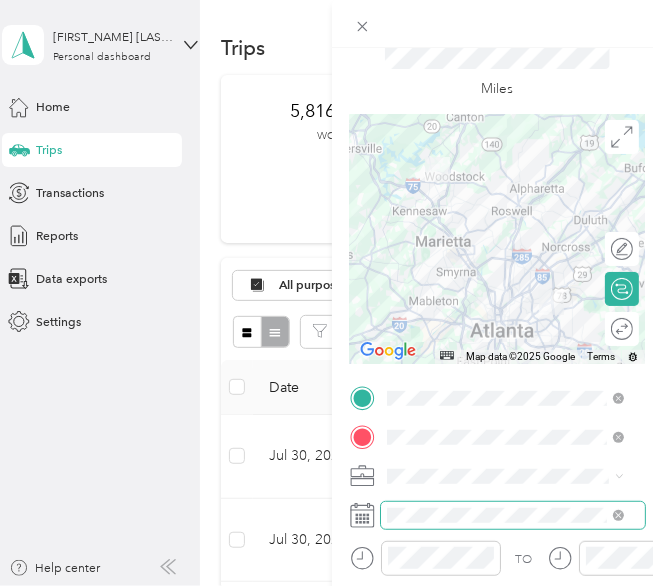 scroll, scrollTop: 64, scrollLeft: 0, axis: vertical 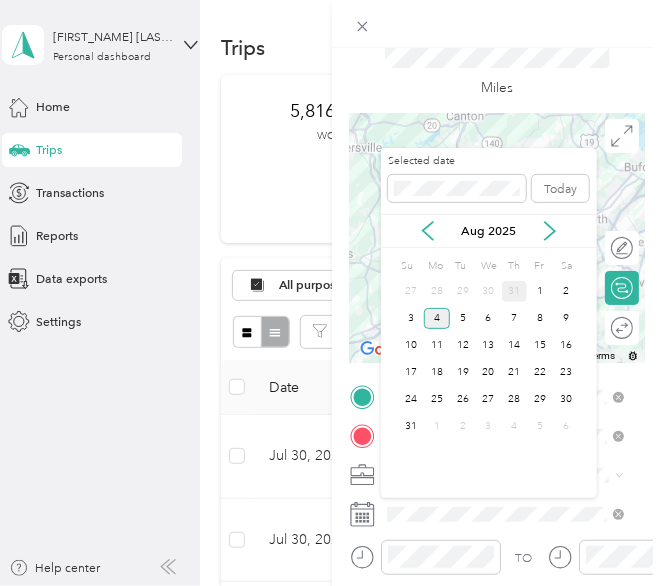 click on "31" at bounding box center [515, 291] 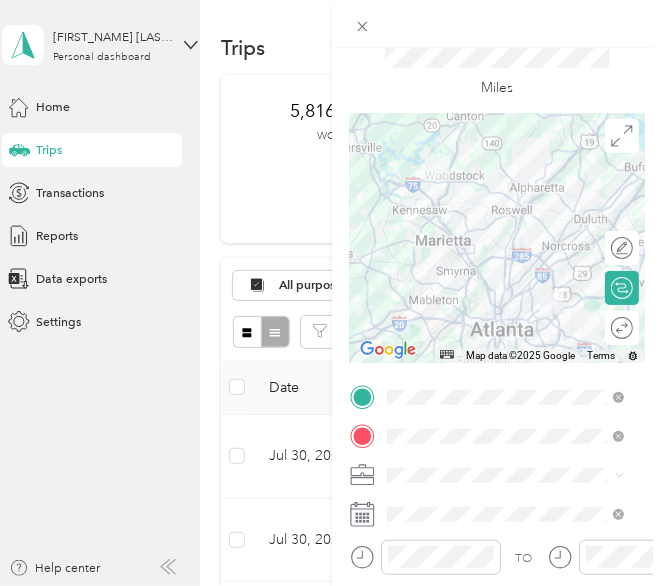 scroll, scrollTop: 0, scrollLeft: 0, axis: both 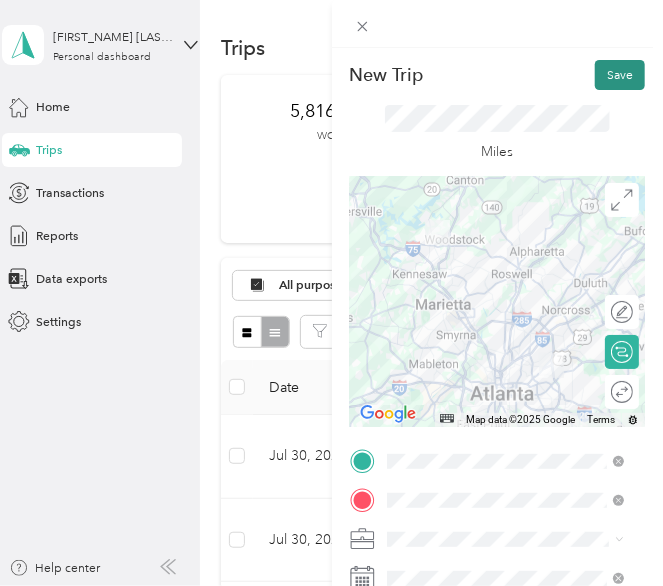 click on "Save" at bounding box center (620, 75) 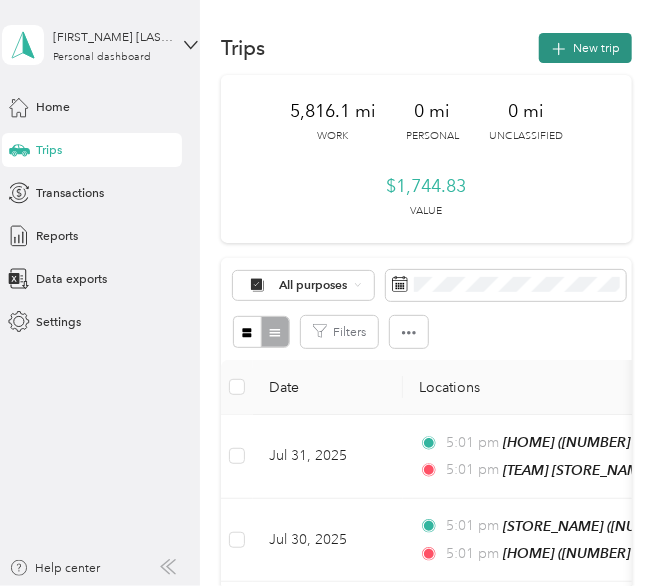 click on "New trip" at bounding box center (585, 48) 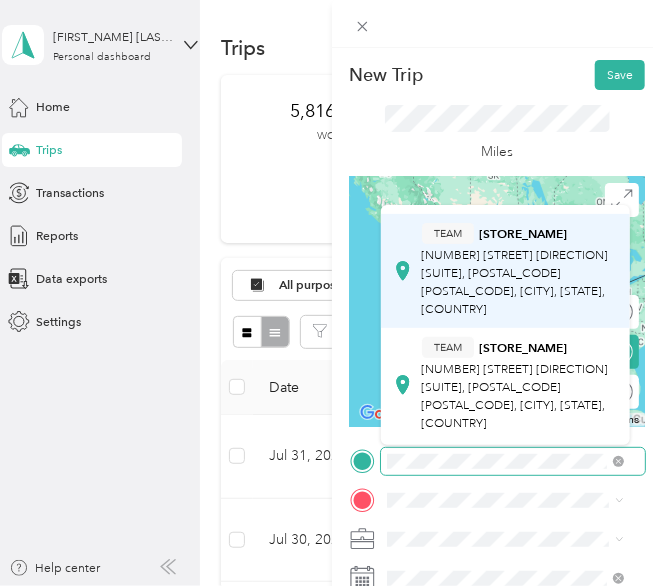 scroll, scrollTop: 223, scrollLeft: 0, axis: vertical 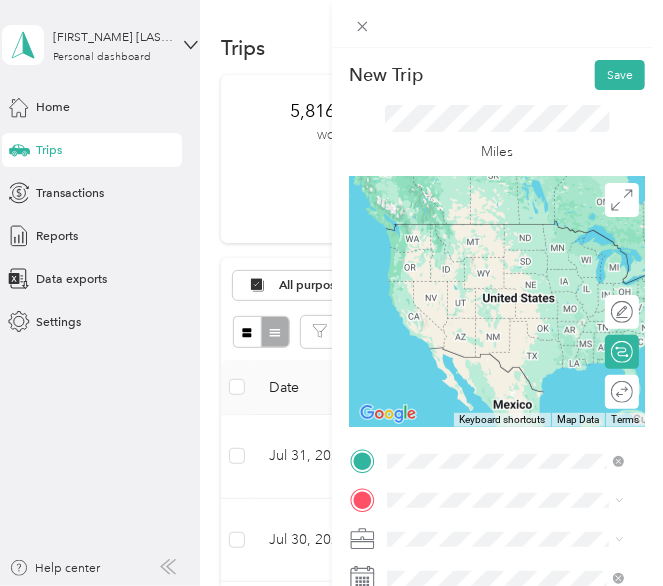 click on "[NUMBER] [STREET] [SUITE], [POSTAL_CODE], [CITY], [STATE], [COUNTRY]" at bounding box center (515, 292) 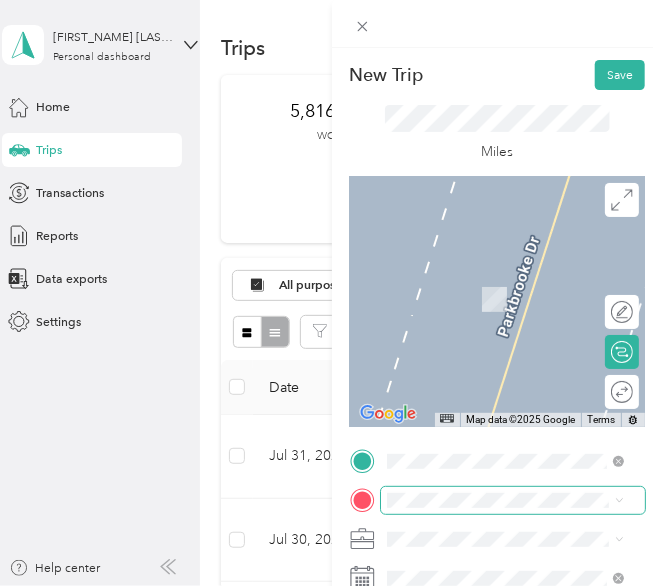 click at bounding box center [513, 500] 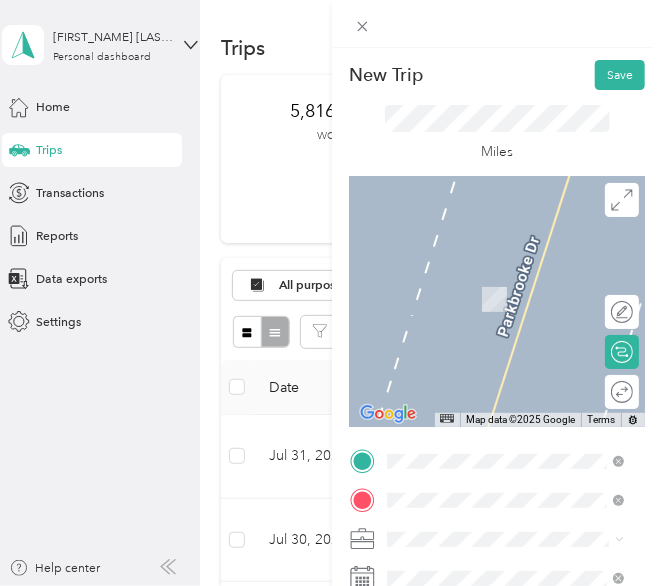 click on "TEAM [BUSINESS_NAME] [NUMBER] [STREET], [POSTAL_CODE], [CITY], [STATE], [COUNTRY]" at bounding box center (520, 330) 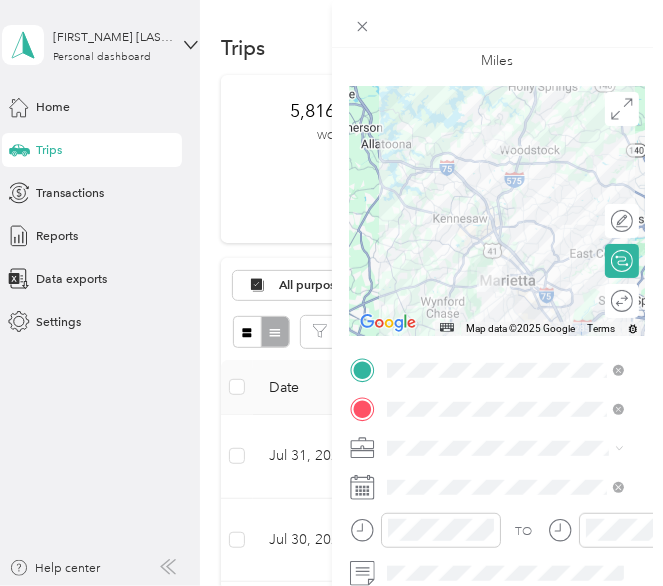 scroll, scrollTop: 98, scrollLeft: 0, axis: vertical 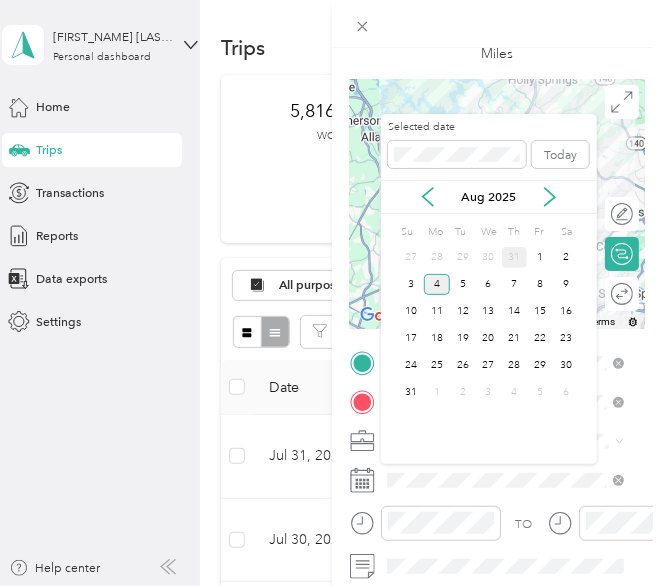 click on "31" at bounding box center (515, 257) 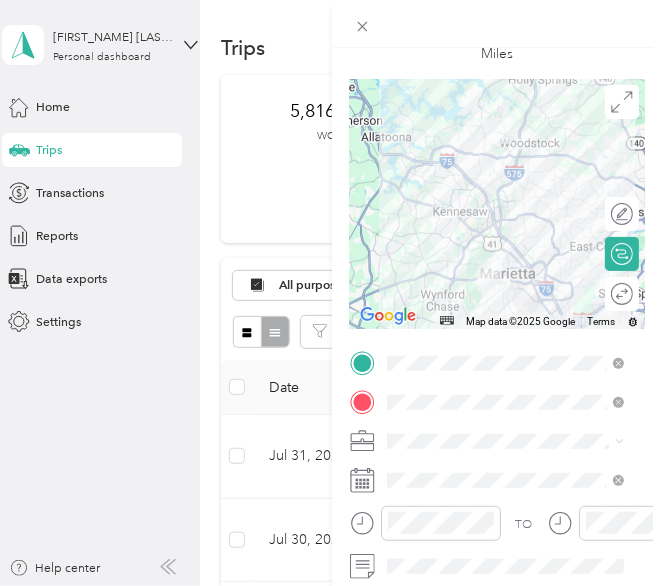 scroll, scrollTop: 0, scrollLeft: 0, axis: both 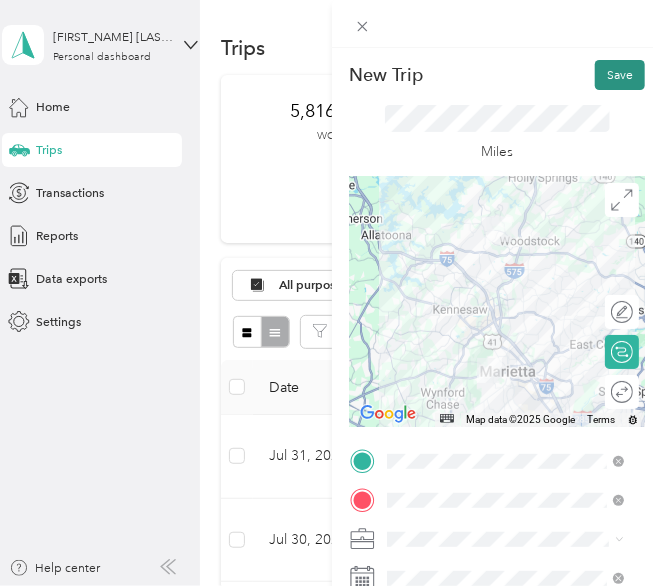 click on "Save" at bounding box center [620, 75] 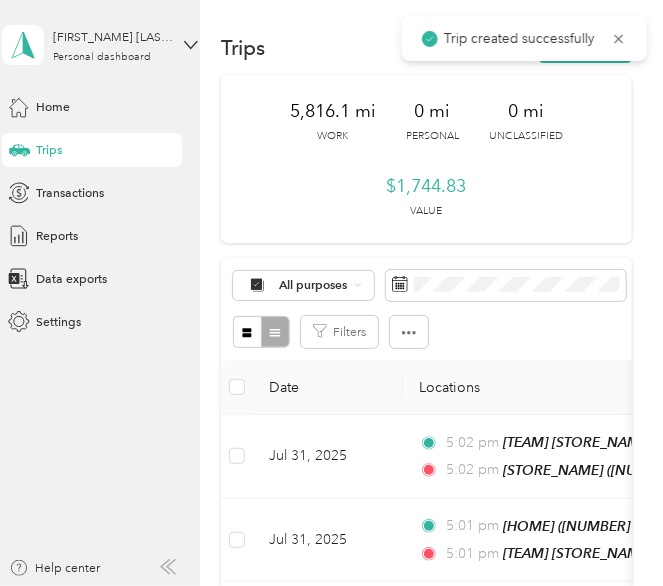 click on "Trips New trip" at bounding box center [426, 48] 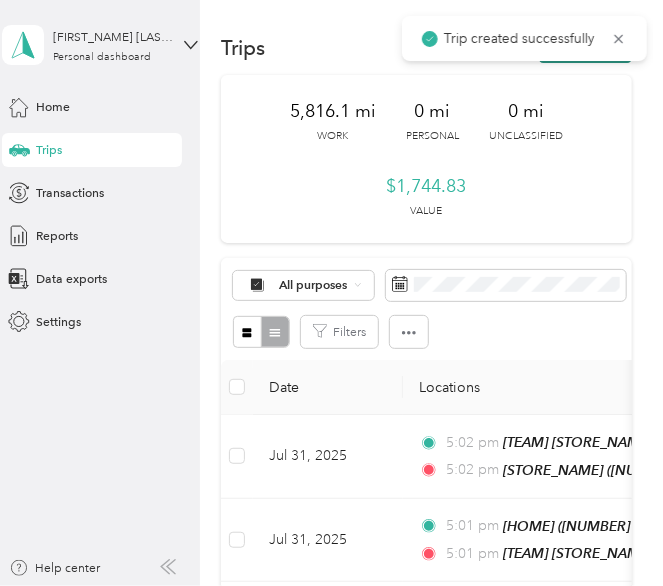 click on "New trip" at bounding box center (585, 48) 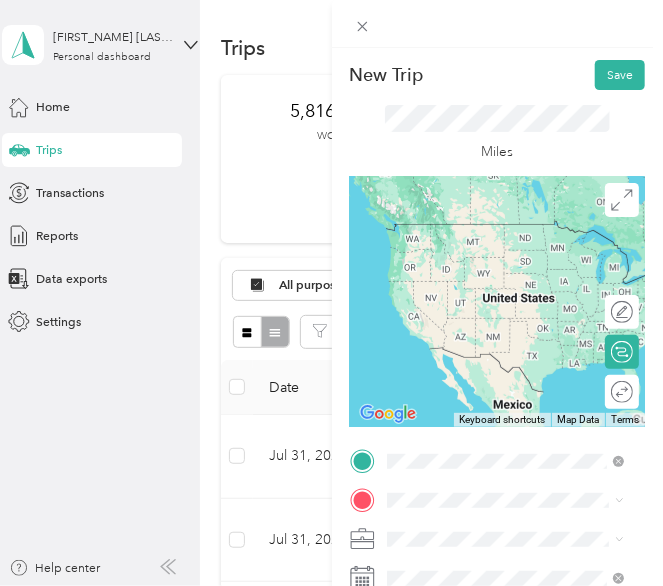 click on "TEAM [BUSINESS_NAME] [NUMBER] [STREET], [POSTAL_CODE], [CITY], [STATE], [COUNTRY]" at bounding box center [520, 291] 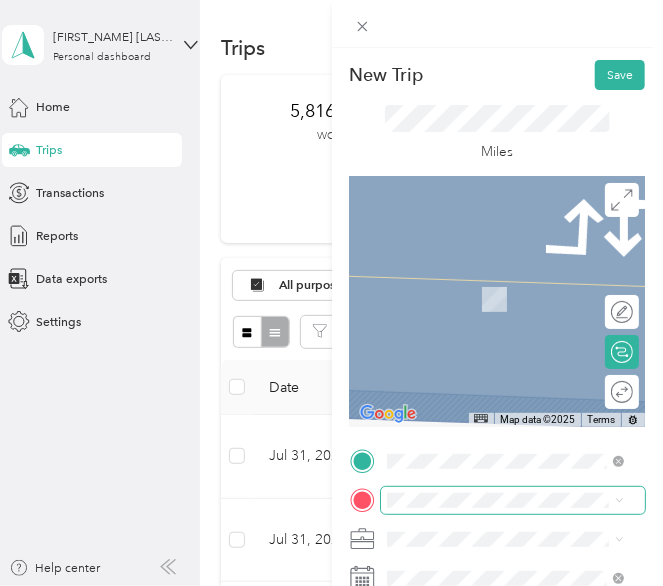 click at bounding box center (513, 500) 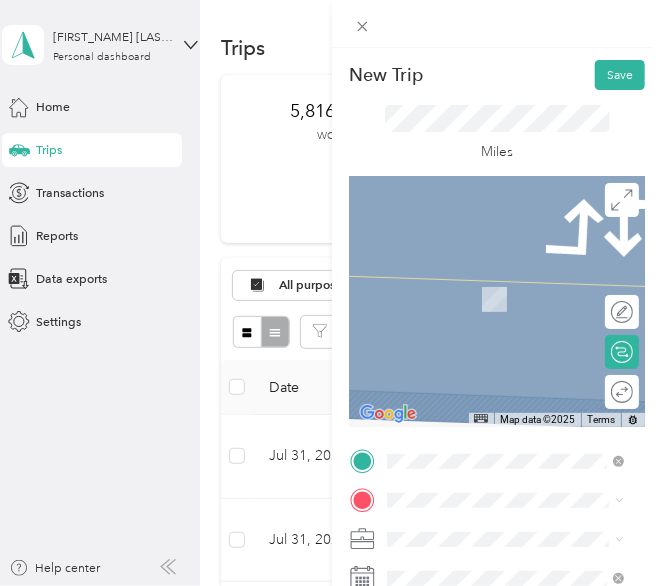 click on "[NUMBER] [STREET], [CITY], [POSTAL_CODE], [CITY], [STATE], [COUNTRY]" at bounding box center (514, 425) 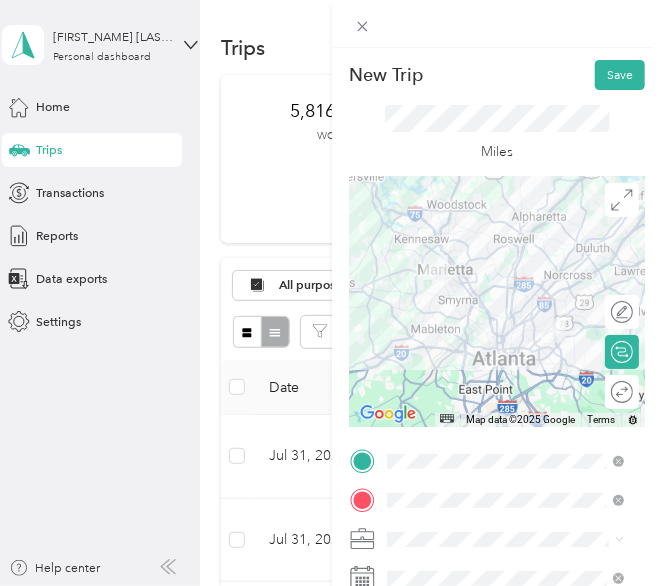scroll, scrollTop: 54, scrollLeft: 0, axis: vertical 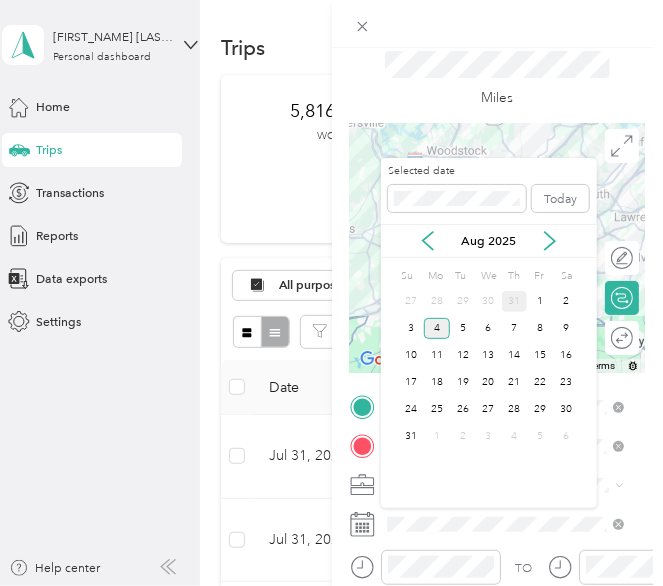 click on "31" at bounding box center [515, 301] 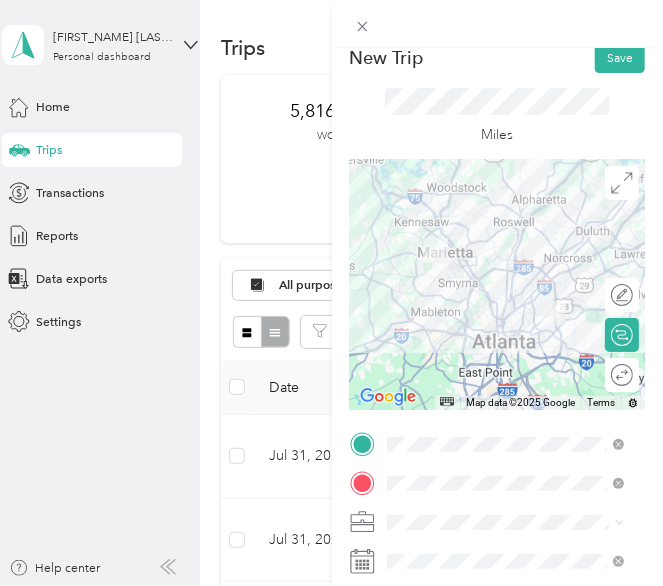 scroll, scrollTop: 0, scrollLeft: 0, axis: both 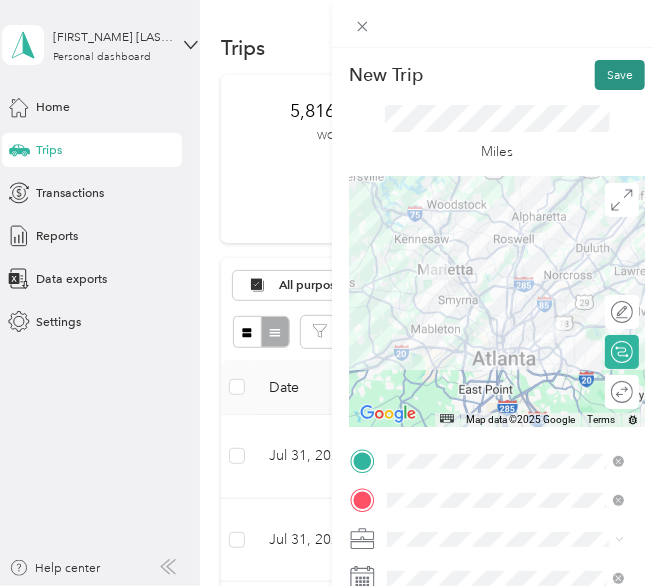 click on "Save" at bounding box center [620, 75] 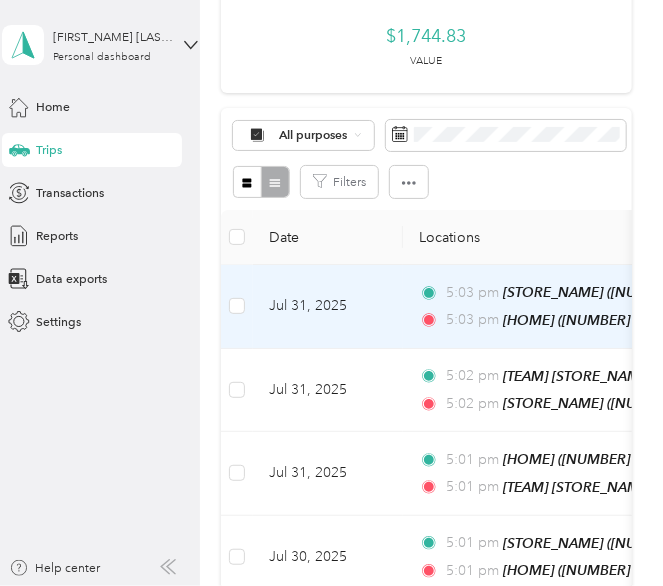 scroll, scrollTop: 196, scrollLeft: 0, axis: vertical 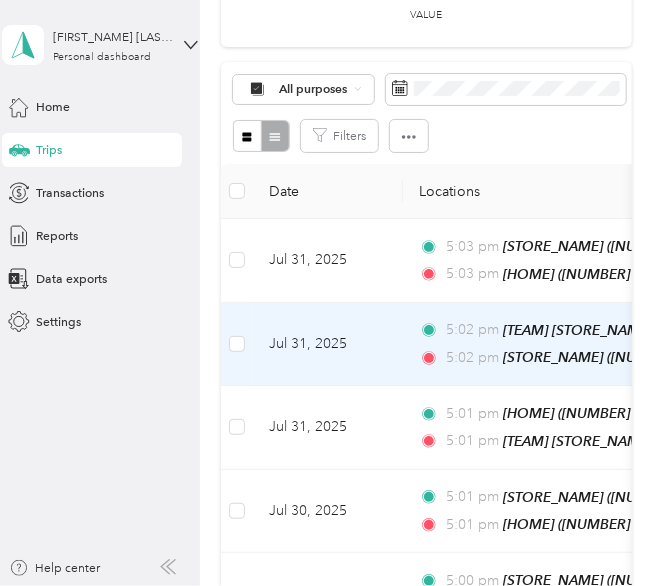 click on "5:02 pm Natures Corner Market (200 Parkbrooke Dr Ste 15, Woodstock, GA) 5:02 pm Nature's Pick Market (660 Whitlock Ave NW, Marietta, GA)" at bounding box center (633, 345) 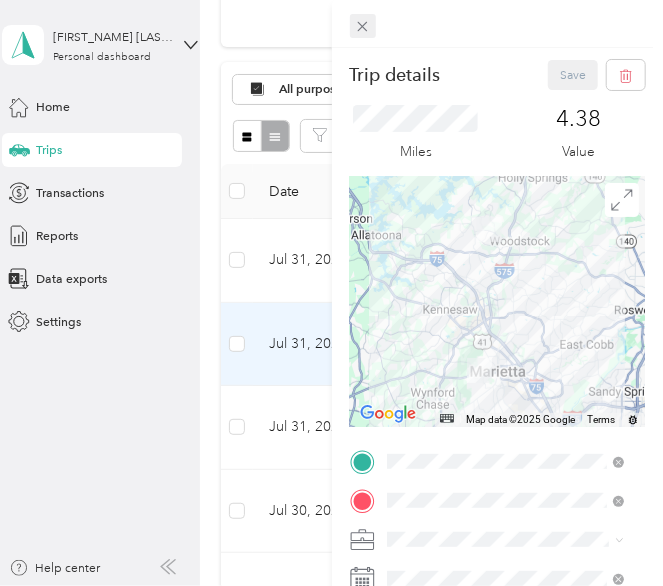 click 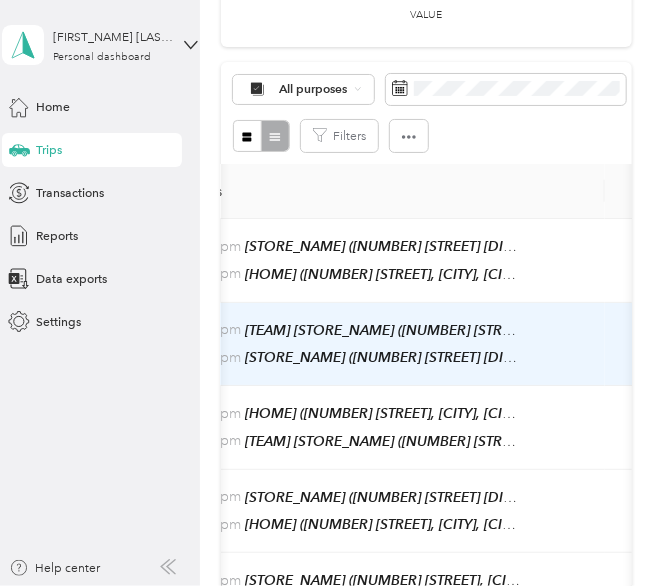 scroll, scrollTop: 0, scrollLeft: 263, axis: horizontal 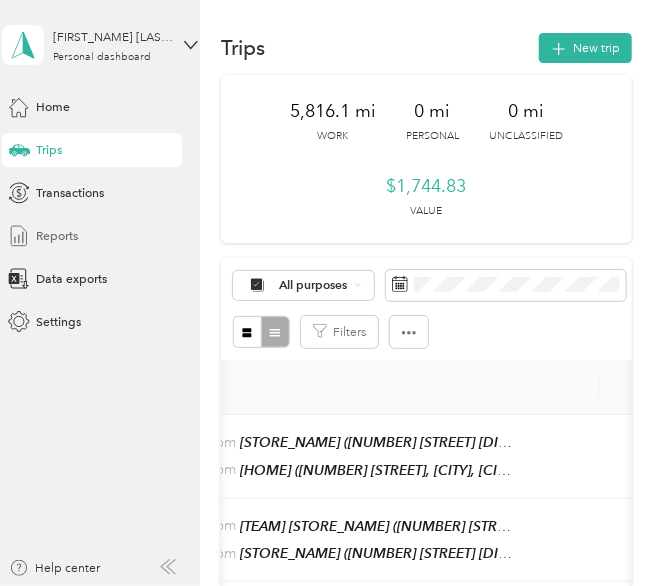click on "Reports" at bounding box center (92, 236) 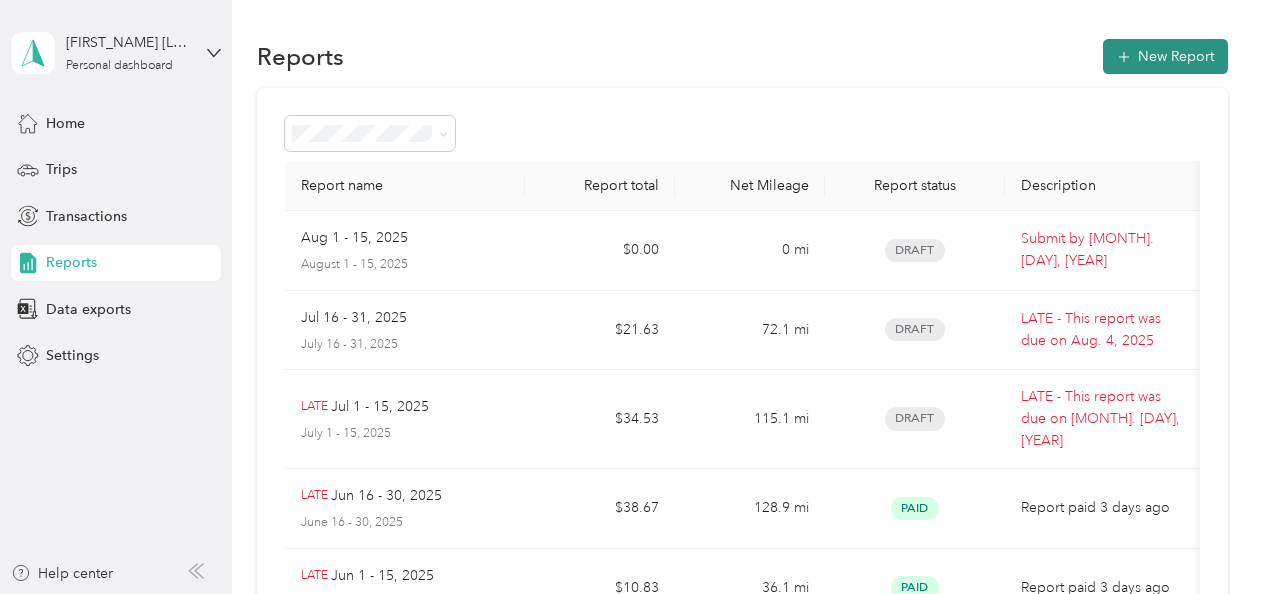 click on "New Report" at bounding box center (1165, 56) 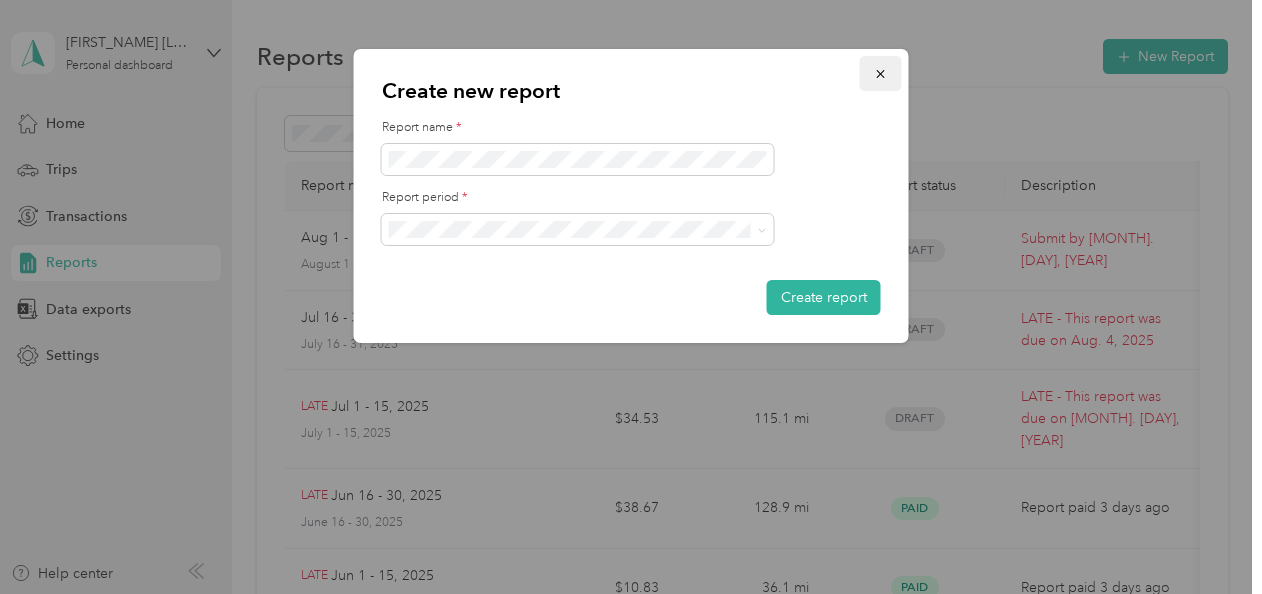 click at bounding box center (881, 73) 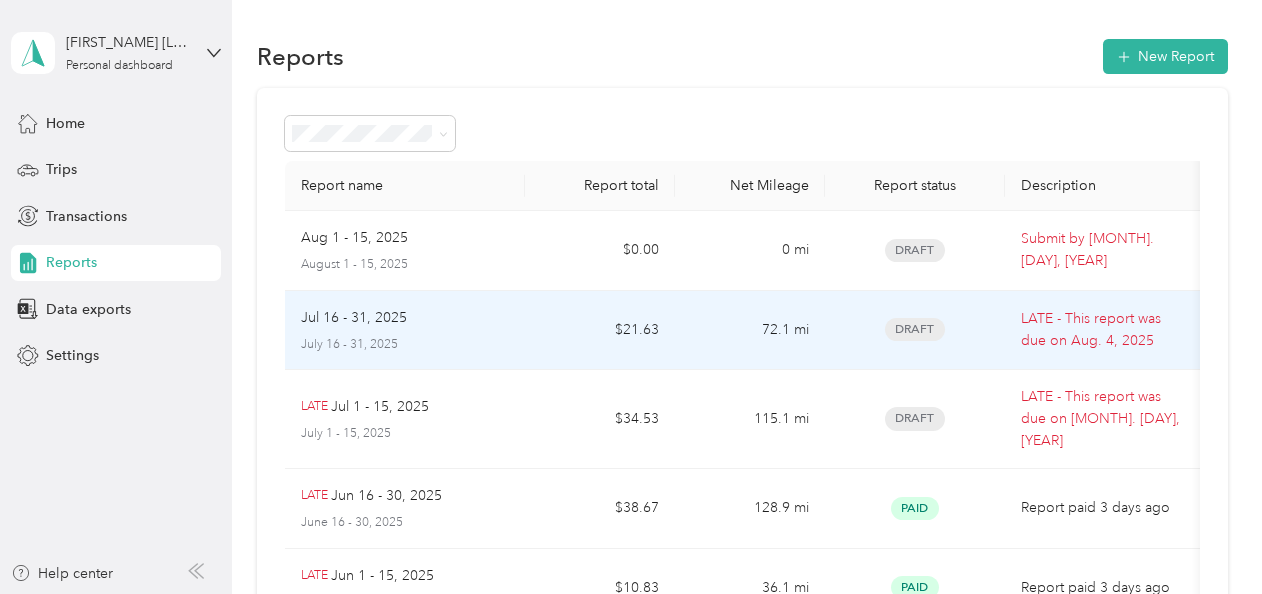 click on "72.1 mi" at bounding box center (750, 331) 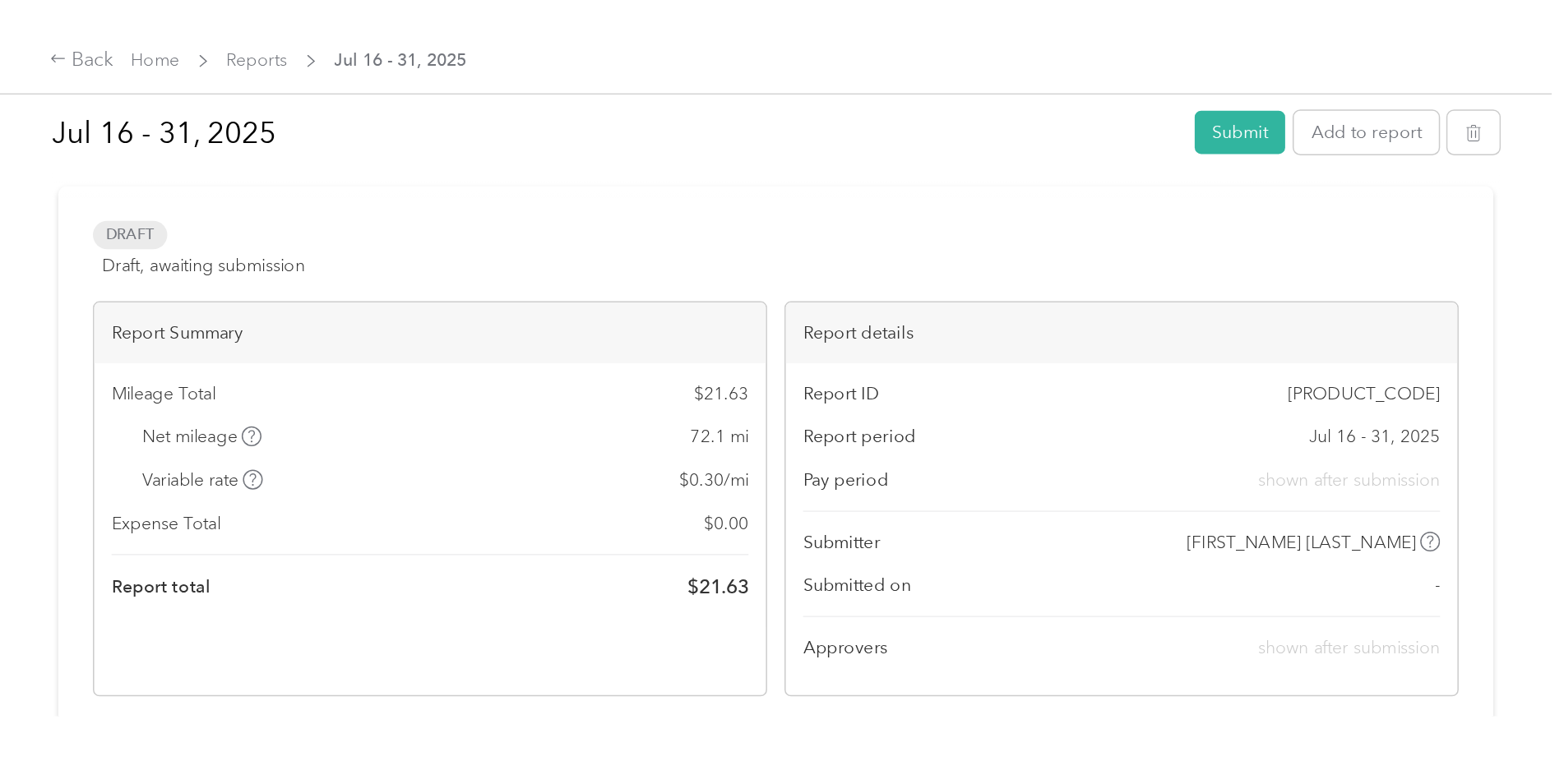 scroll, scrollTop: 0, scrollLeft: 0, axis: both 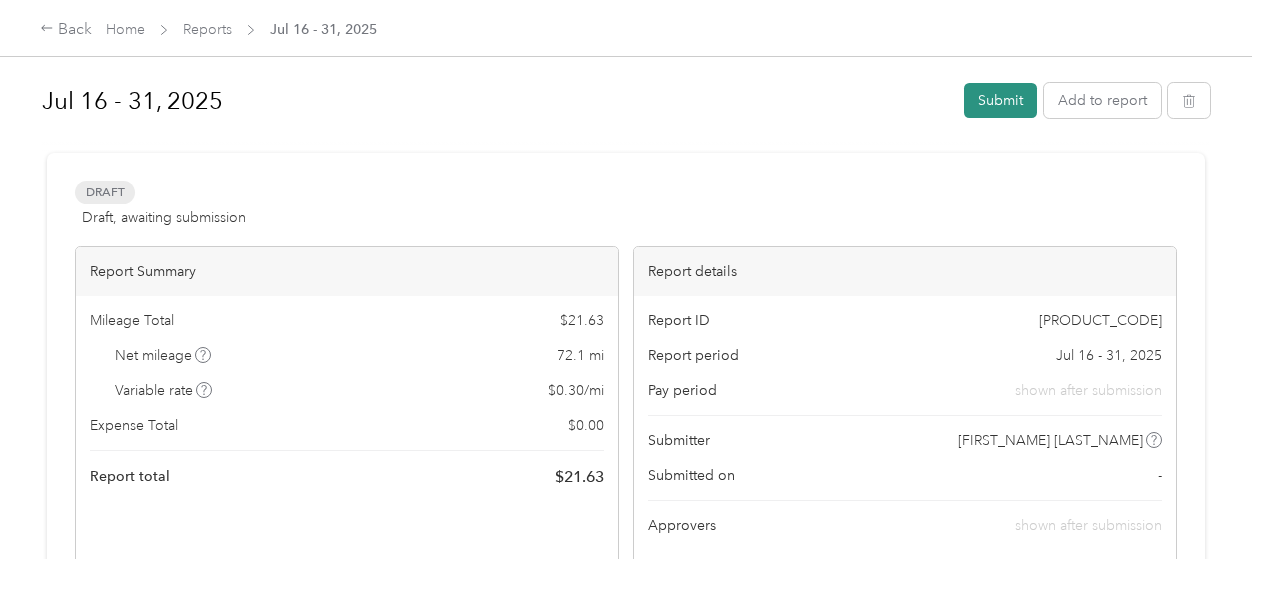 click on "Submit" at bounding box center (1000, 100) 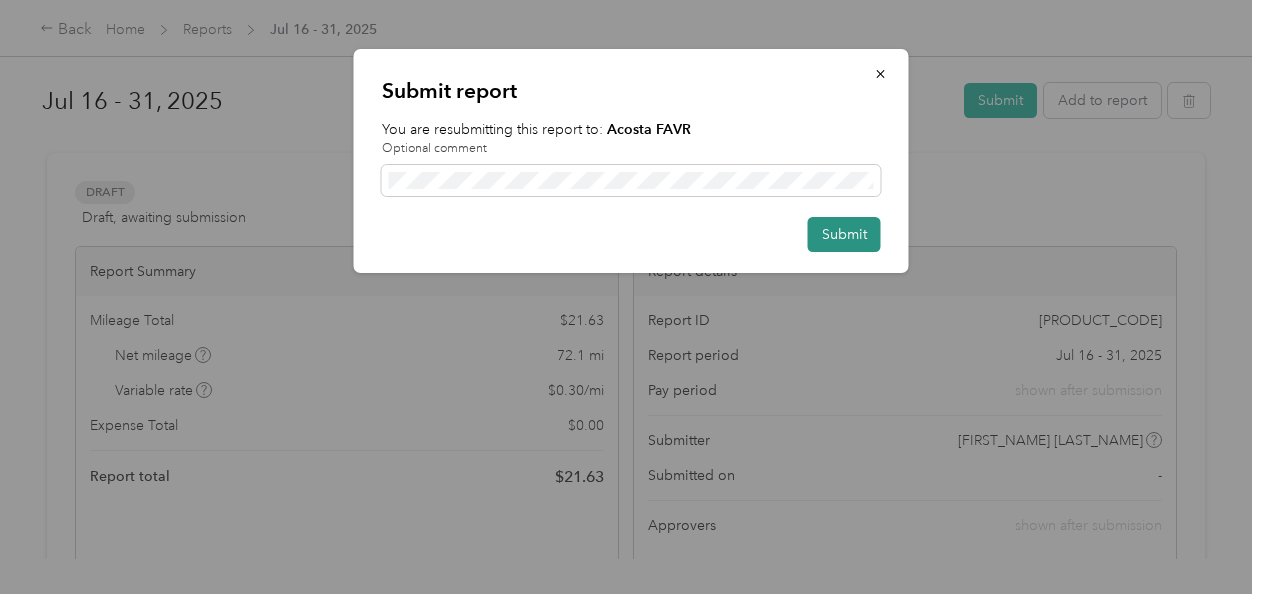 click on "Submit" at bounding box center [844, 234] 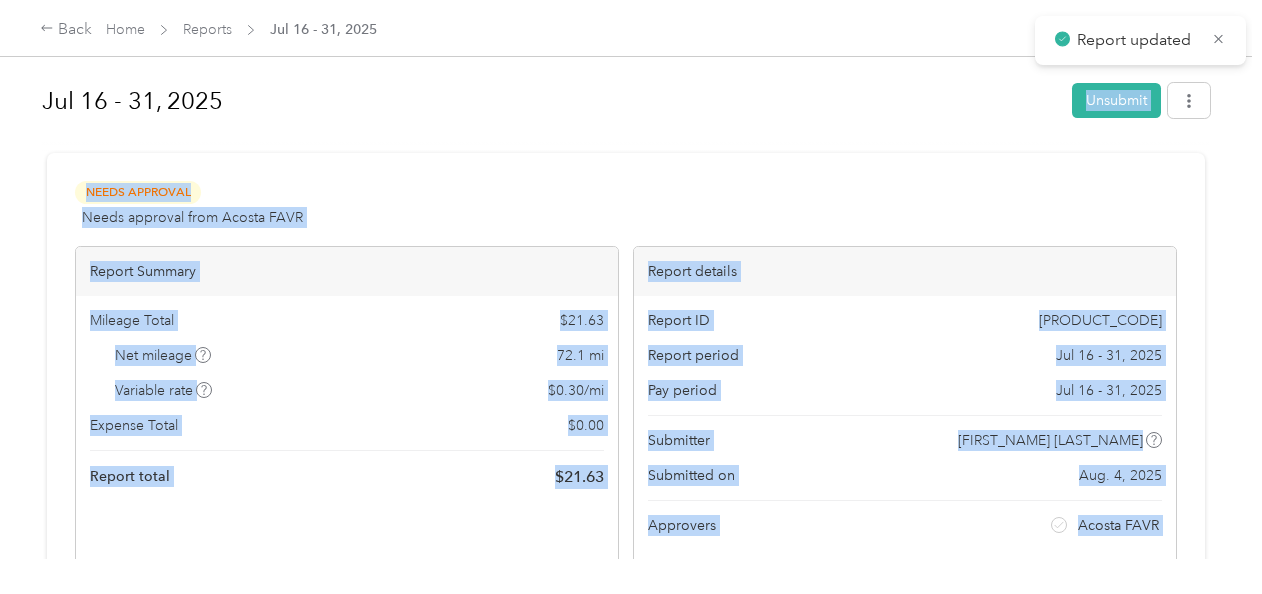 drag, startPoint x: 886, startPoint y: 228, endPoint x: 441, endPoint y: 88, distance: 466.50296 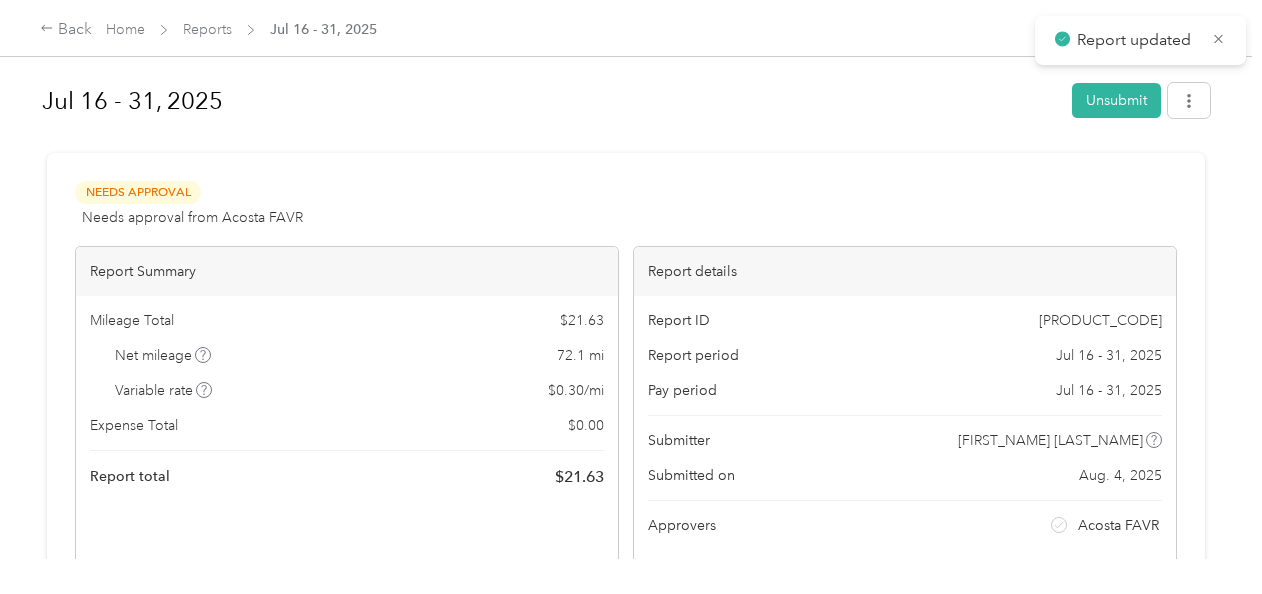 click on "Reports" at bounding box center (207, 29) 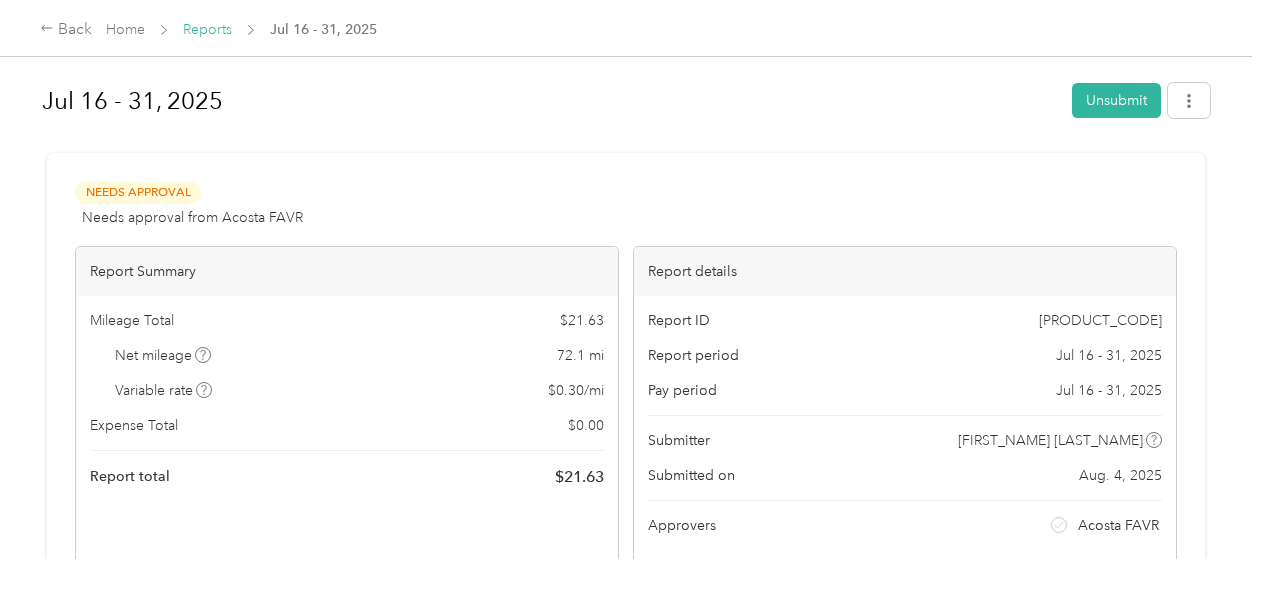 click on "Reports" at bounding box center (207, 29) 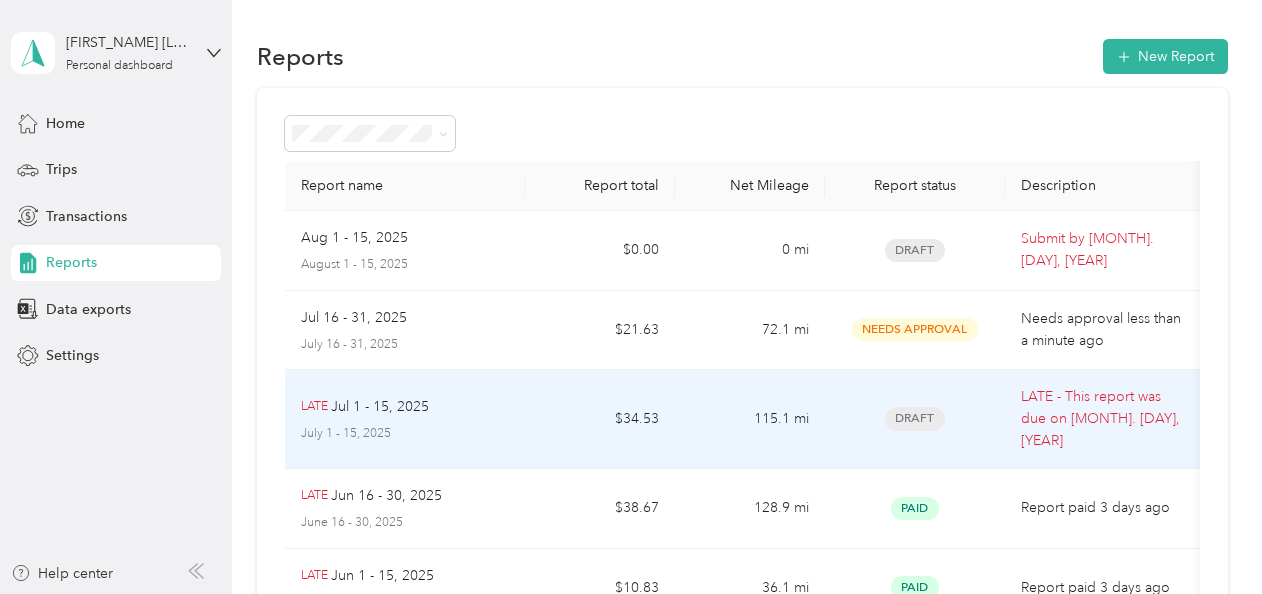 click on "$34.53" at bounding box center [600, 419] 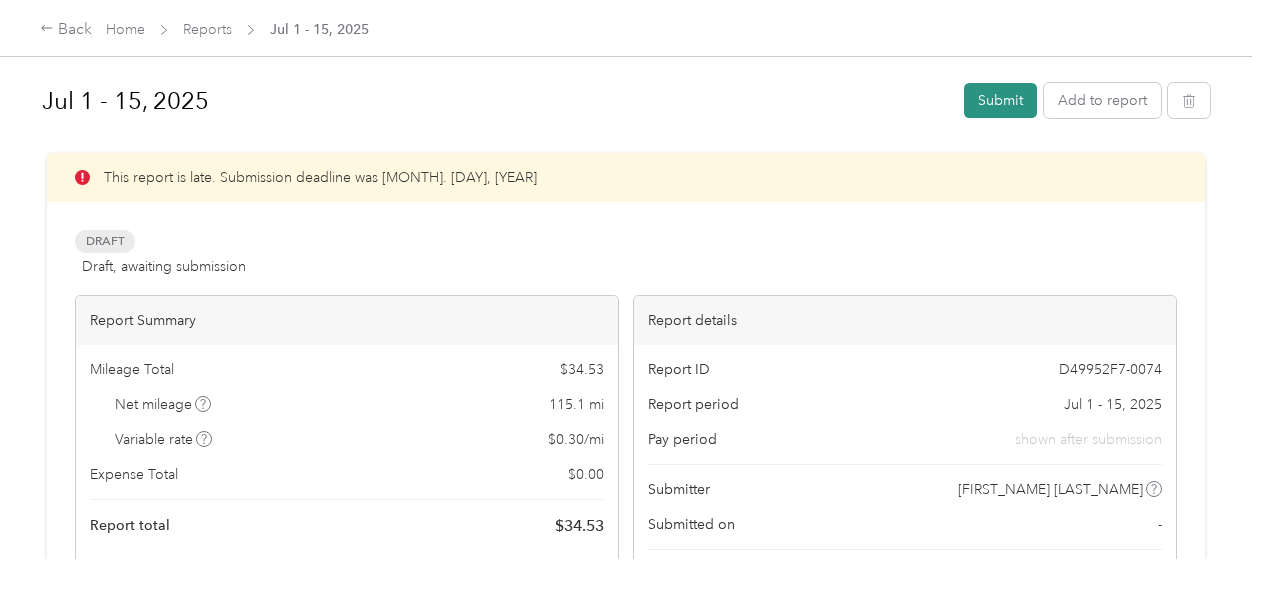 click on "Submit" at bounding box center (1000, 100) 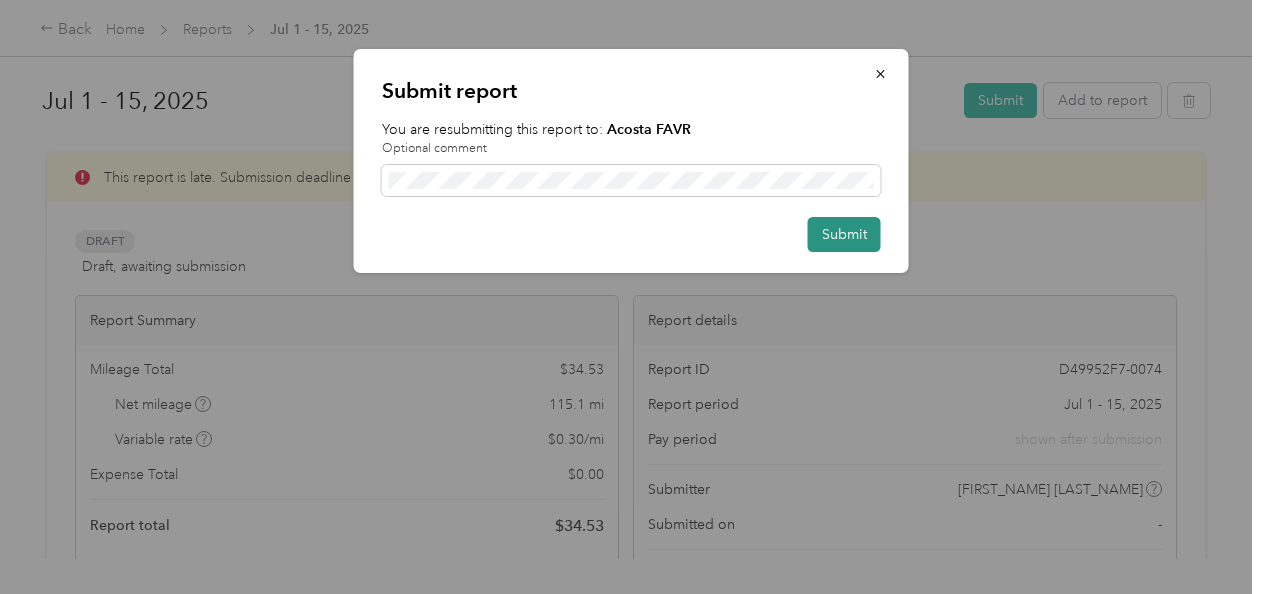 click on "Submit" at bounding box center [844, 234] 